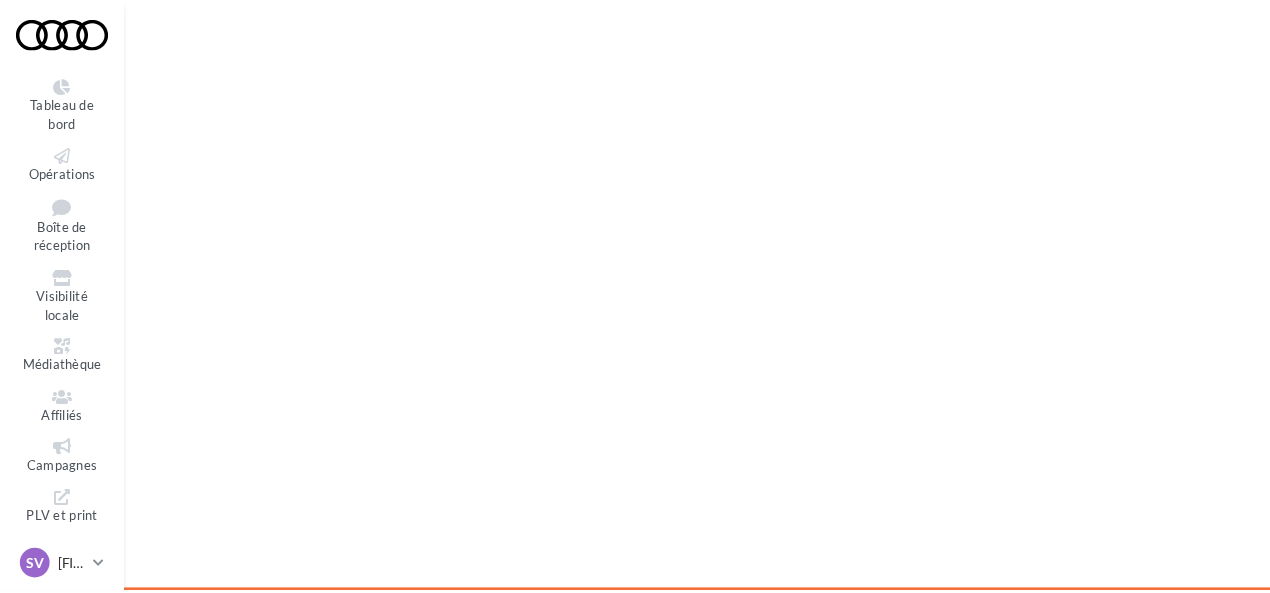scroll, scrollTop: 0, scrollLeft: 0, axis: both 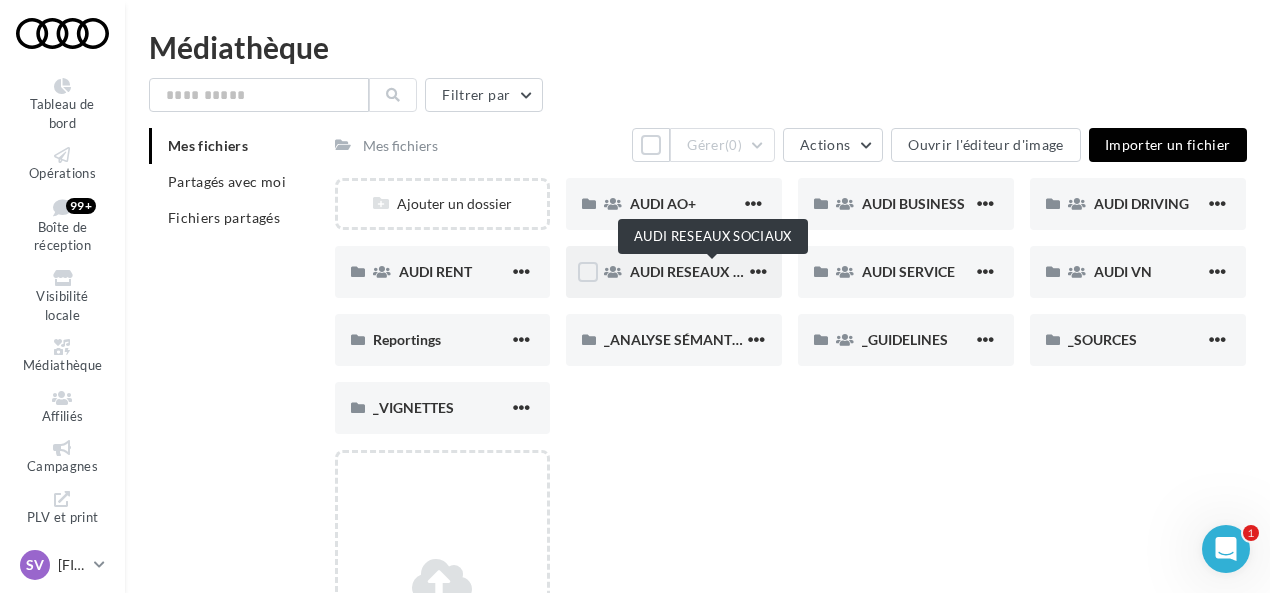 click on "AUDI RESEAUX SOCIAUX" at bounding box center [712, 271] 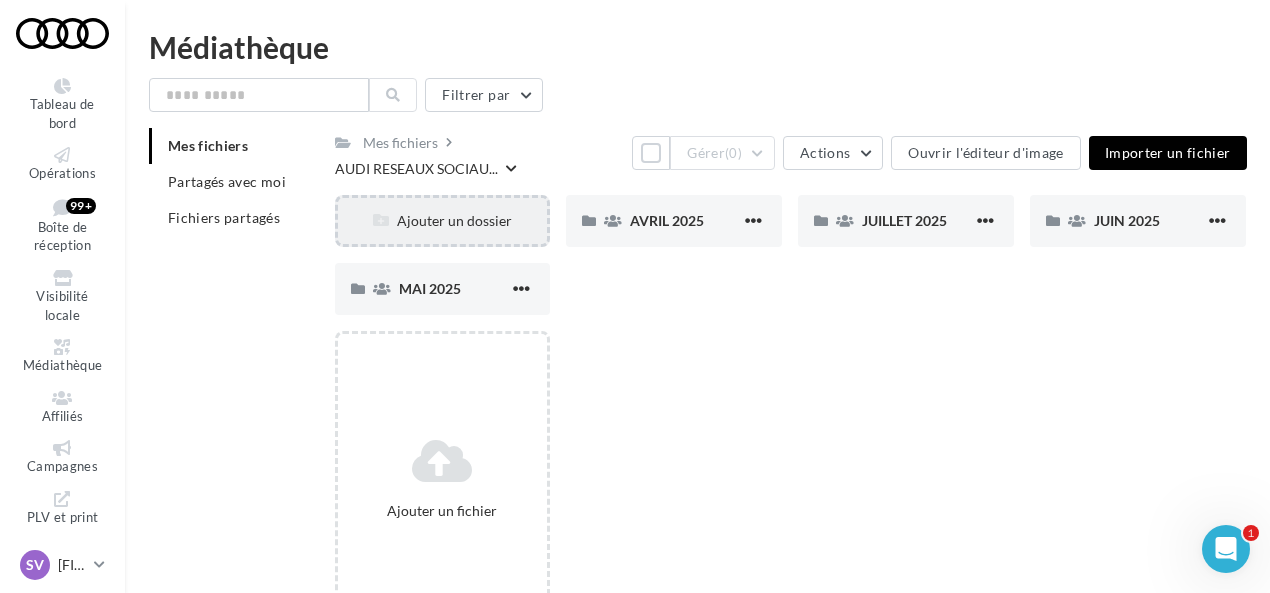 click on "Ajouter un dossier" at bounding box center (443, 221) 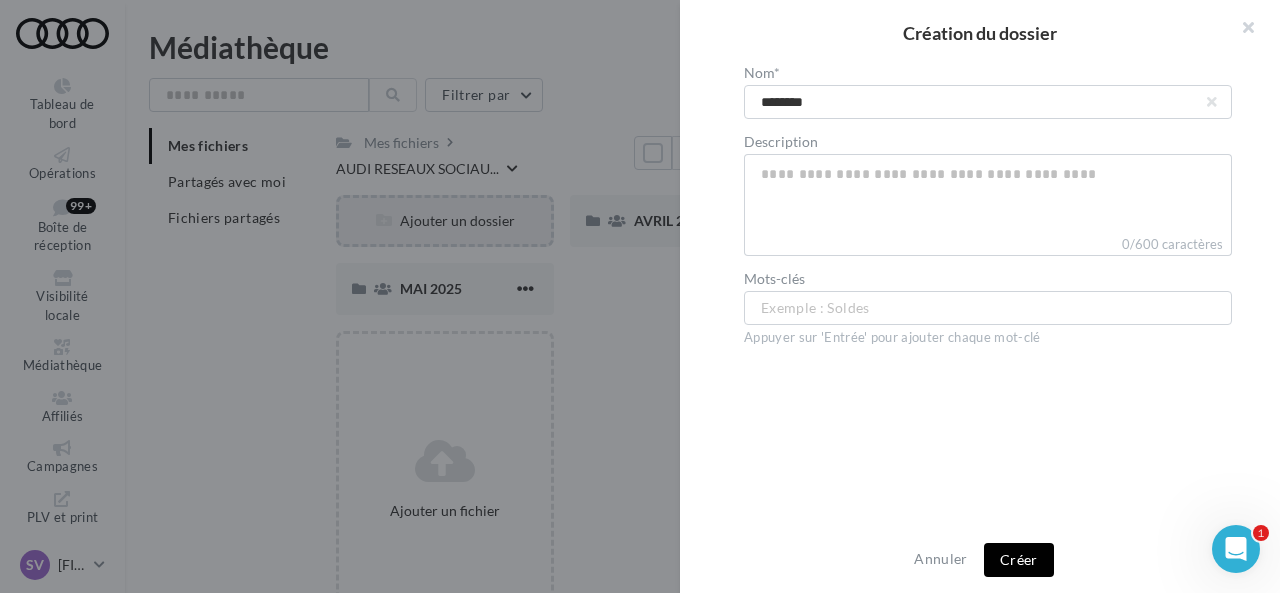 type on "*********" 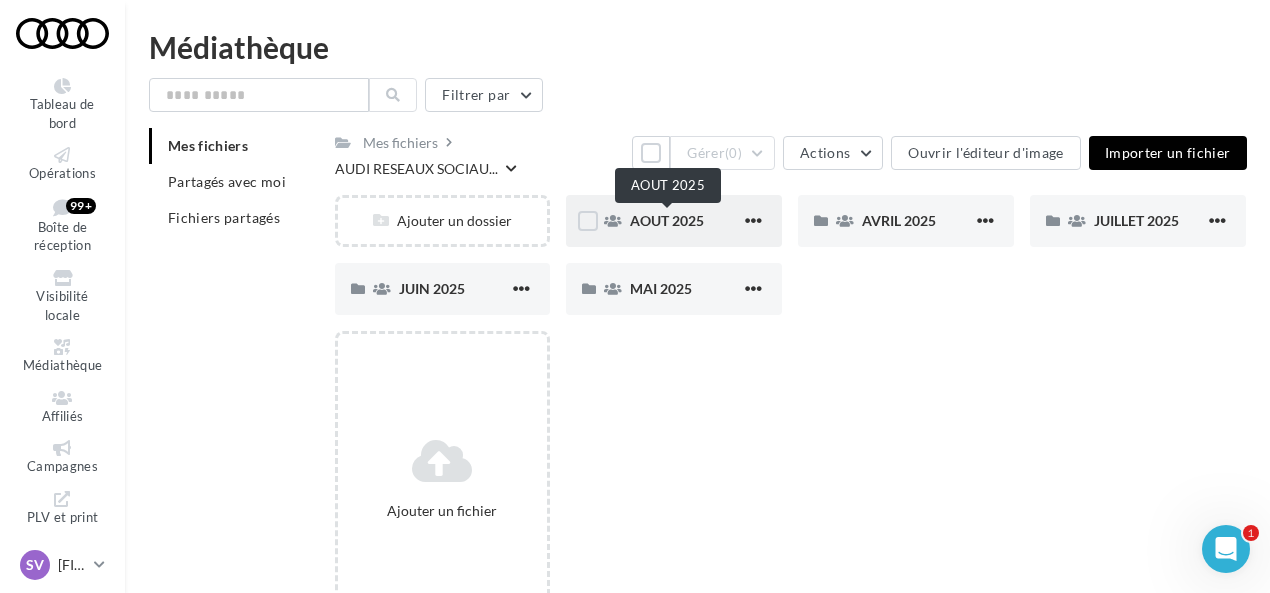 click on "AOUT 2025" at bounding box center [667, 220] 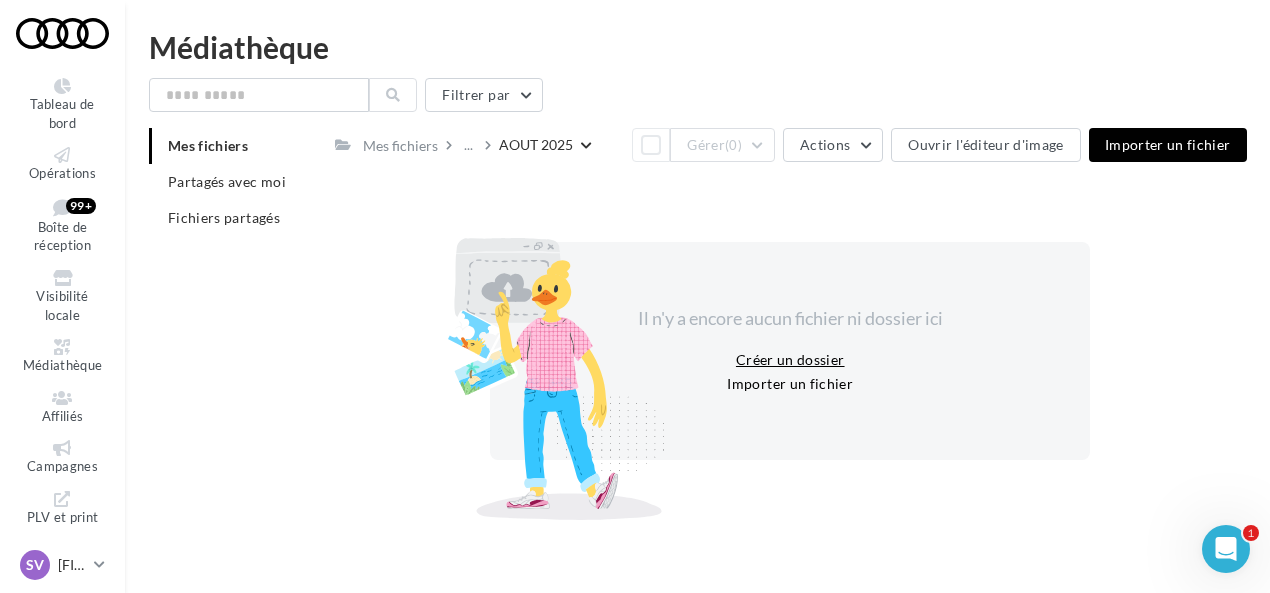 click on "Créer un dossier" at bounding box center (790, 360) 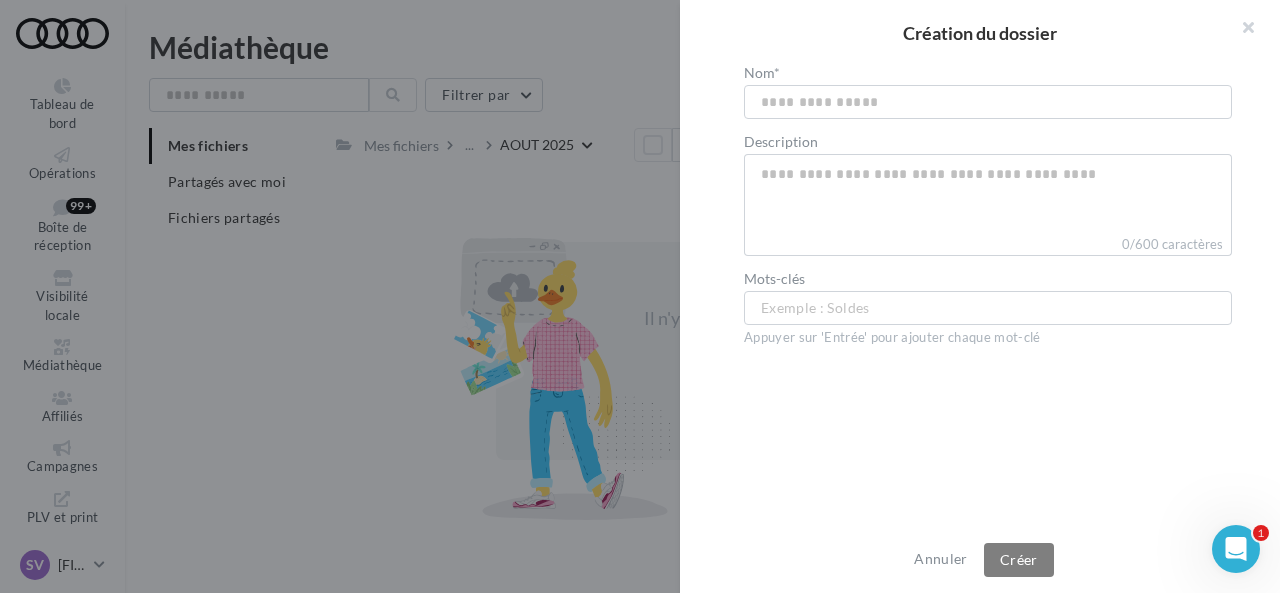 type on "**********" 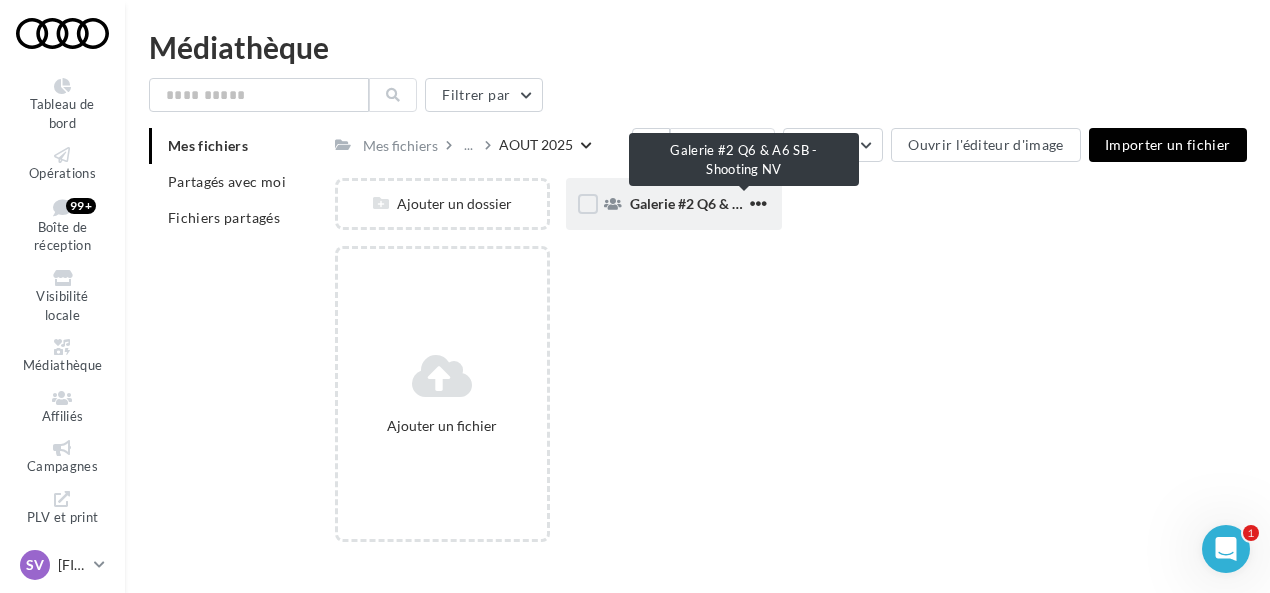 click on "Galerie #2 Q6 & A6 SB - Shooting NV" at bounding box center [745, 203] 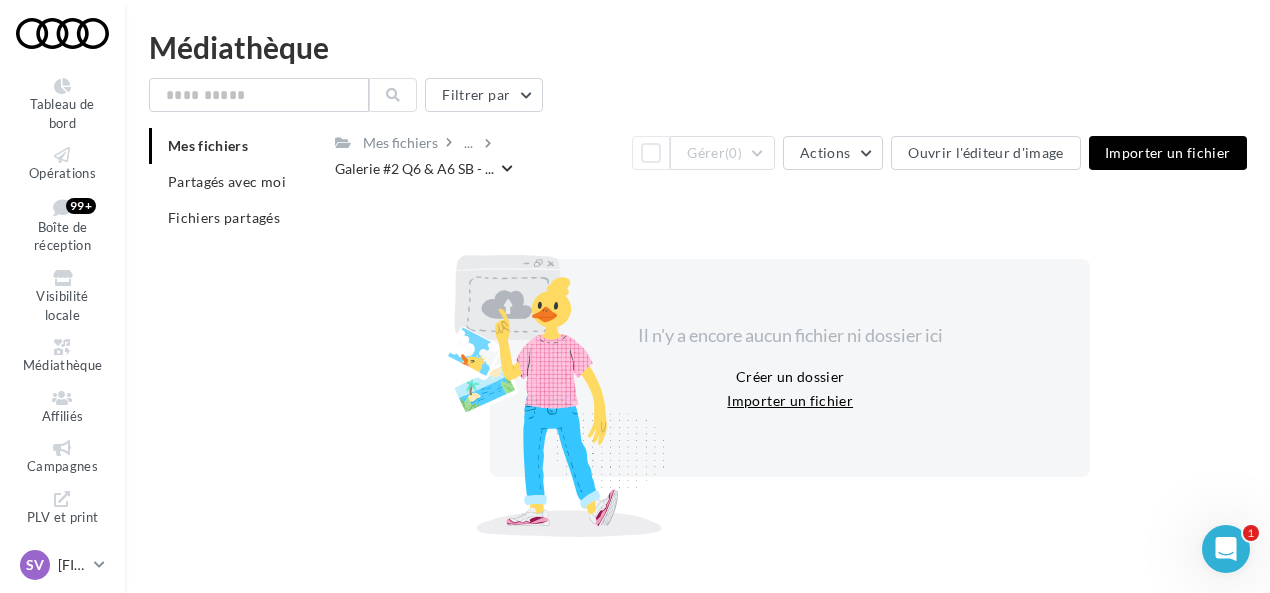 click on "Importer un fichier" at bounding box center (790, 401) 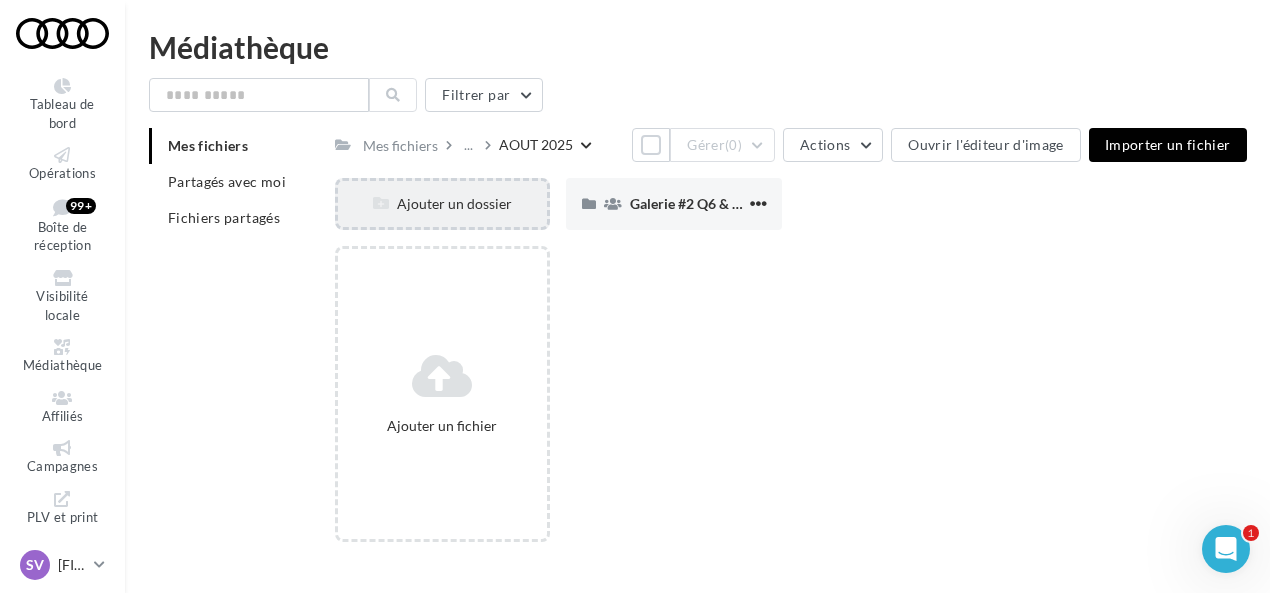 click on "Ajouter un dossier" at bounding box center [443, 204] 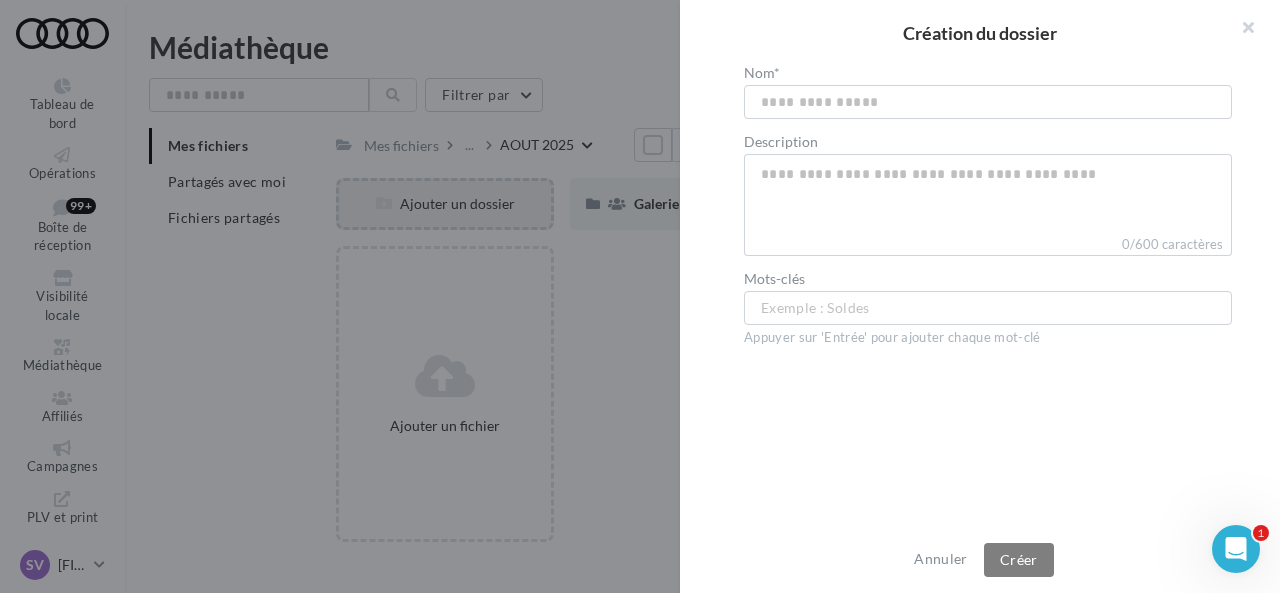 type on "**********" 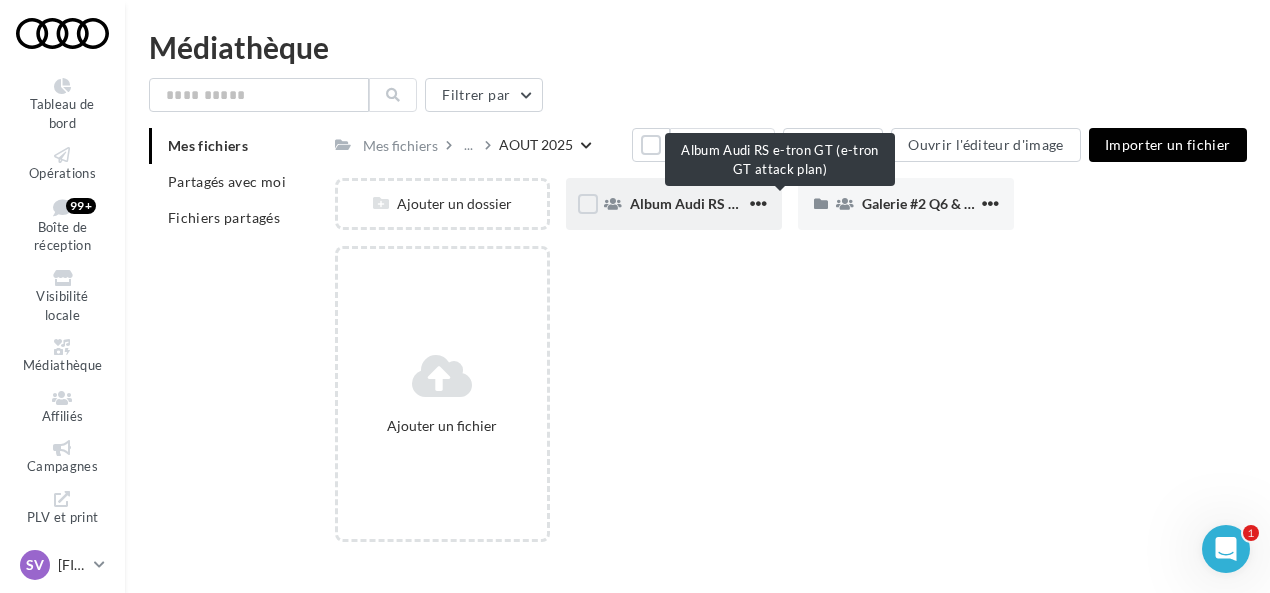 click on "Album Audi RS e-tron GT (e-tron GT attack plan)" at bounding box center (780, 203) 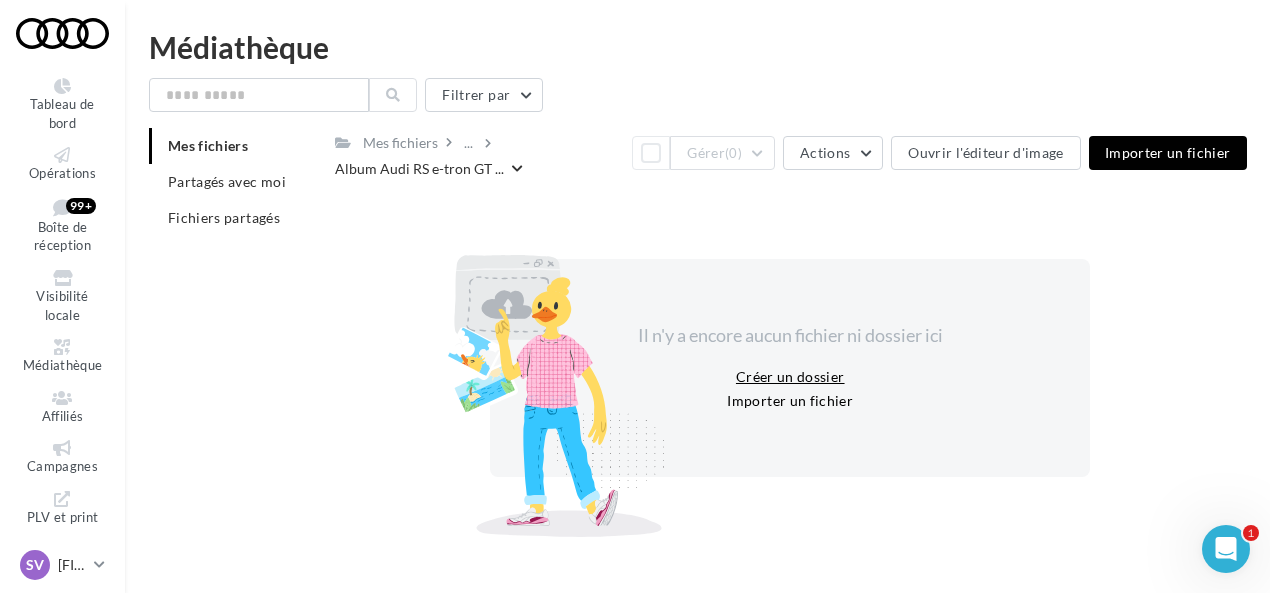 click on "Créer un dossier" at bounding box center (790, 377) 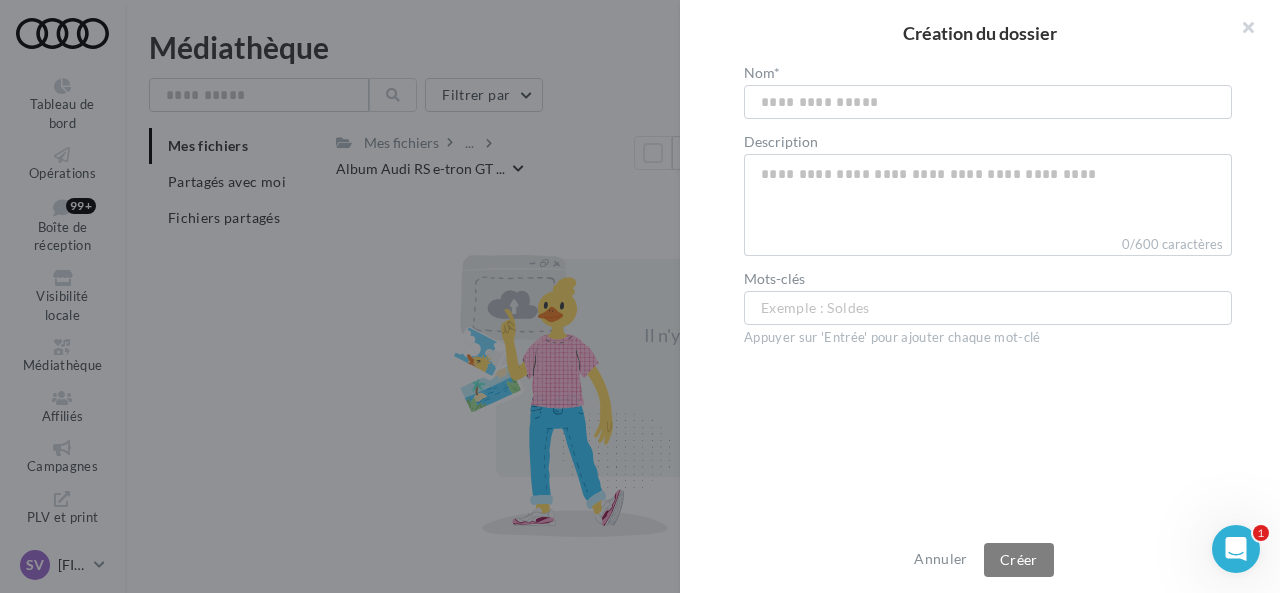 click at bounding box center [640, 296] 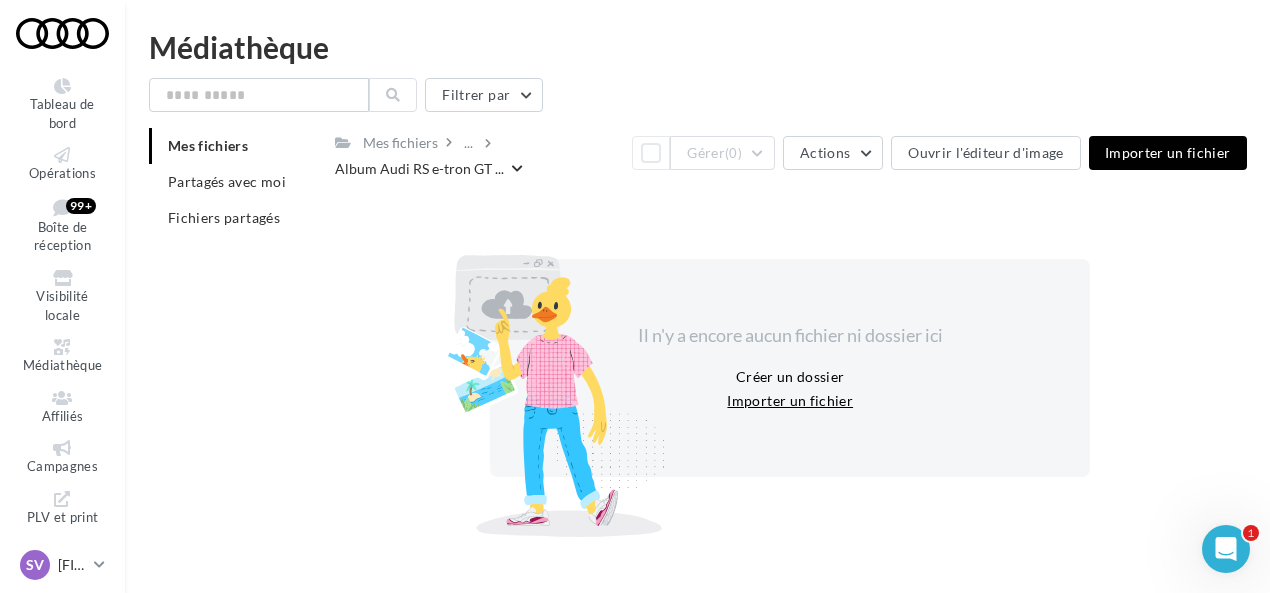 click on "Importer un fichier" at bounding box center [790, 401] 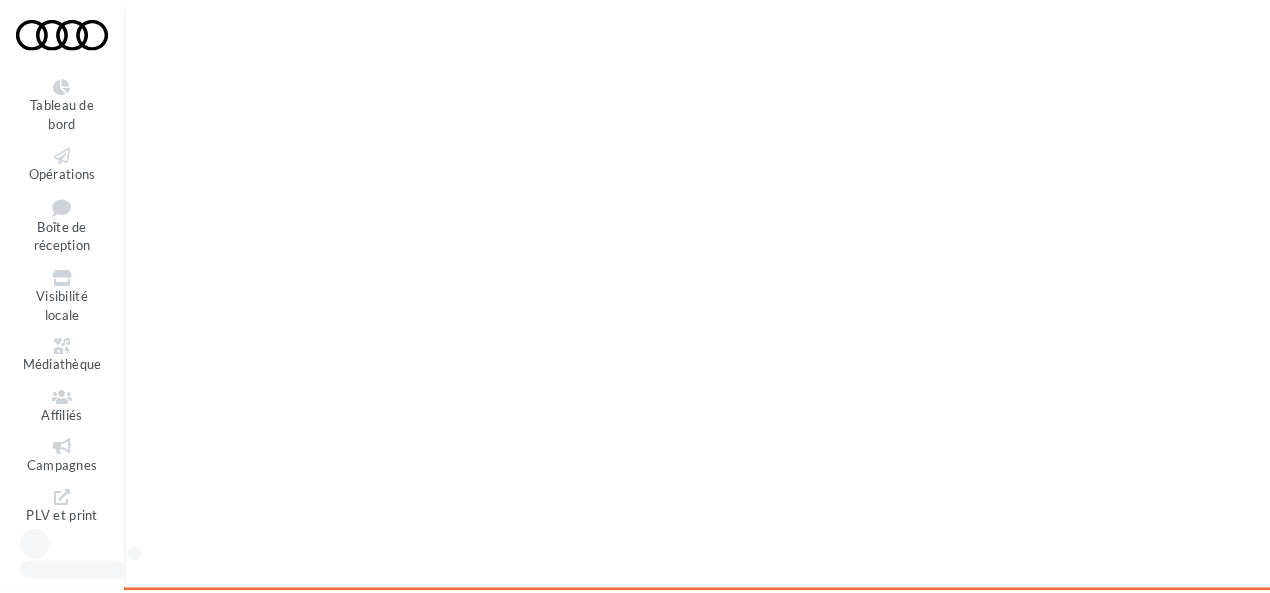 scroll, scrollTop: 0, scrollLeft: 0, axis: both 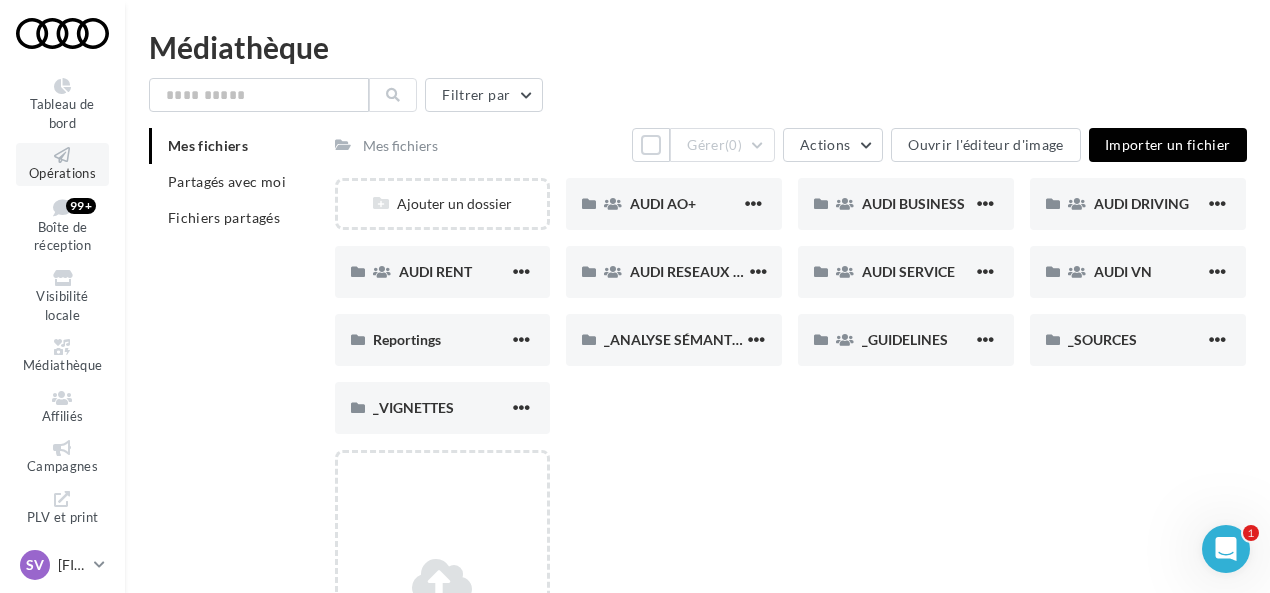 click at bounding box center [62, 155] 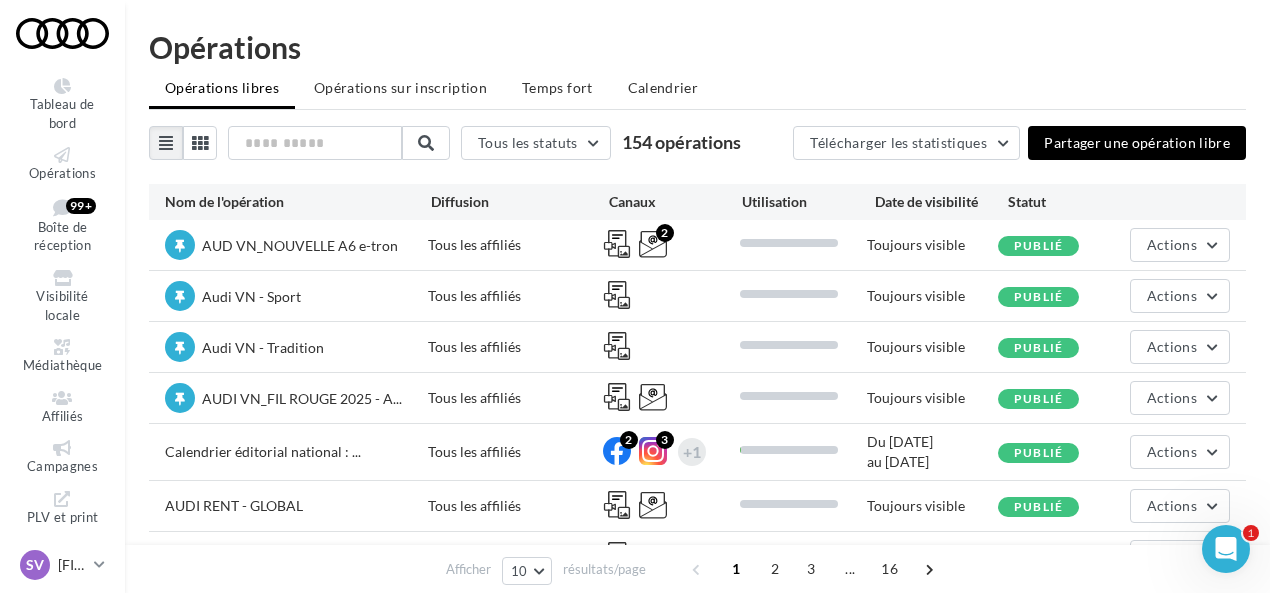 click on "Partager une opération libre" at bounding box center [1137, 143] 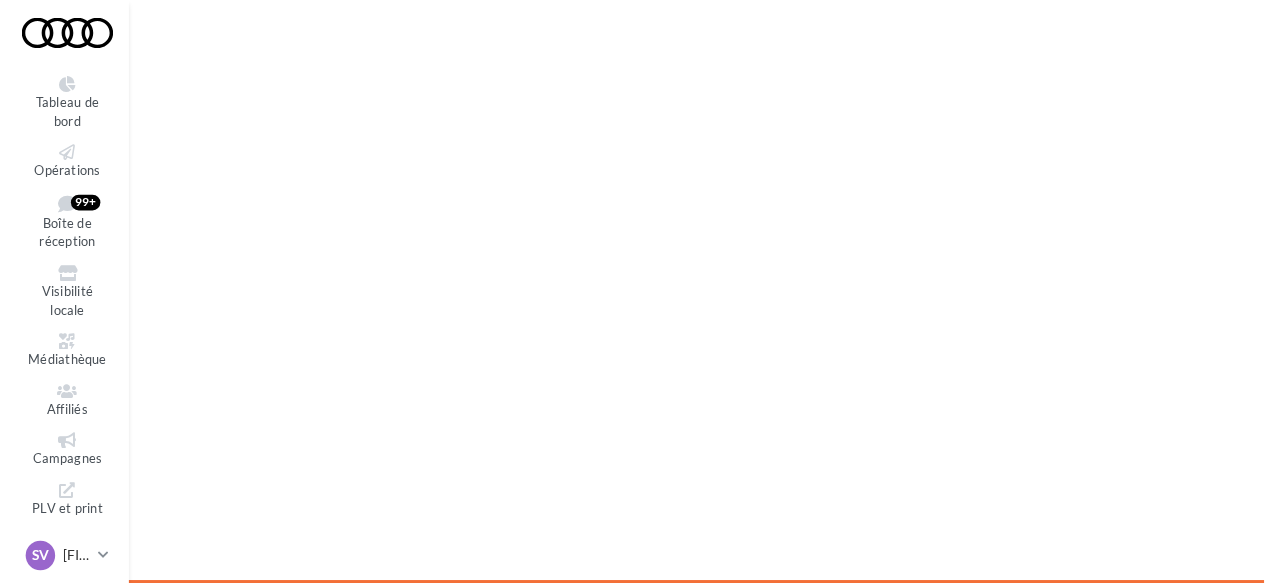 scroll, scrollTop: 0, scrollLeft: 0, axis: both 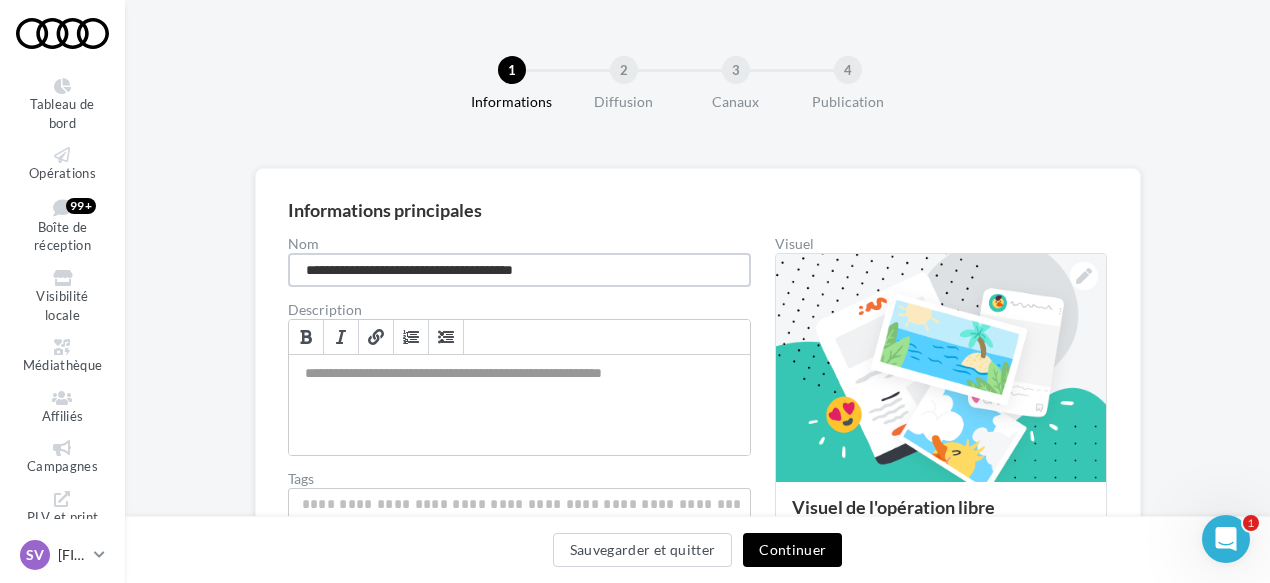 click on "**********" at bounding box center [520, 270] 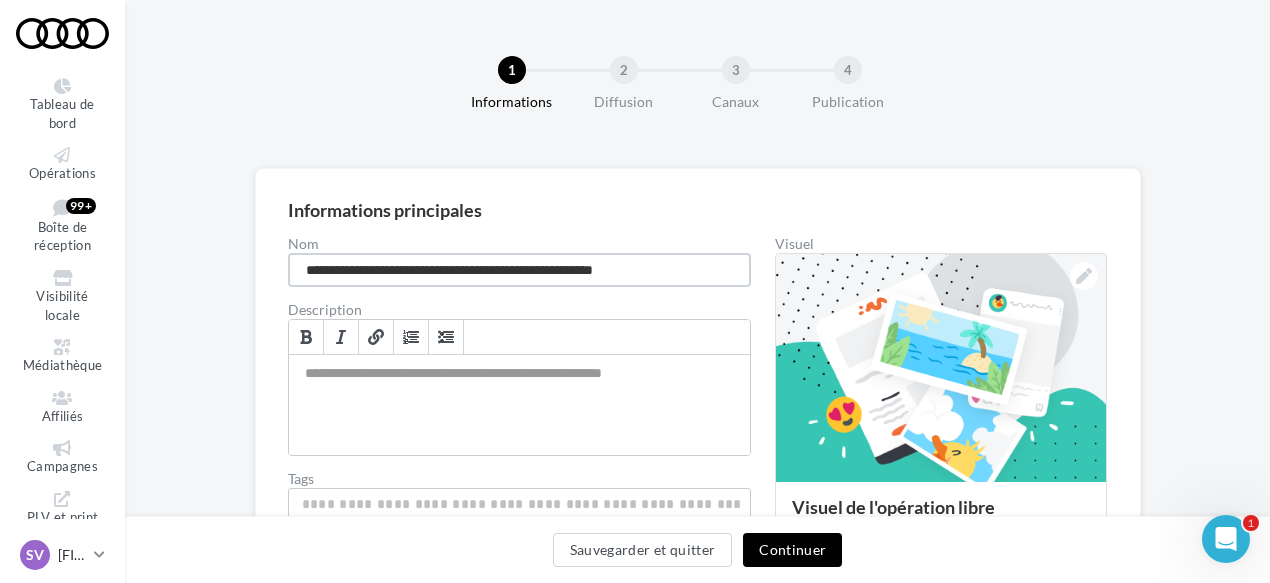 click on "**********" at bounding box center [520, 270] 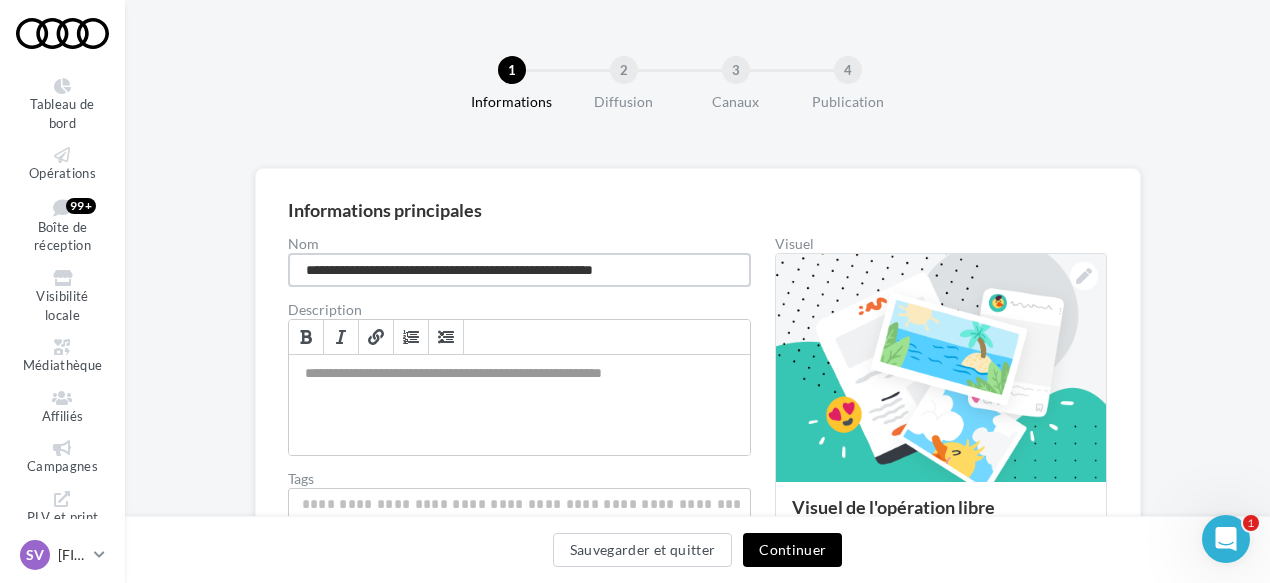 type on "**********" 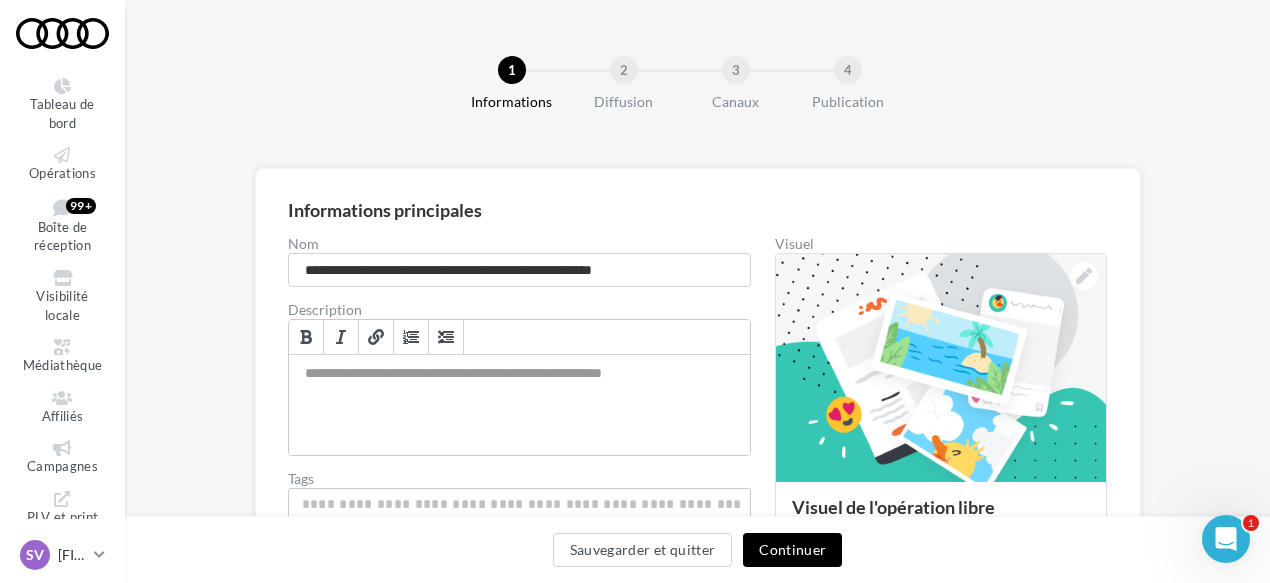 click on "Continuer" at bounding box center (792, 550) 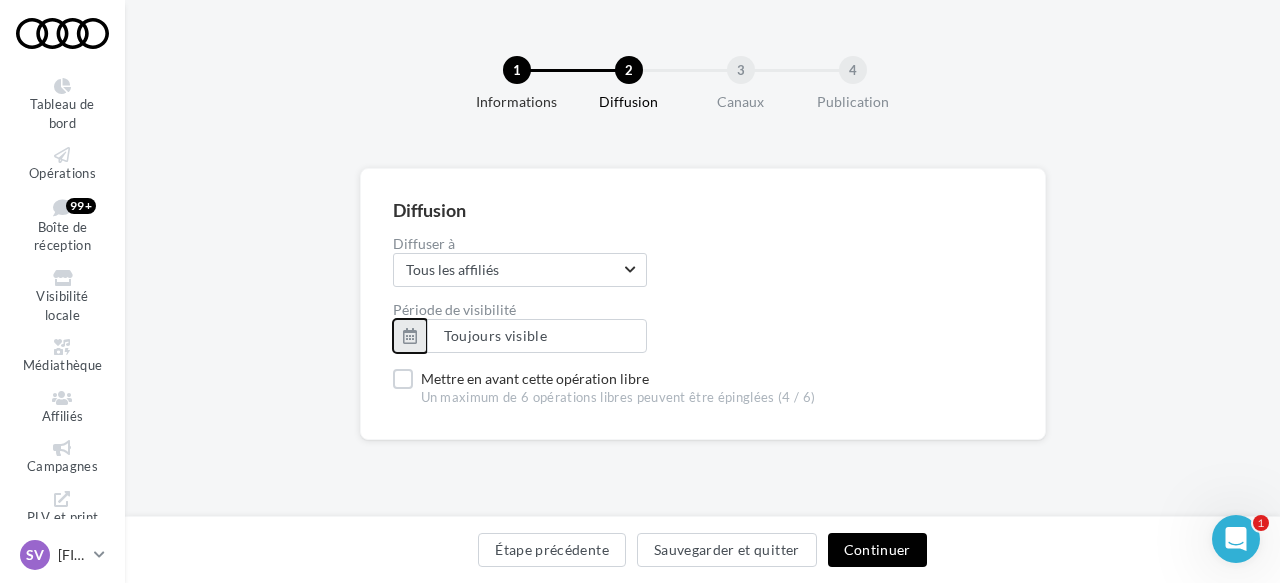 click at bounding box center [410, 336] 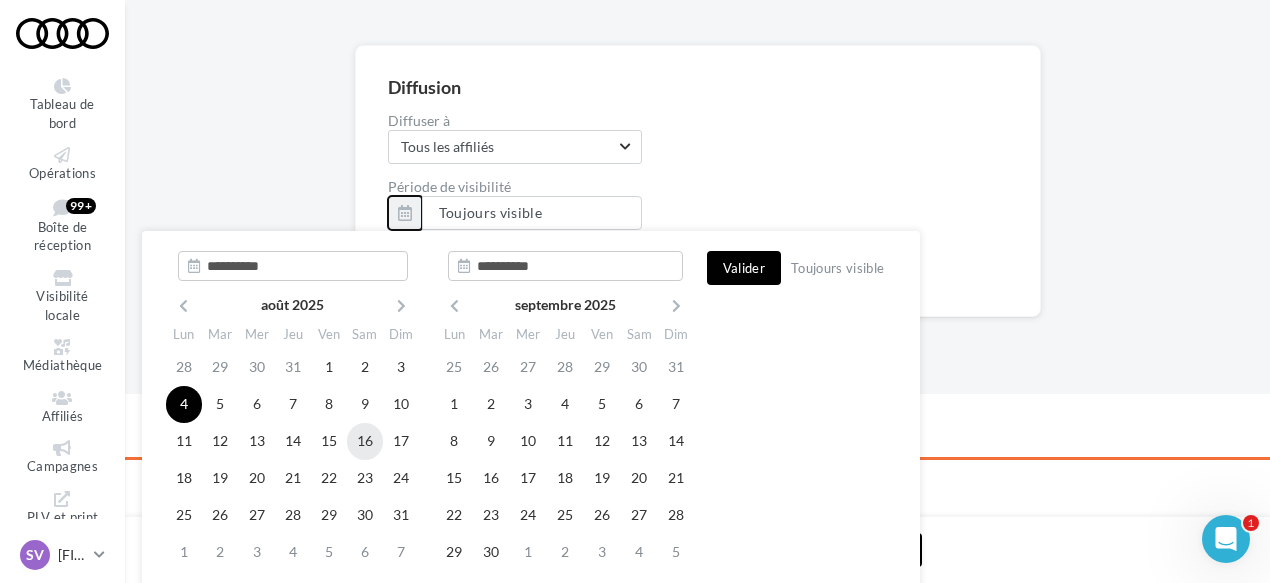 scroll, scrollTop: 134, scrollLeft: 0, axis: vertical 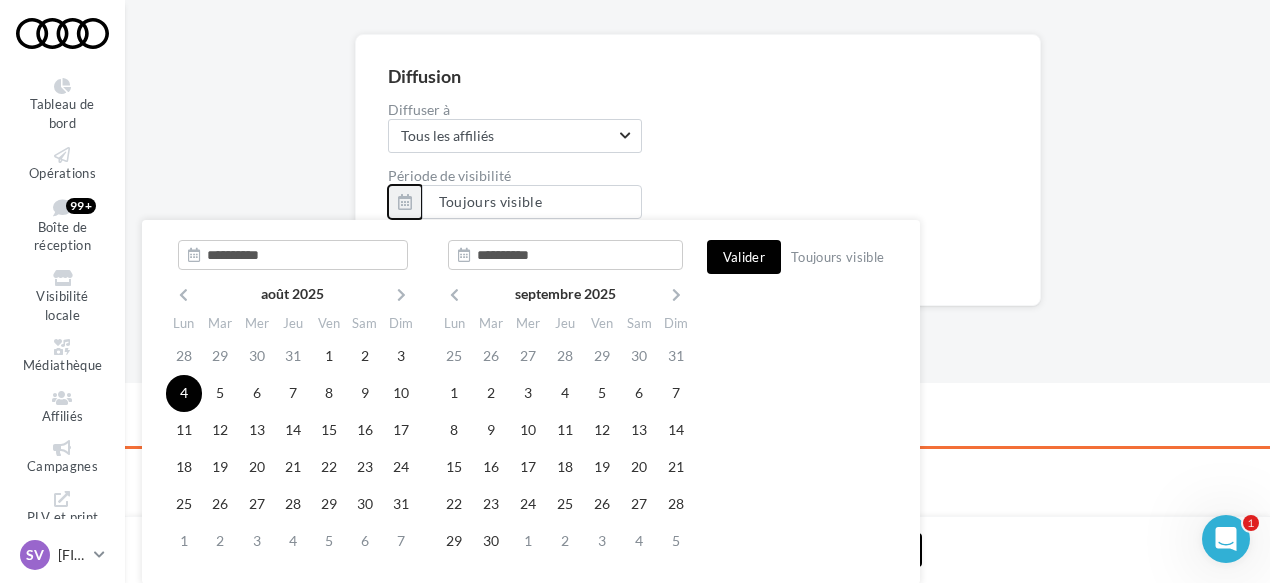 type on "**********" 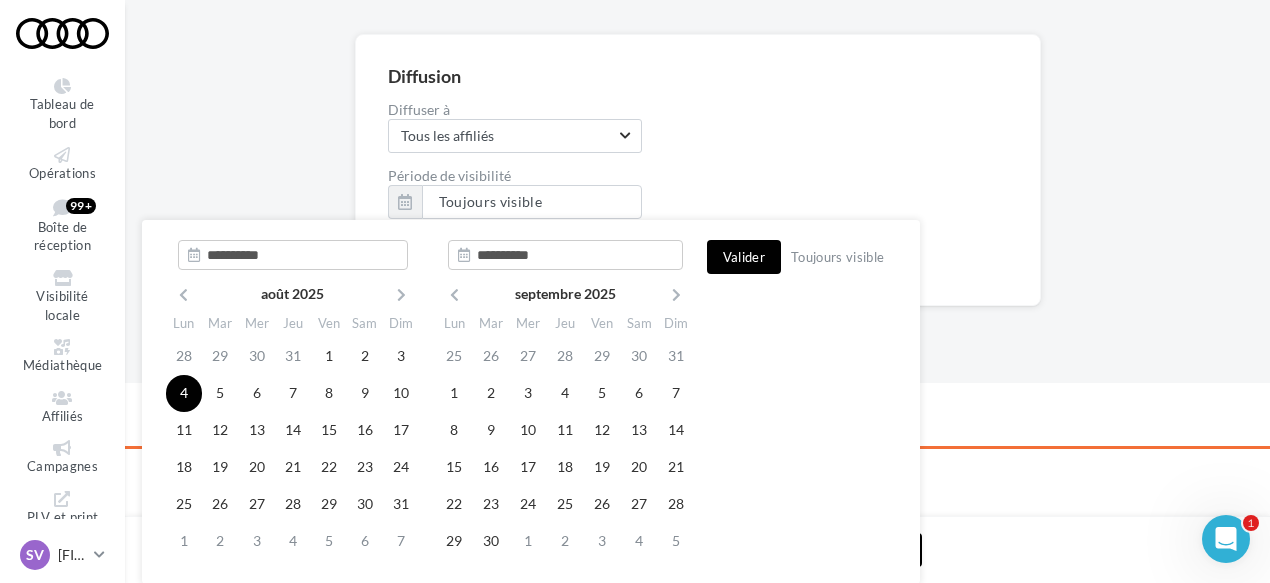 click on "4" at bounding box center (184, 393) 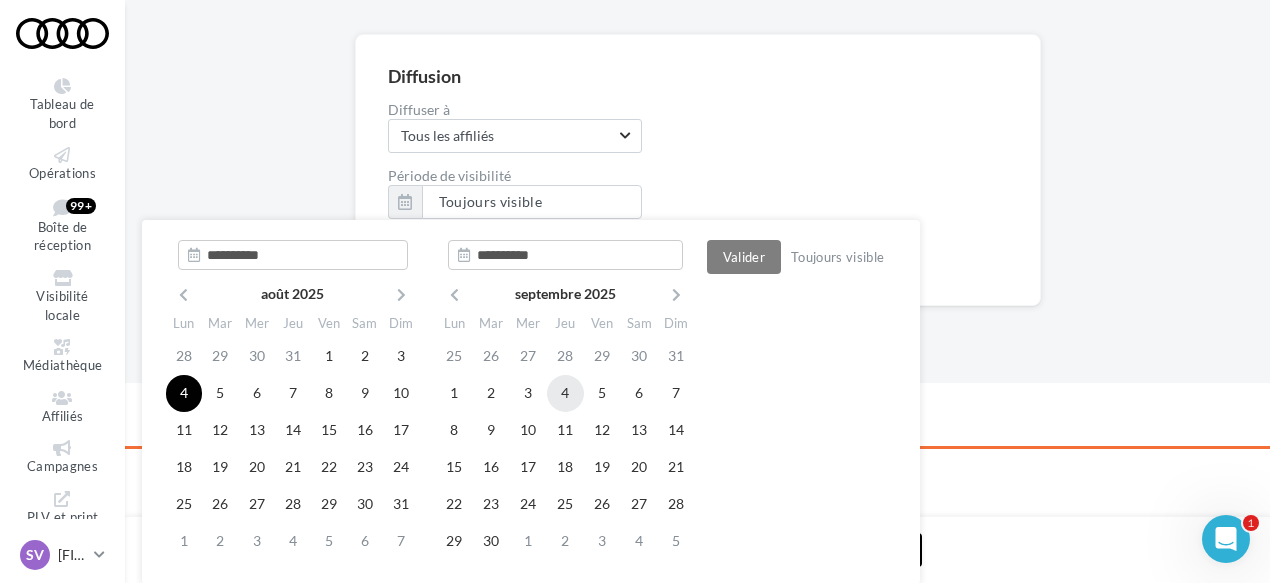 type on "**********" 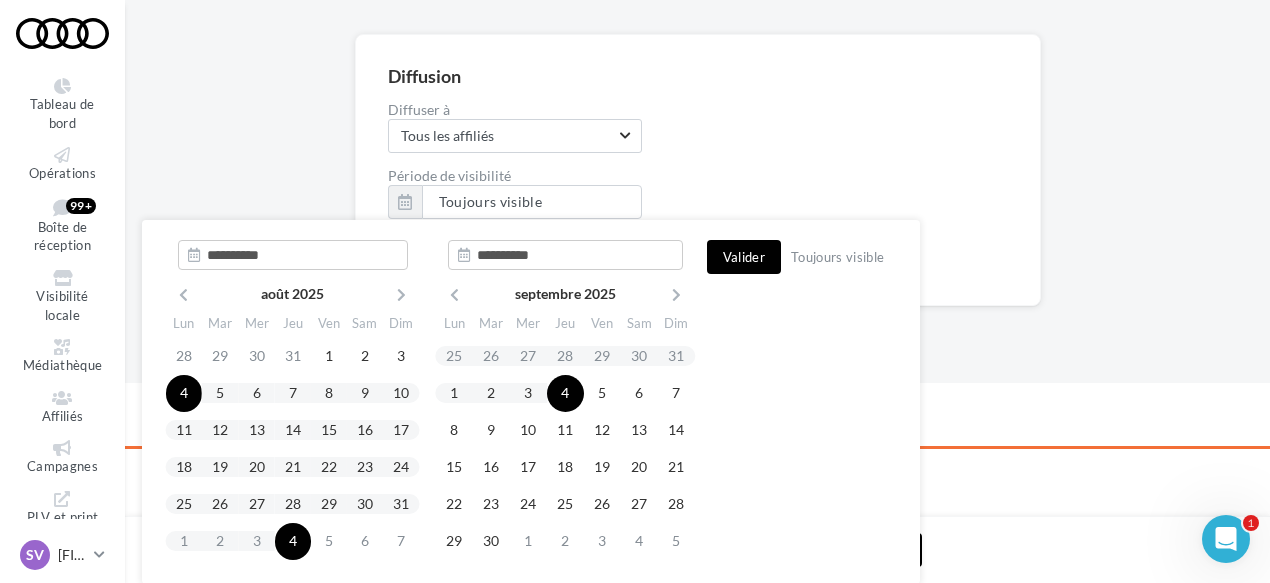 type on "**********" 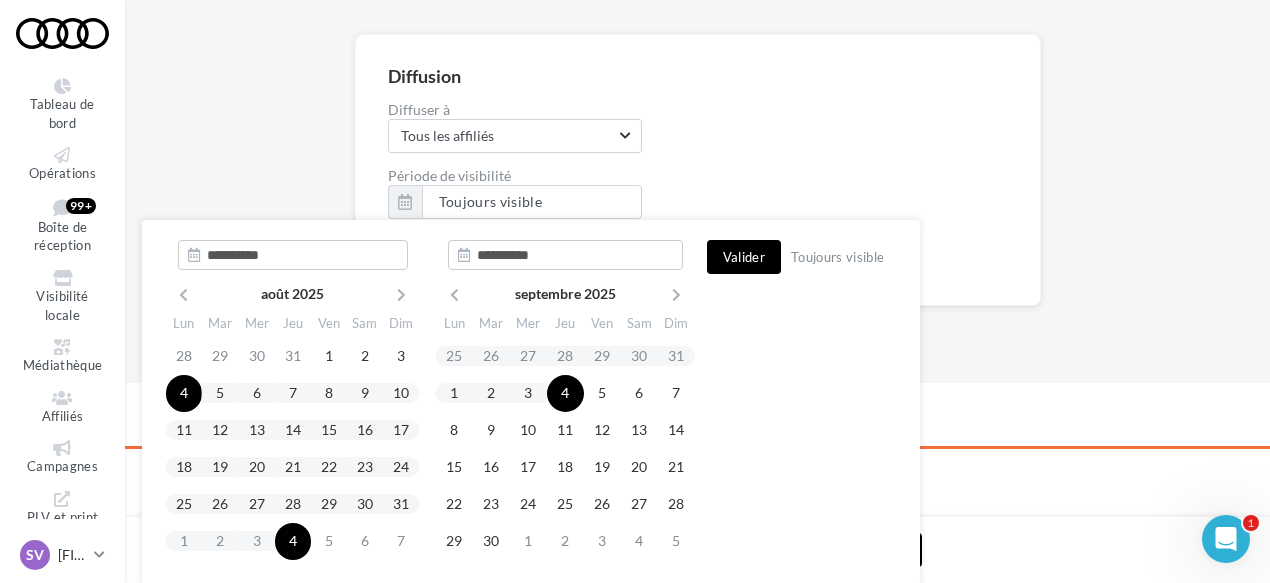 click on "Valider" at bounding box center [744, 257] 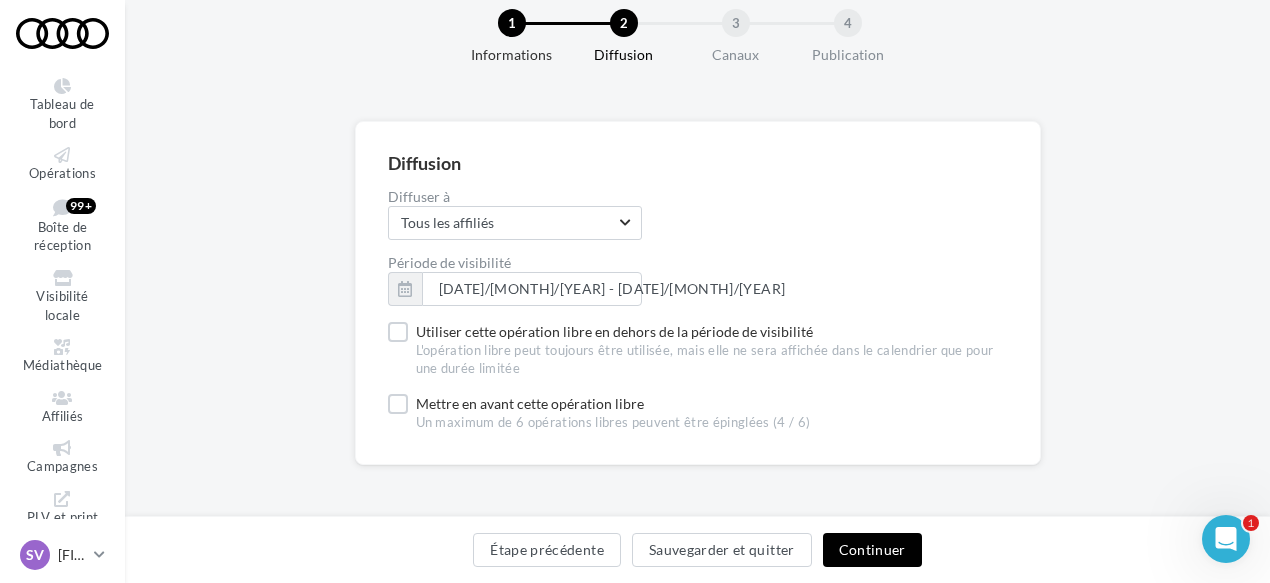 scroll, scrollTop: 0, scrollLeft: 0, axis: both 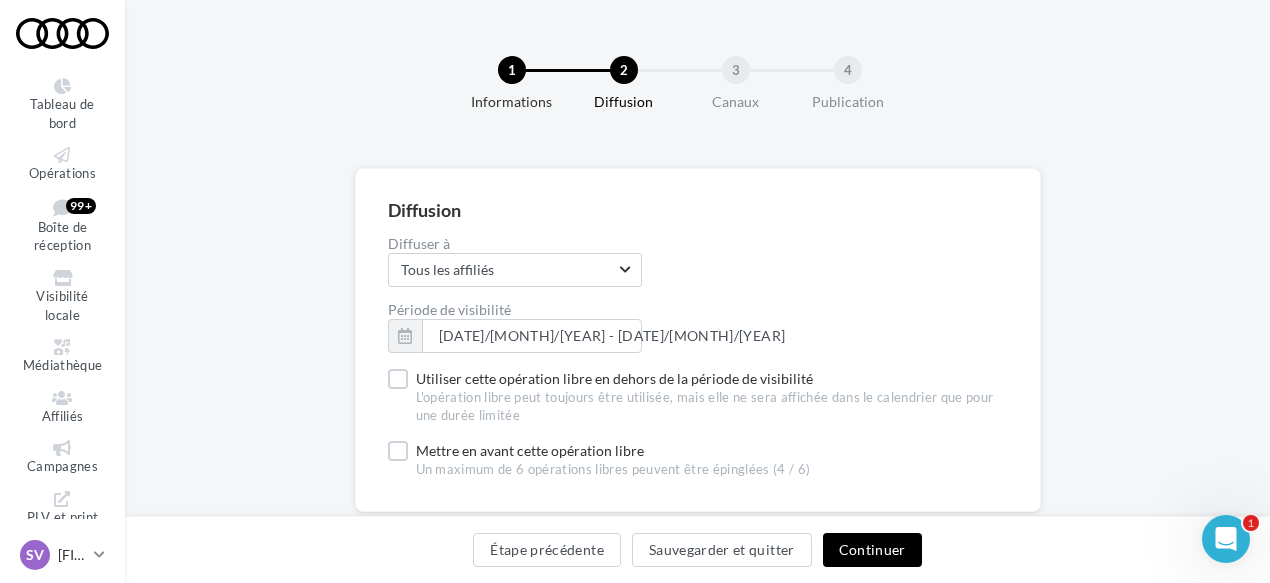 click on "Continuer" at bounding box center (872, 550) 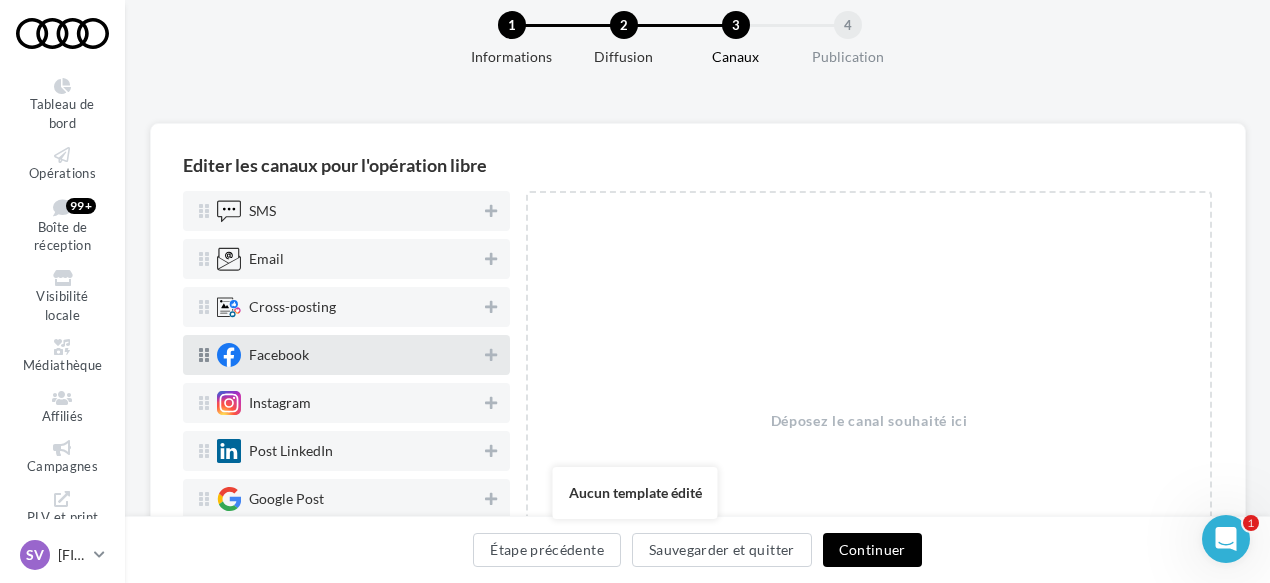 scroll, scrollTop: 100, scrollLeft: 0, axis: vertical 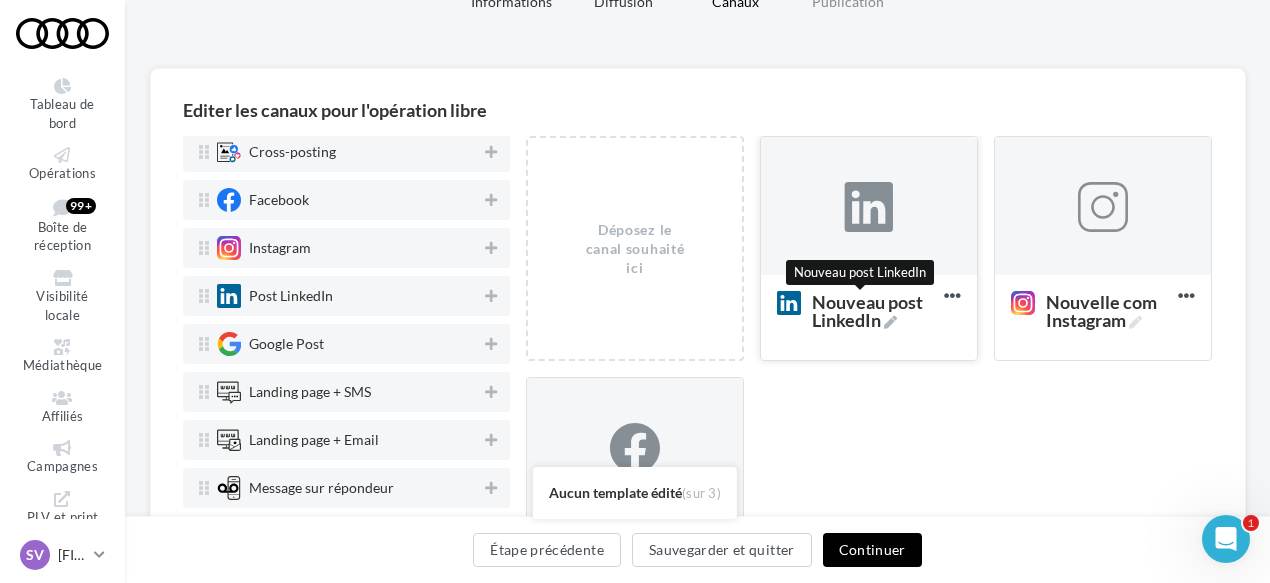 drag, startPoint x: 884, startPoint y: 325, endPoint x: 877, endPoint y: 338, distance: 14.764823 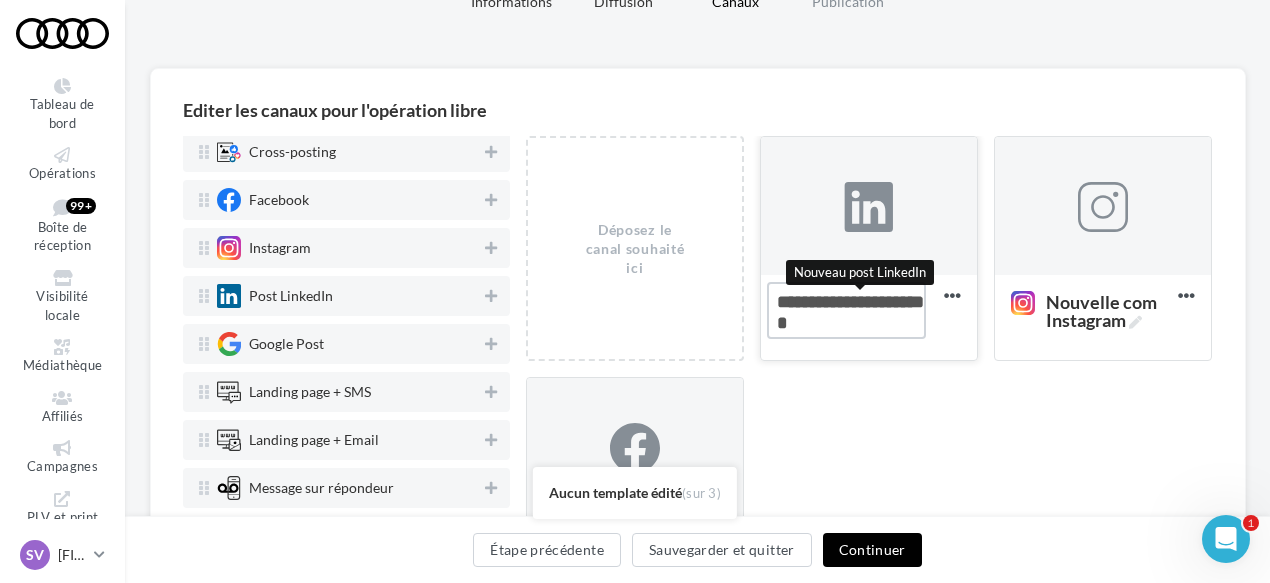 click on "Nouveau post LinkedIn
Nouveau post LinkedIn" at bounding box center (846, 310) 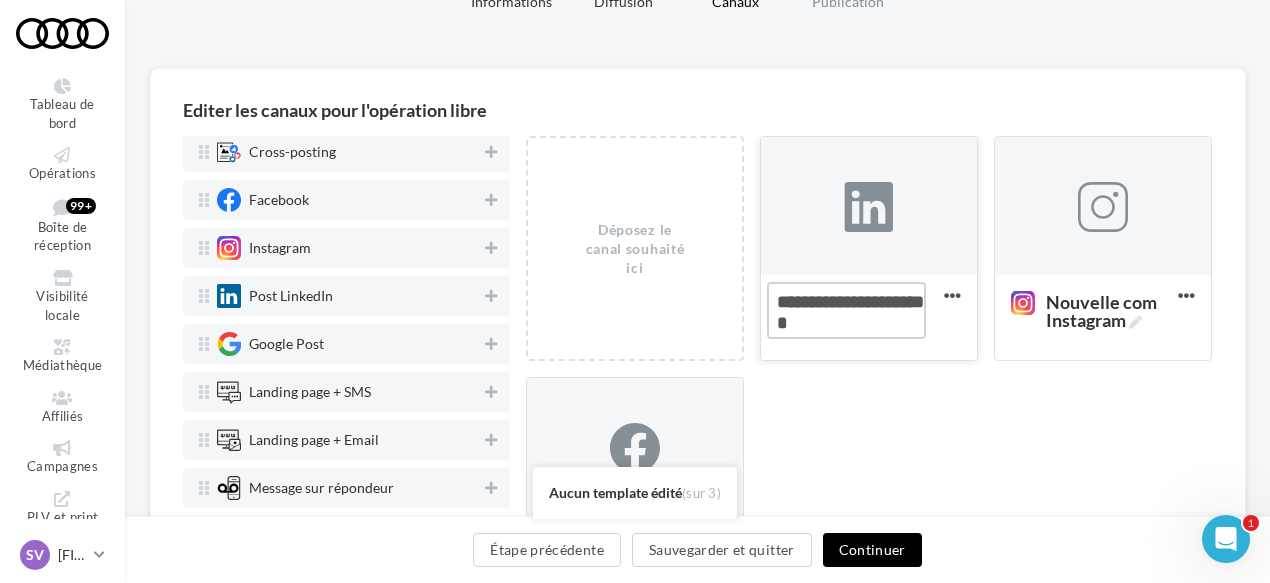 click on "Nouveau post LinkedIn
Nouveau post LinkedIn" at bounding box center (846, 310) 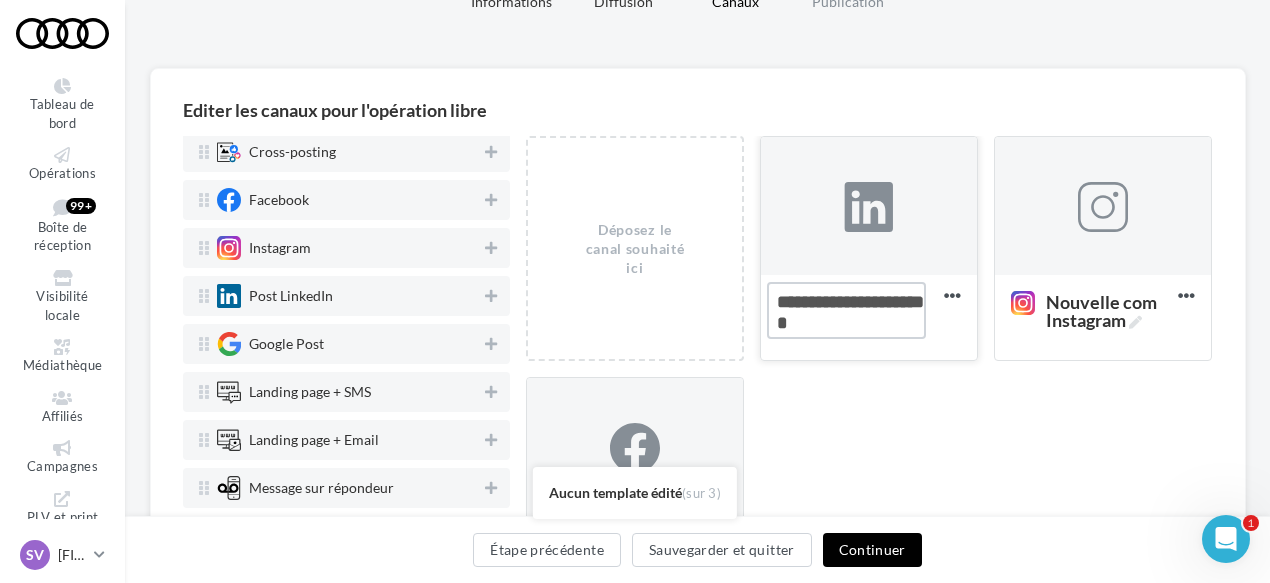click on "Nouveau post LinkedIn" at bounding box center [846, 310] 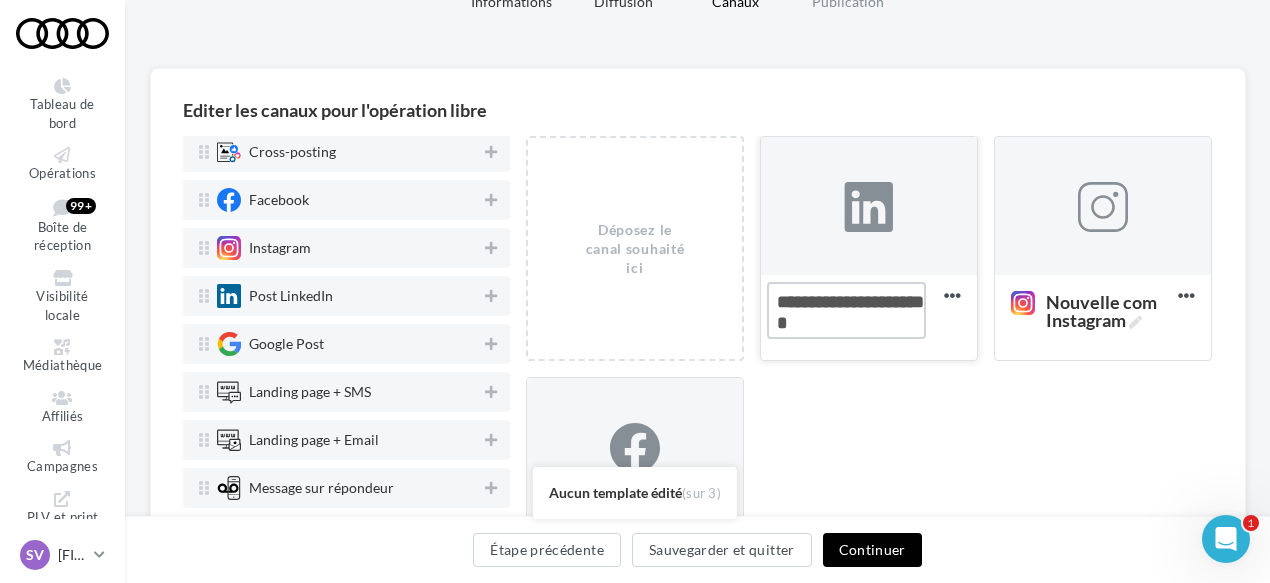 paste on "**********" 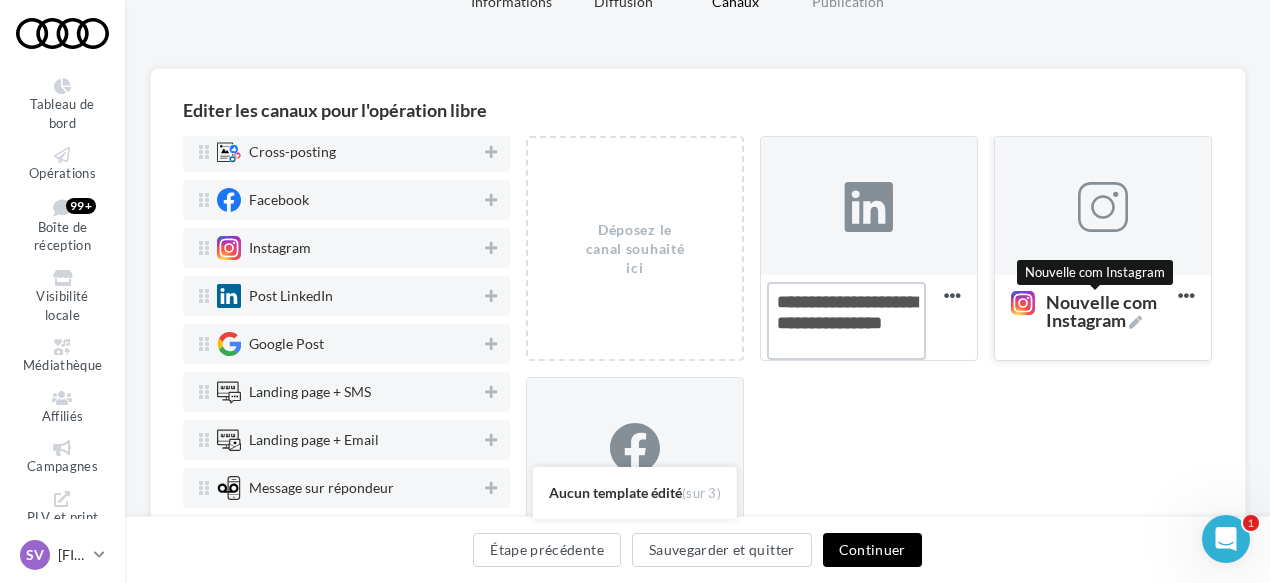 type on "**********" 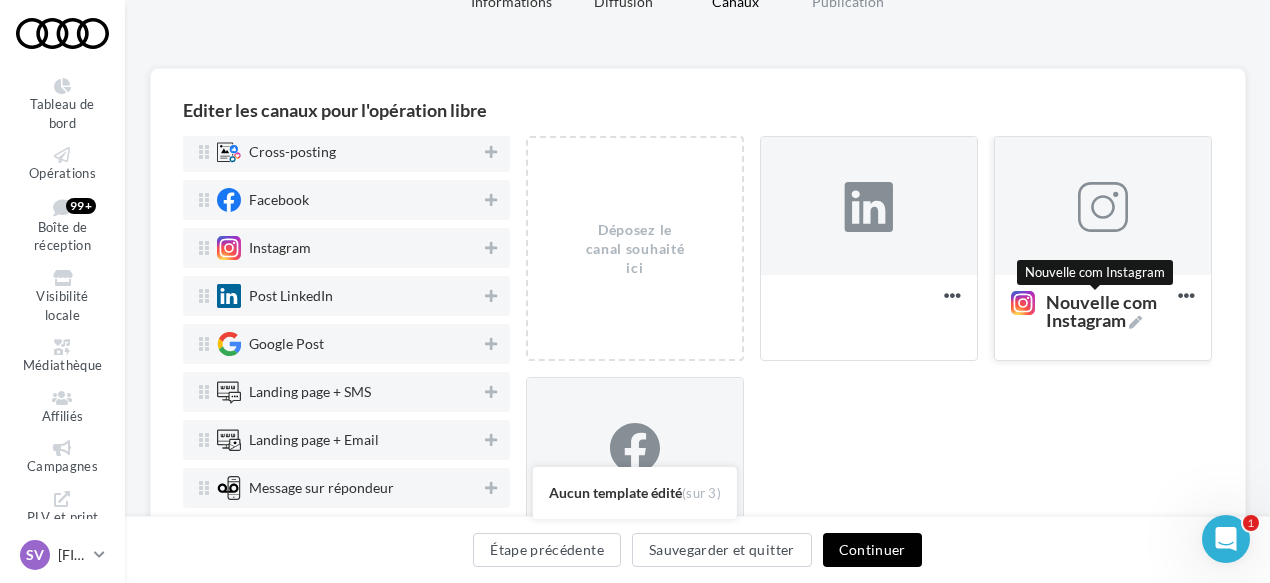 click at bounding box center (1135, 322) 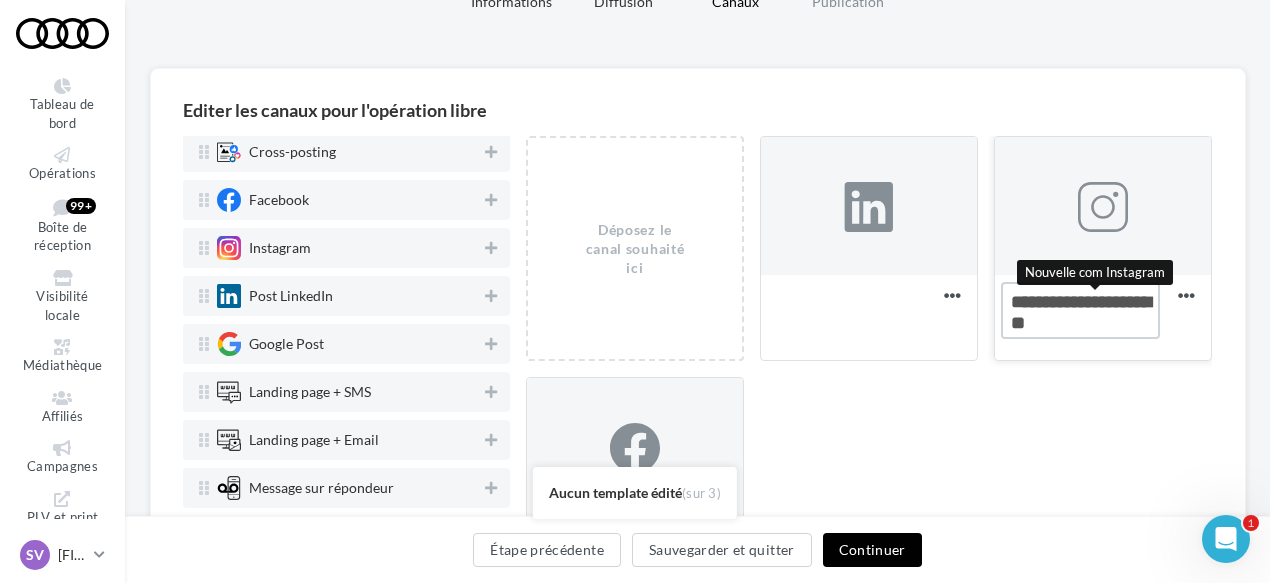 click on "Nouvelle com Instagram
Nouvelle com Instagram" at bounding box center (1080, 310) 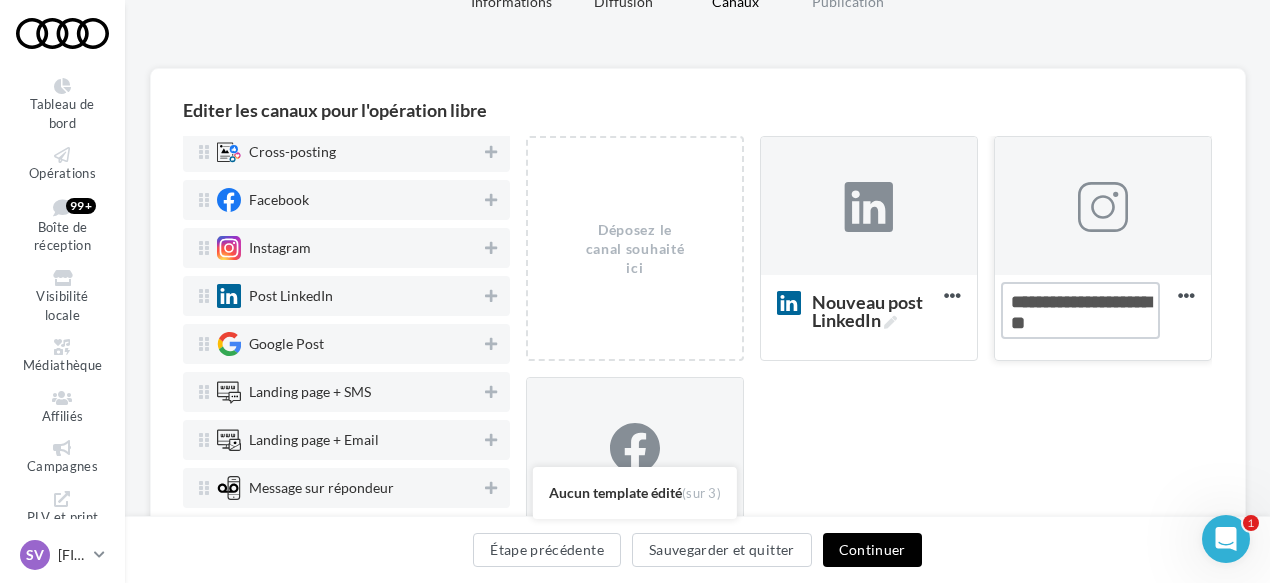 click on "Nouvelle com Instagram
Nouvelle com Instagram" at bounding box center [1080, 310] 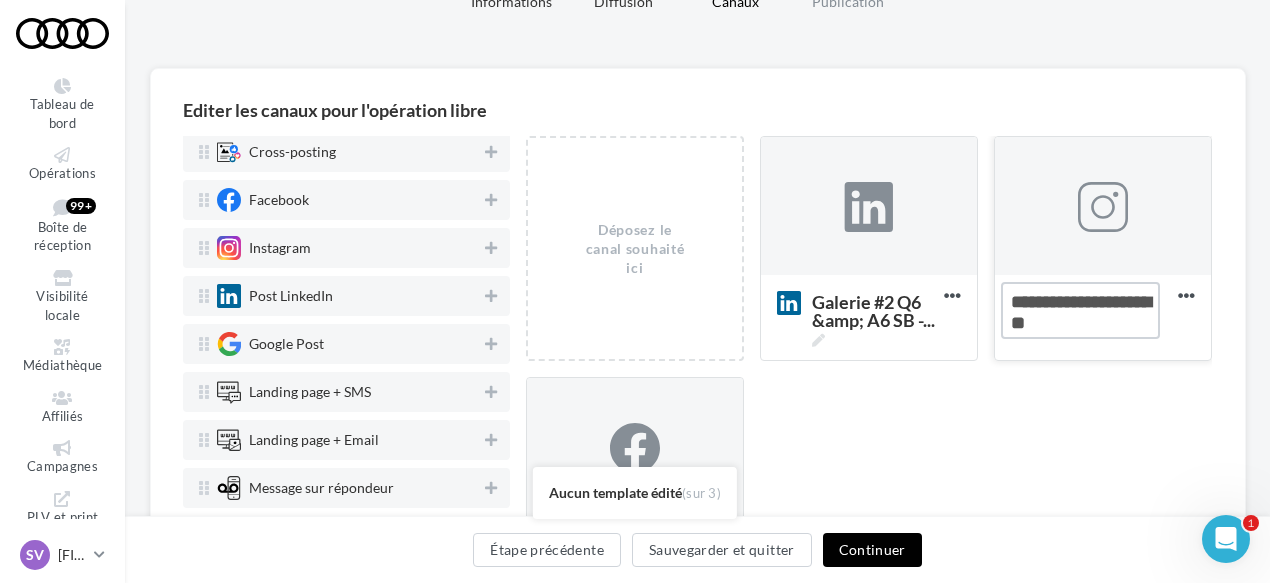 click on "Nouvelle com Instagram" at bounding box center [1080, 310] 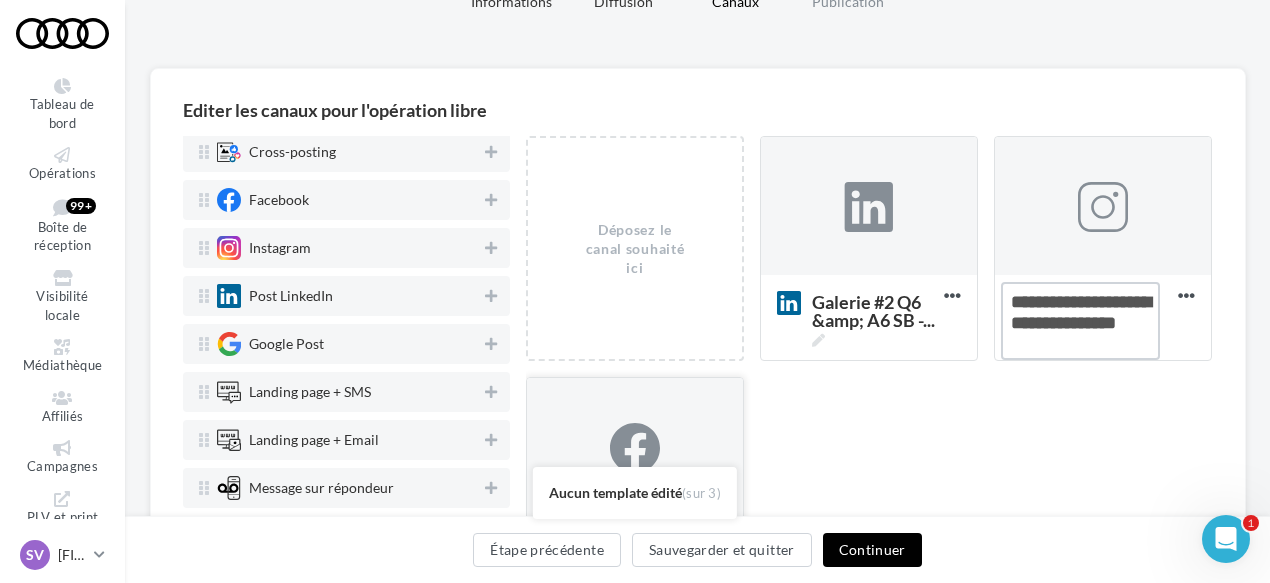 scroll, scrollTop: 38, scrollLeft: 0, axis: vertical 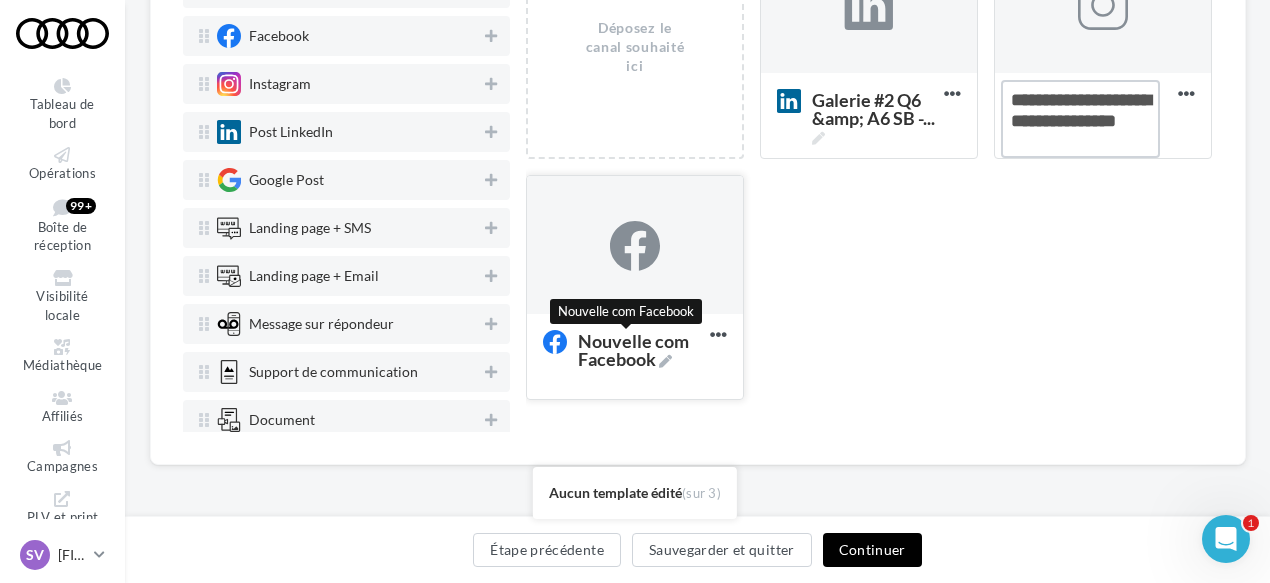 type on "**********" 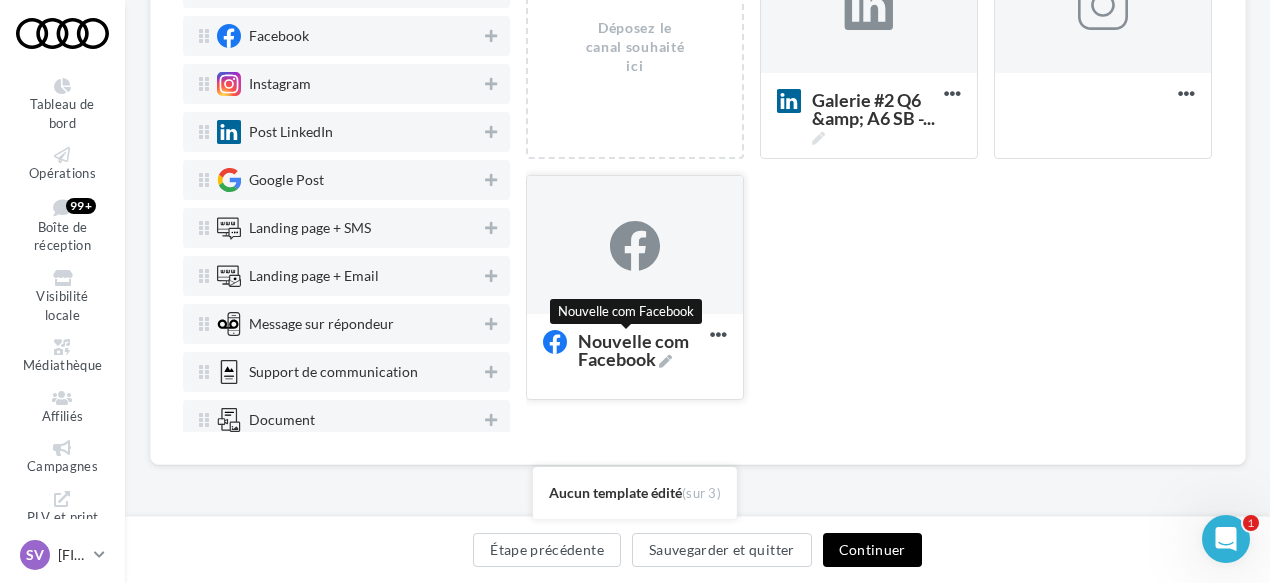 click on "Nouvelle com Facebook" at bounding box center (640, 350) 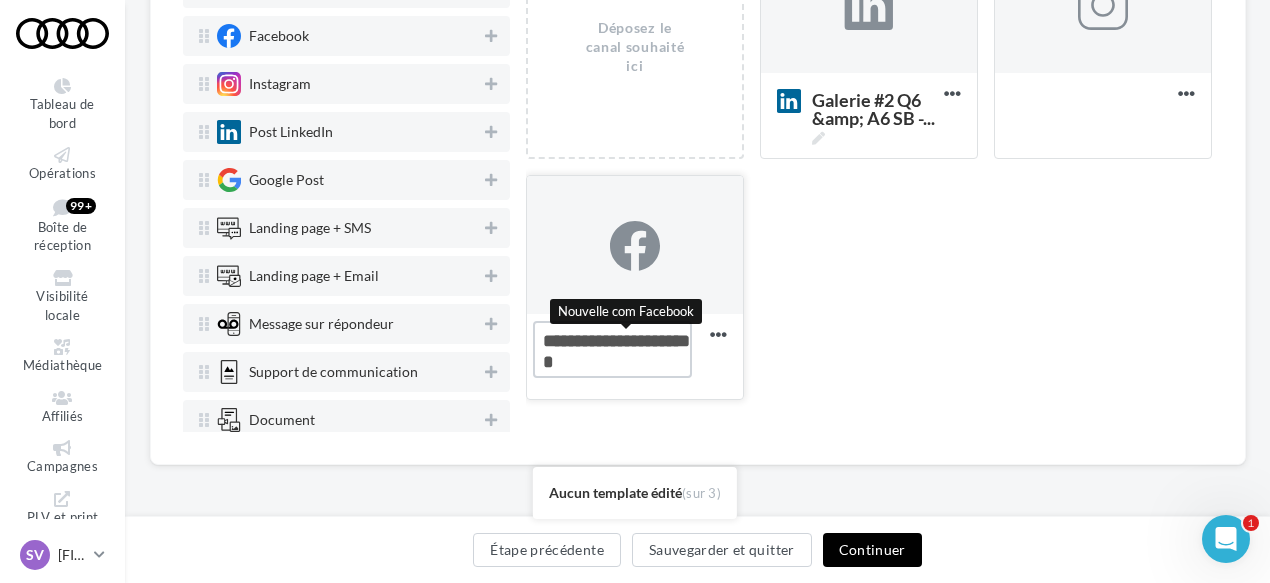 click on "Nouvelle com Facebook
Nouvelle com Facebook" at bounding box center (612, 349) 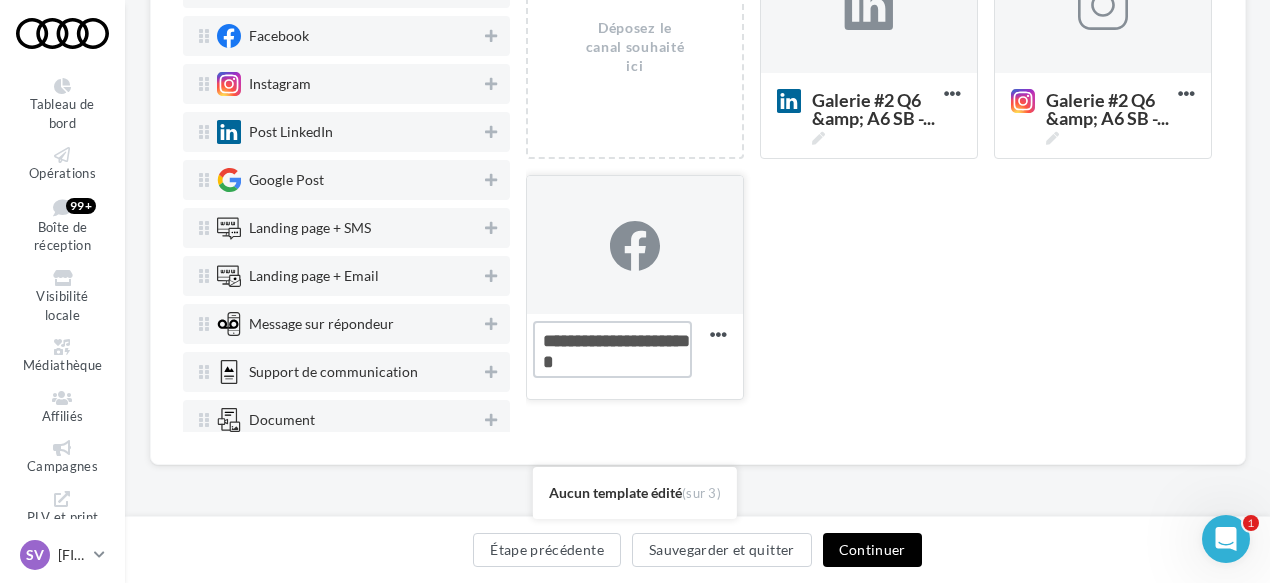 click on "Nouvelle com Facebook" at bounding box center (612, 349) 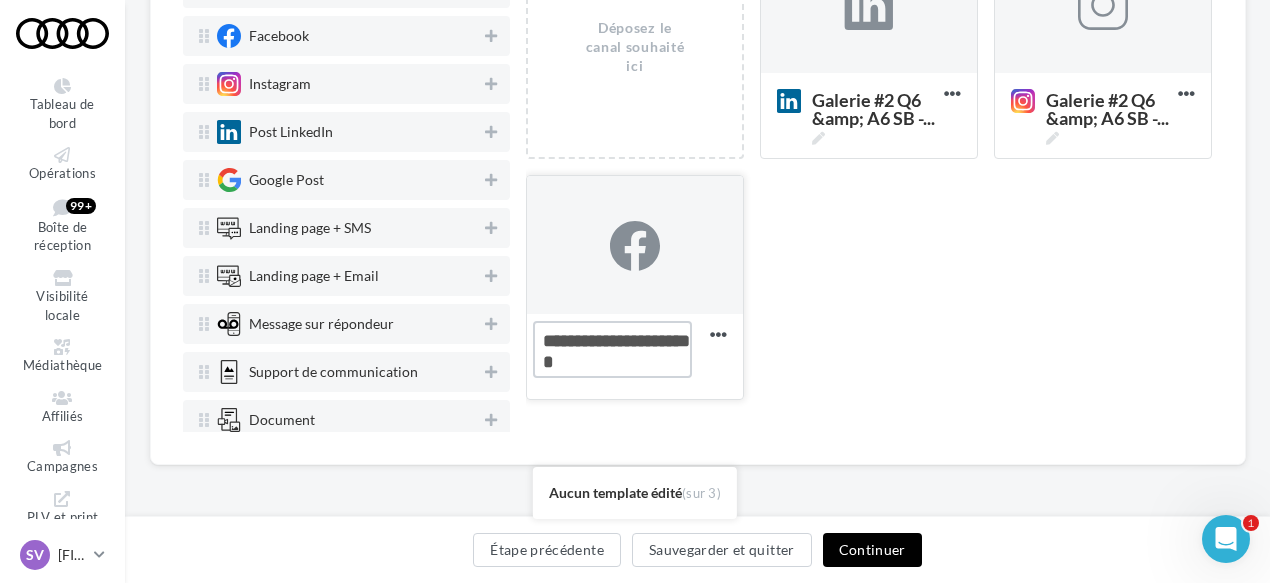 paste on "**********" 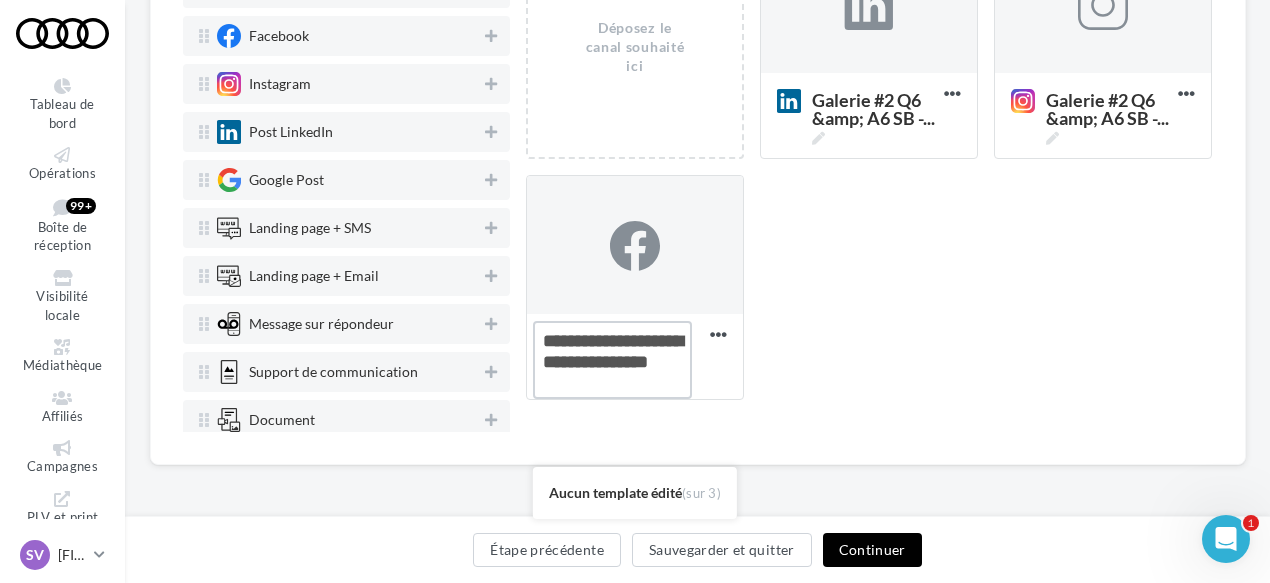 type on "**********" 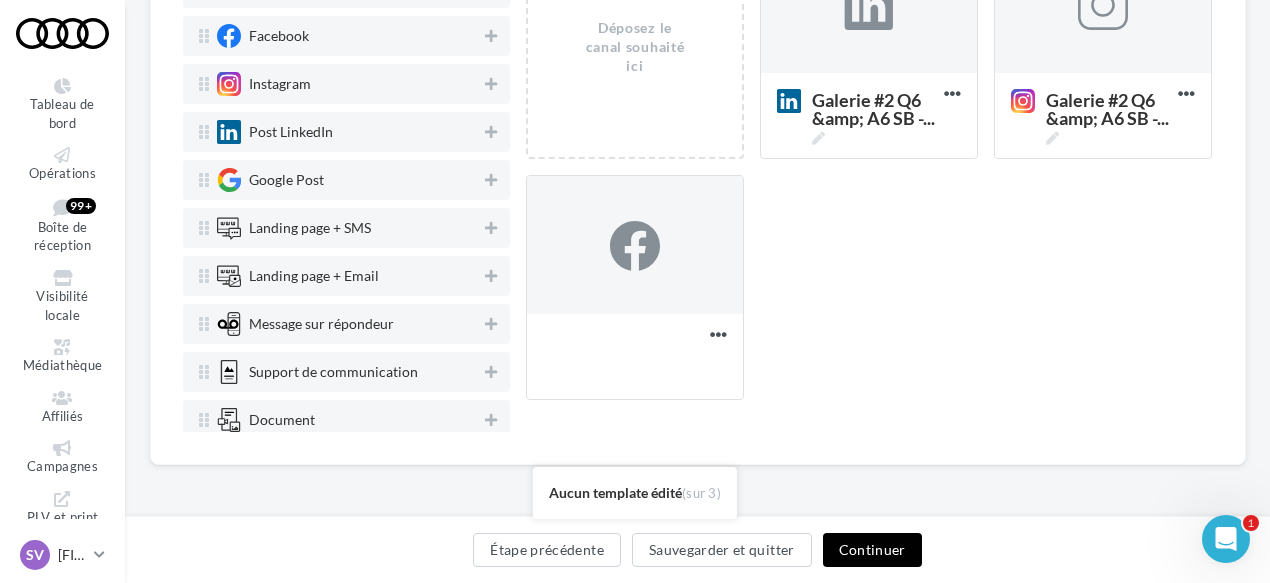 click on "Déposez le canal souhaité ici                                Galerie #2 Q6 &amp; A6 SB -  ...   Supprimer                                Galerie #2 Q6 &amp; A6 SB -  ...   Supprimer                                Nouvelle com Facebook   Supprimer" at bounding box center (877, 175) 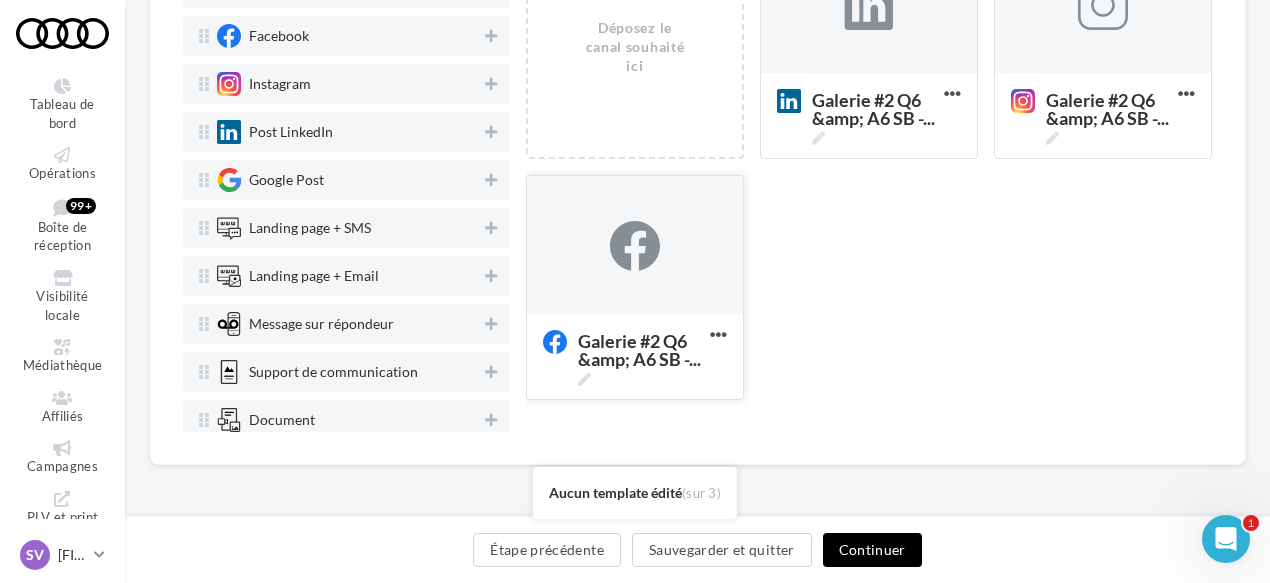 click at bounding box center (635, 246) 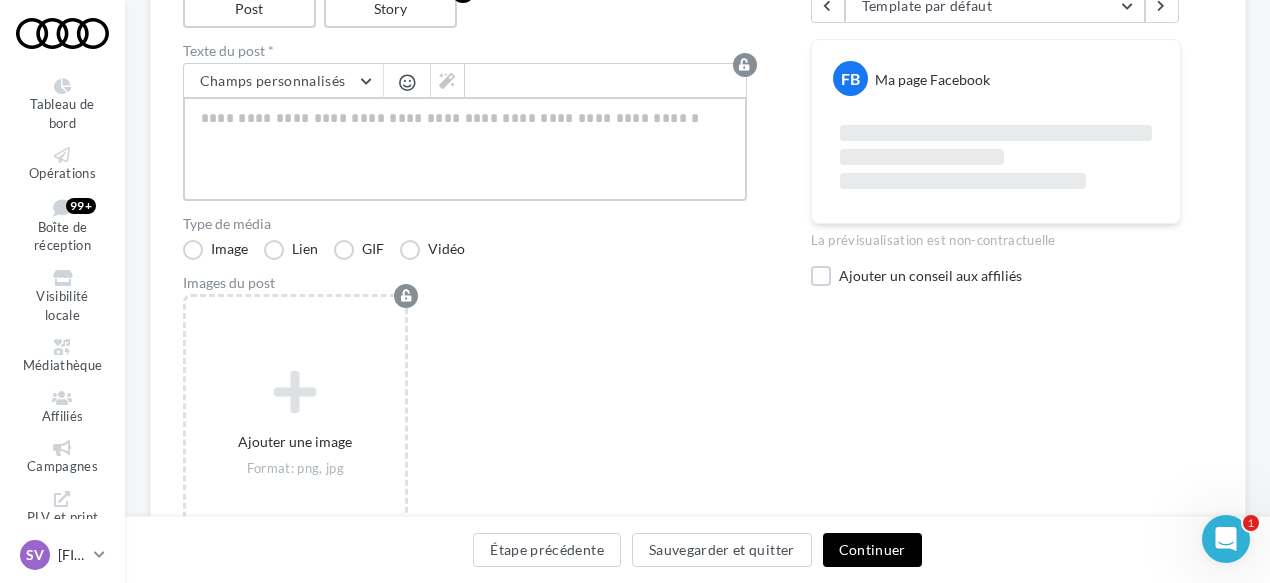 click at bounding box center [465, 149] 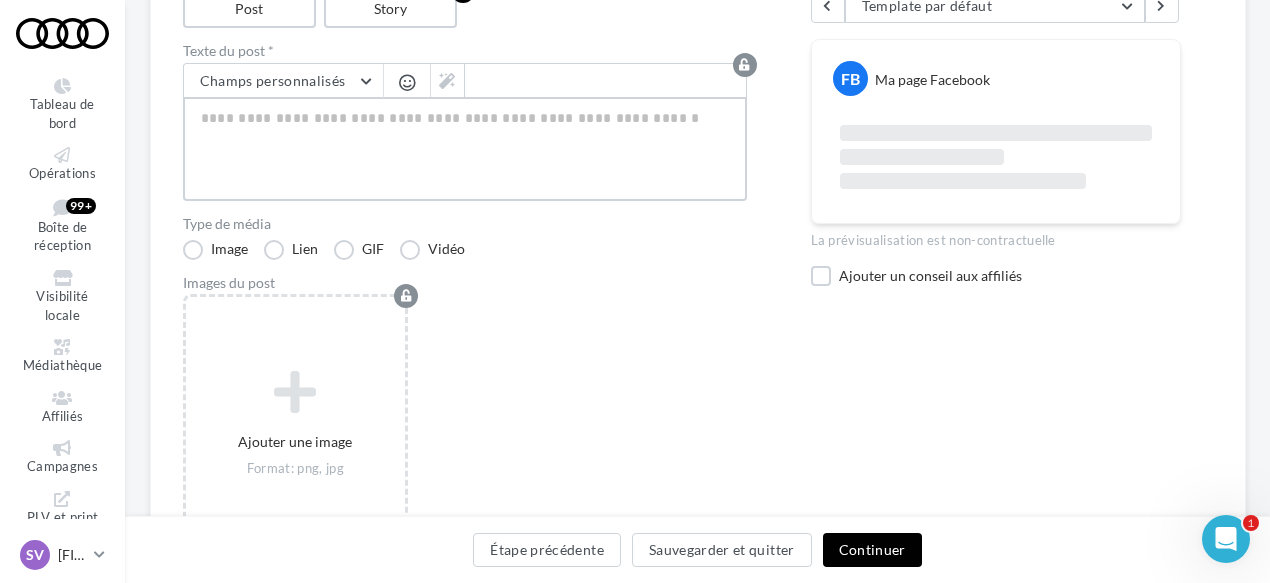 paste on "**********" 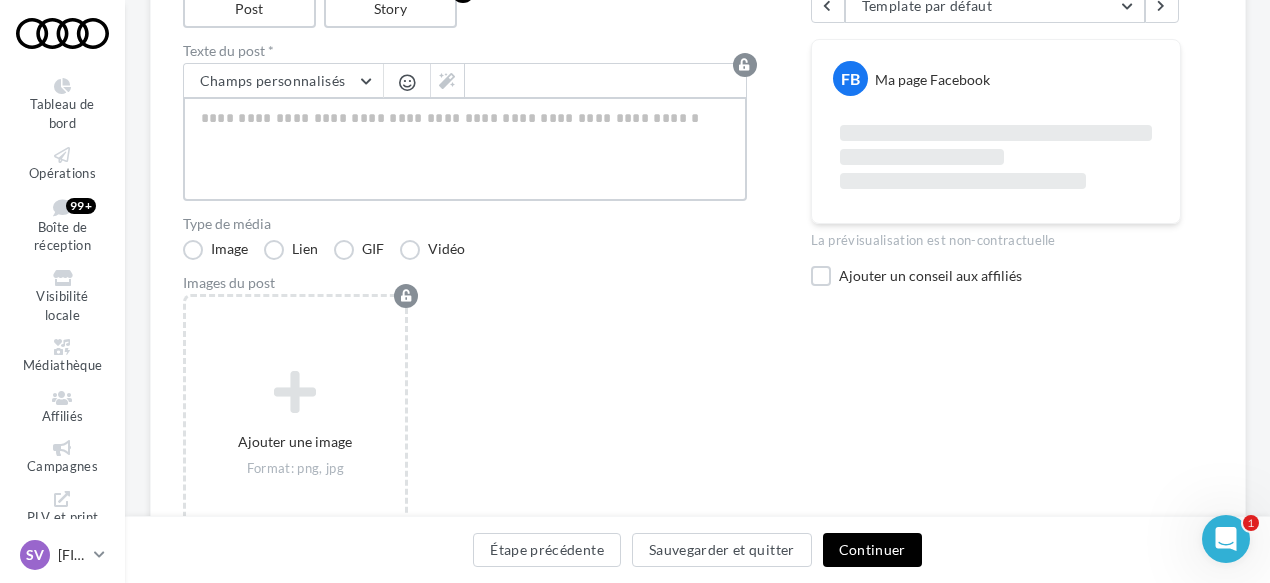 type on "**********" 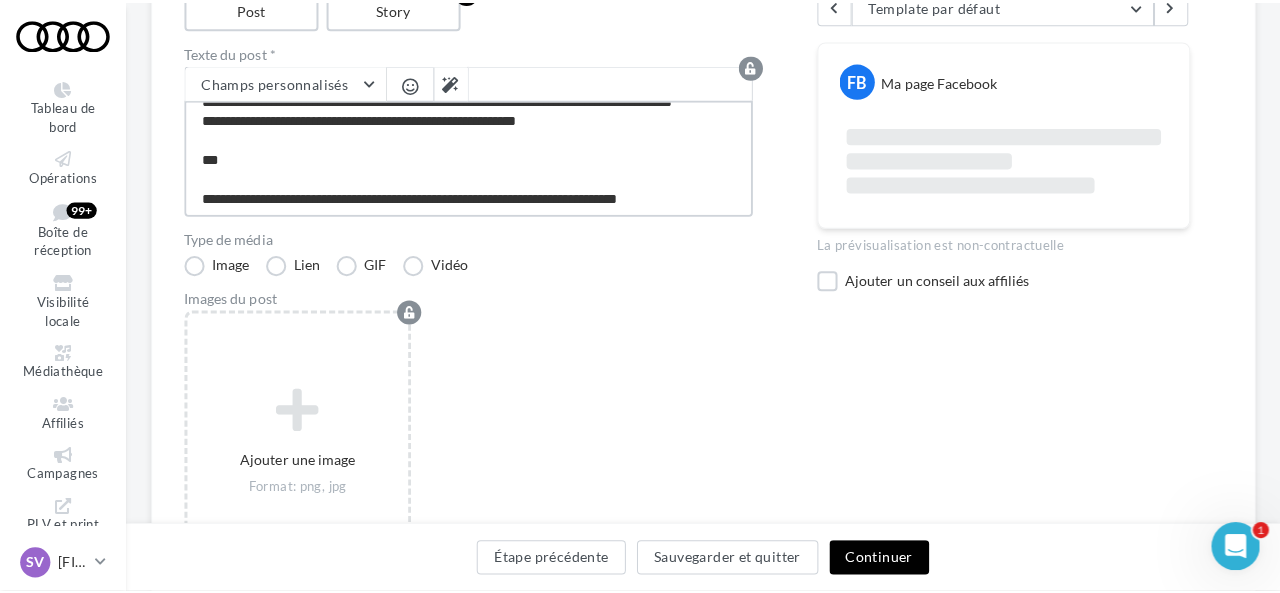scroll, scrollTop: 0, scrollLeft: 0, axis: both 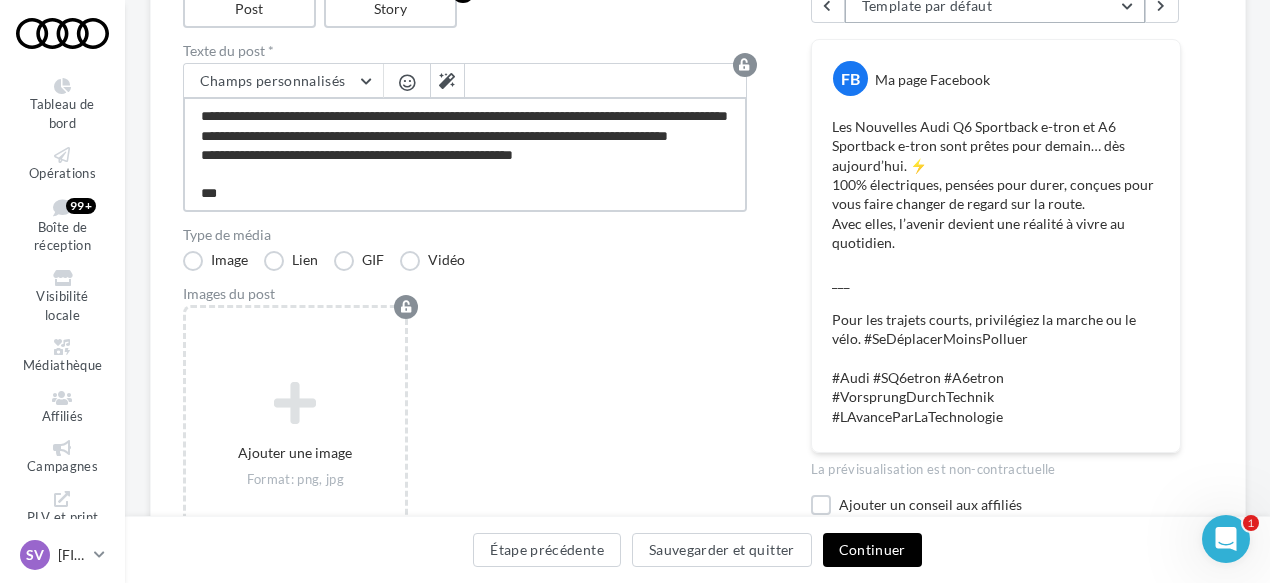 type on "**********" 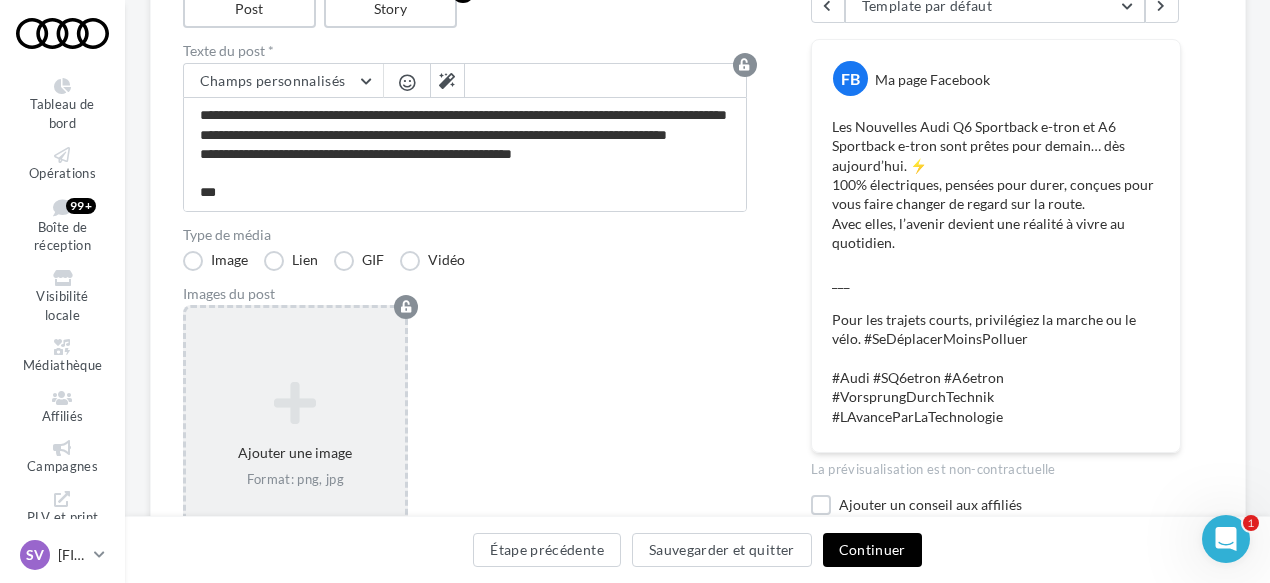 click at bounding box center (296, 404) 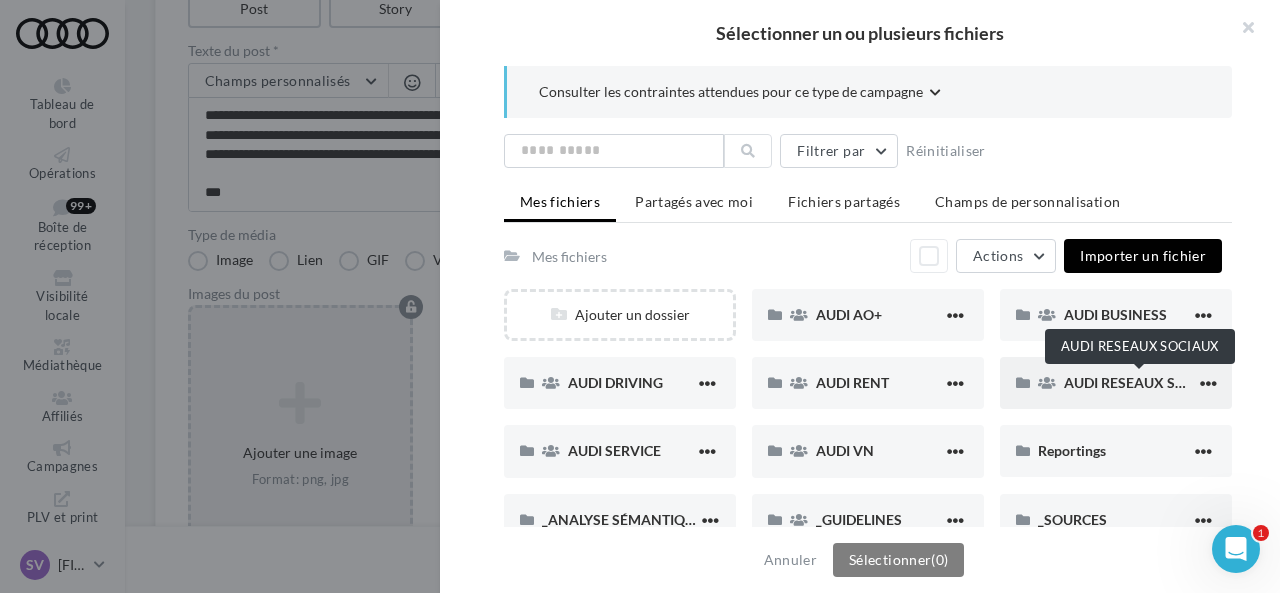 click on "AUDI RESEAUX SOCIAUX" at bounding box center [1146, 382] 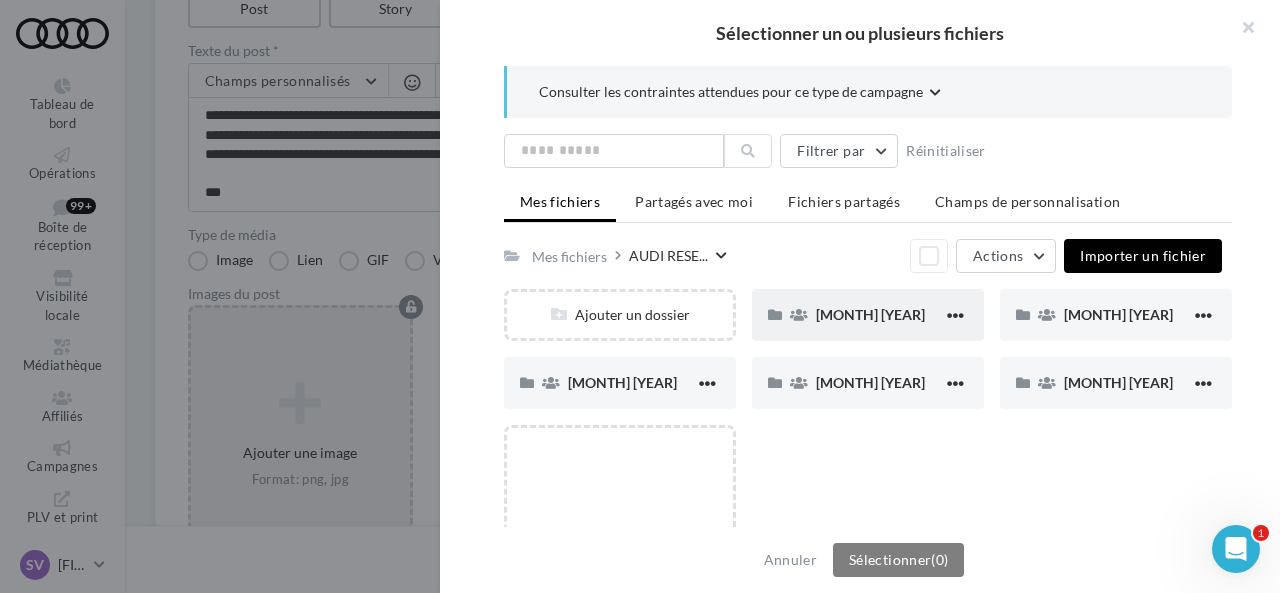click on "[MONTH] [YEAR]" at bounding box center [870, 314] 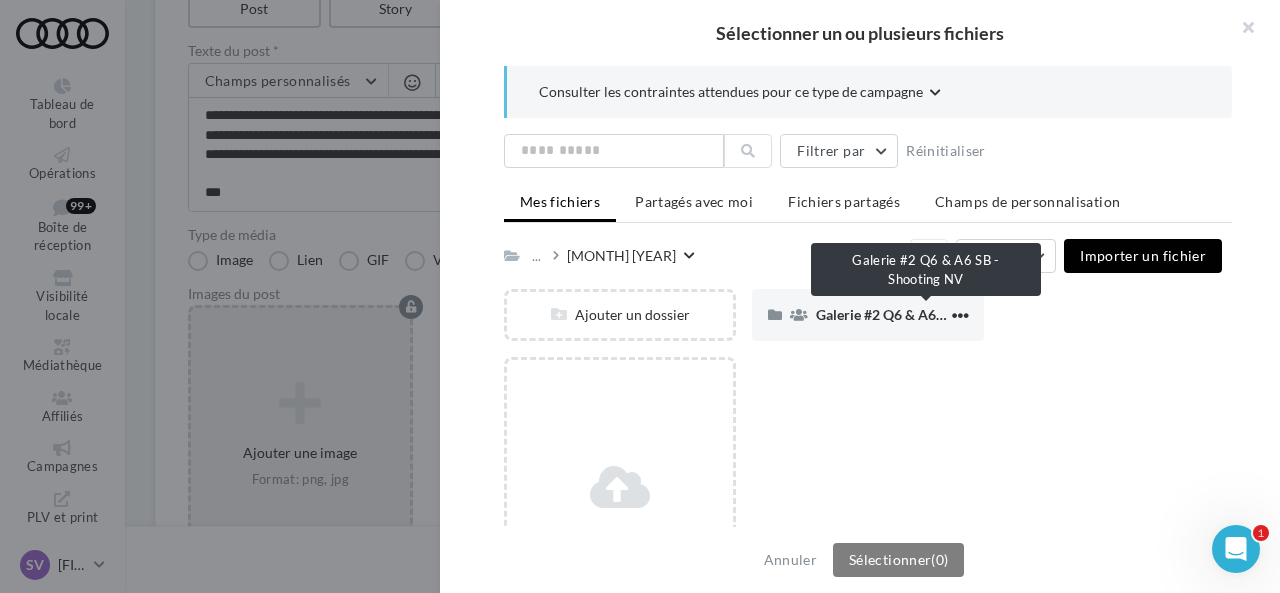 click on "Galerie #2 Q6 & A6 SB - Shooting NV" at bounding box center (931, 314) 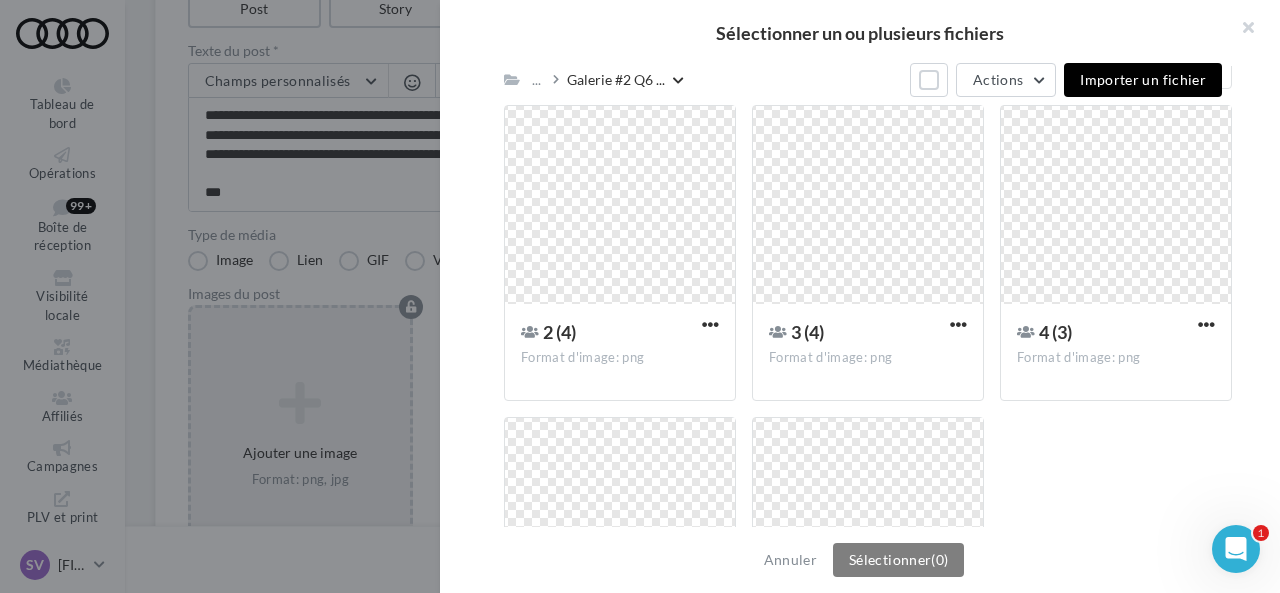 scroll, scrollTop: 1076, scrollLeft: 0, axis: vertical 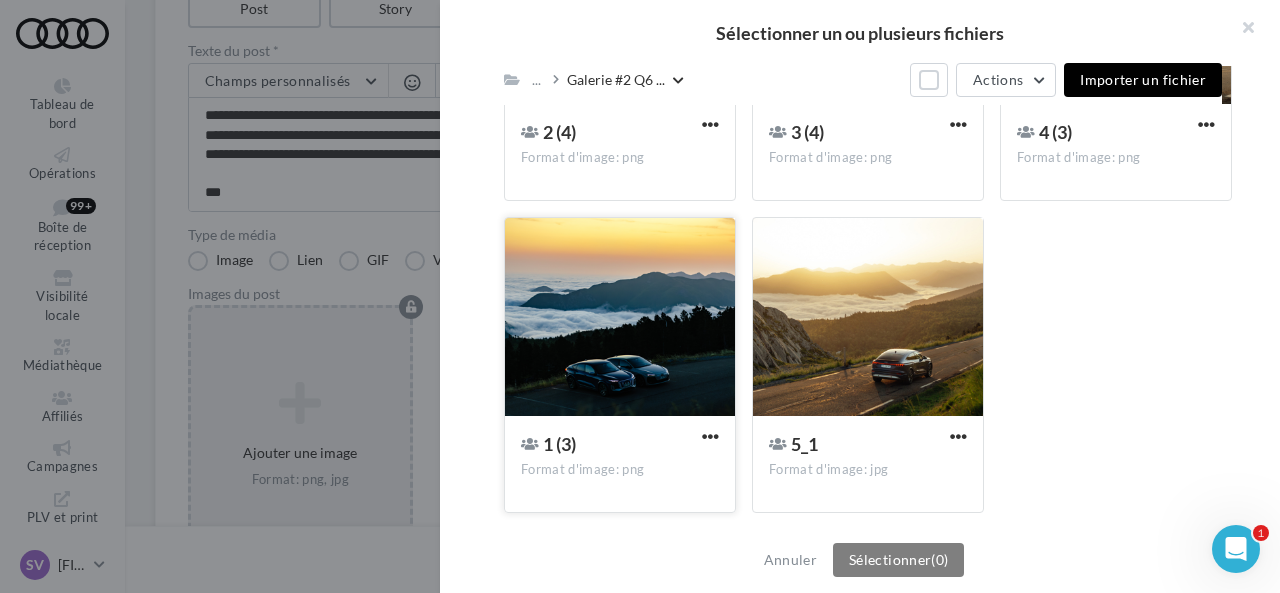 click at bounding box center (620, 318) 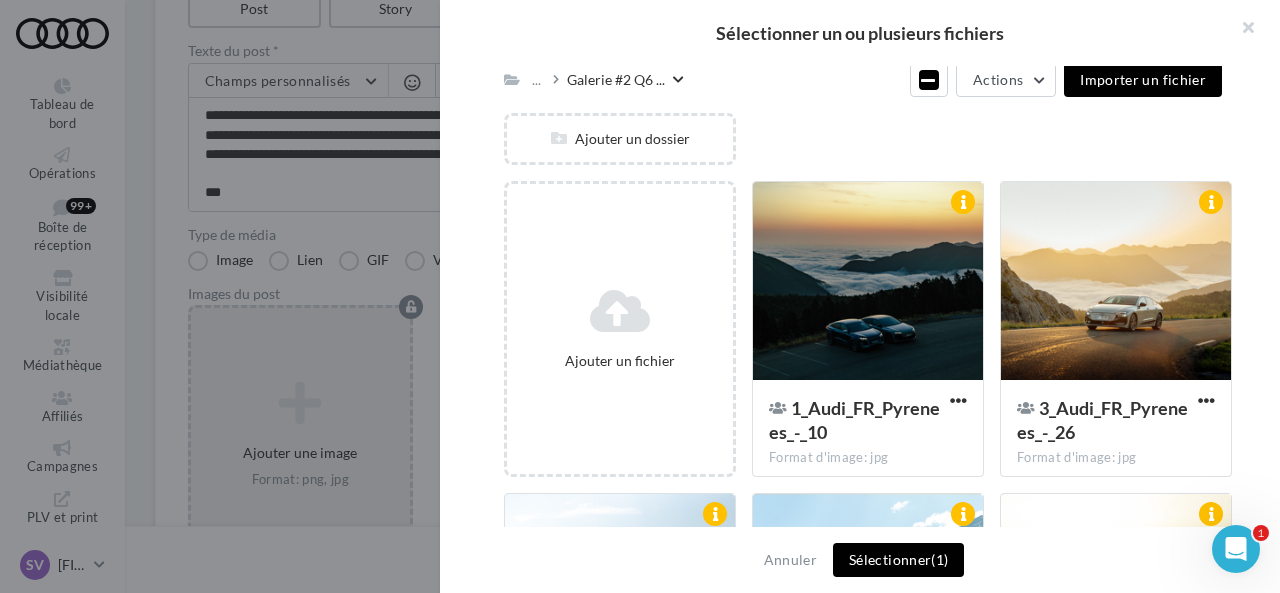 scroll, scrollTop: 176, scrollLeft: 0, axis: vertical 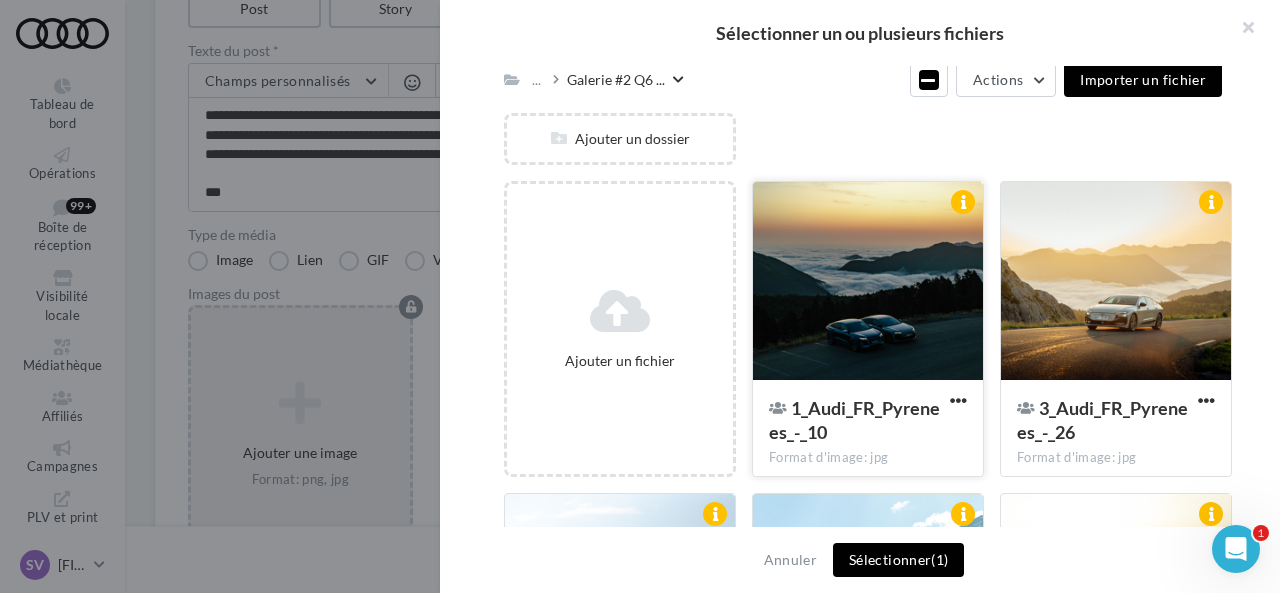 click at bounding box center (868, 282) 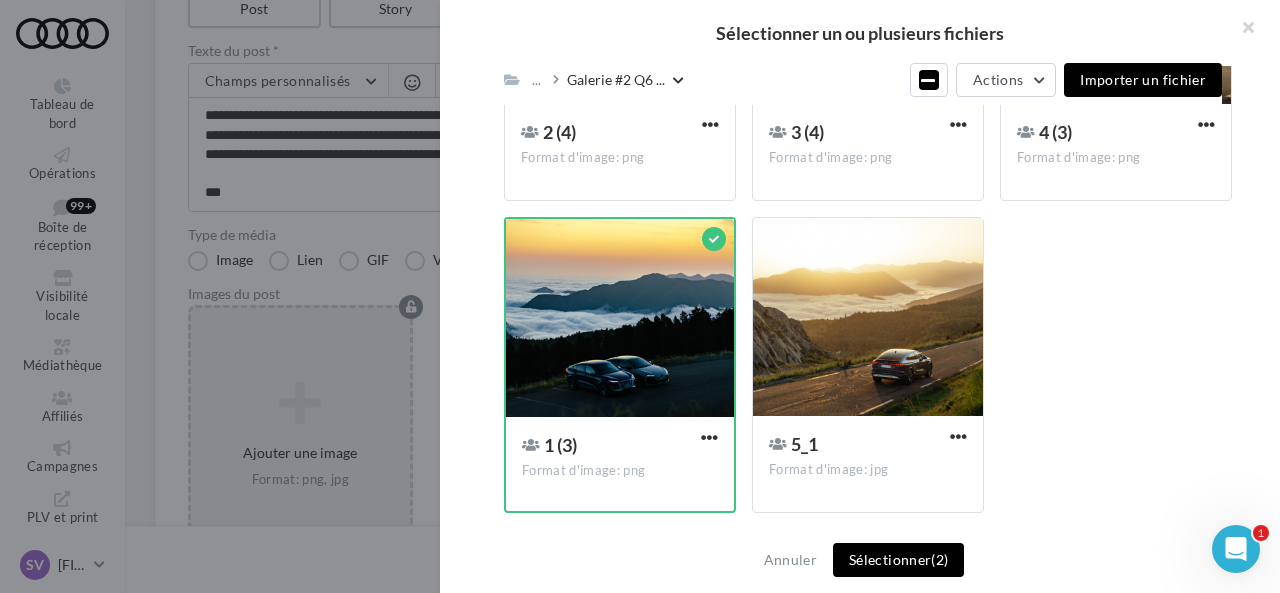 scroll, scrollTop: 676, scrollLeft: 0, axis: vertical 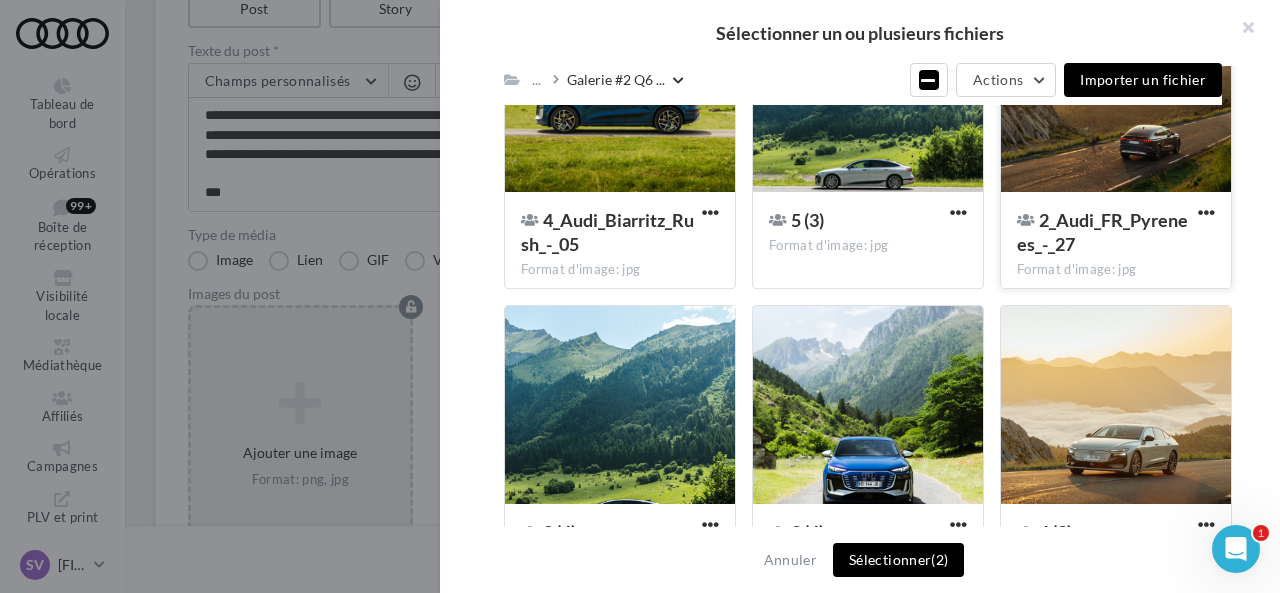 click at bounding box center (1116, 94) 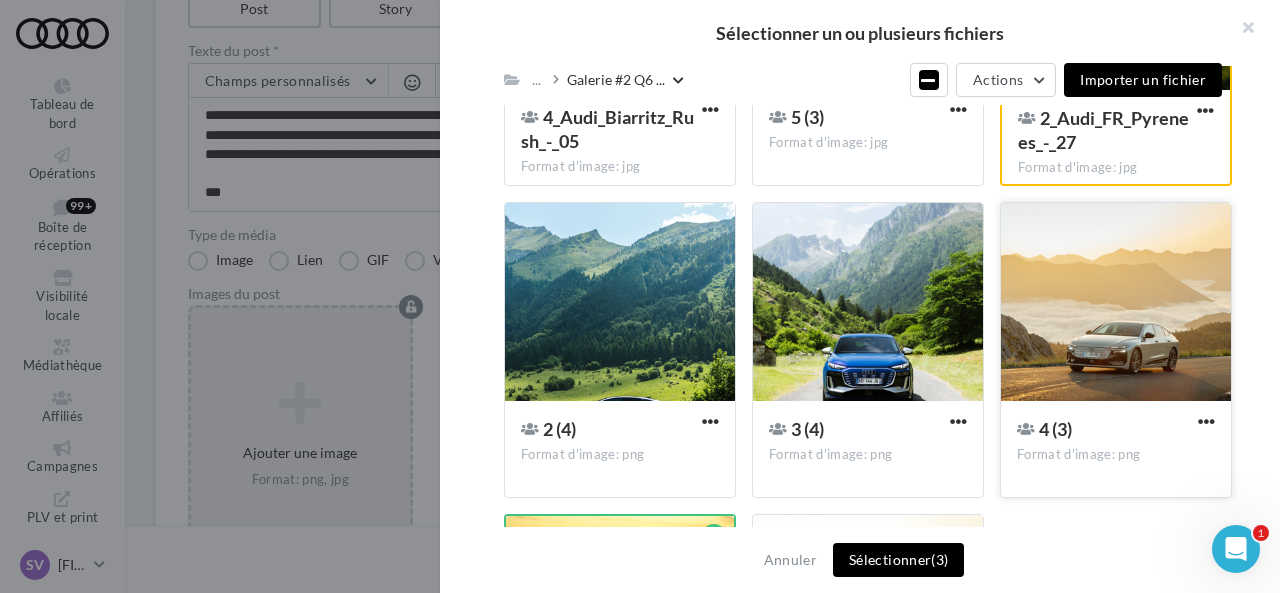 scroll, scrollTop: 976, scrollLeft: 0, axis: vertical 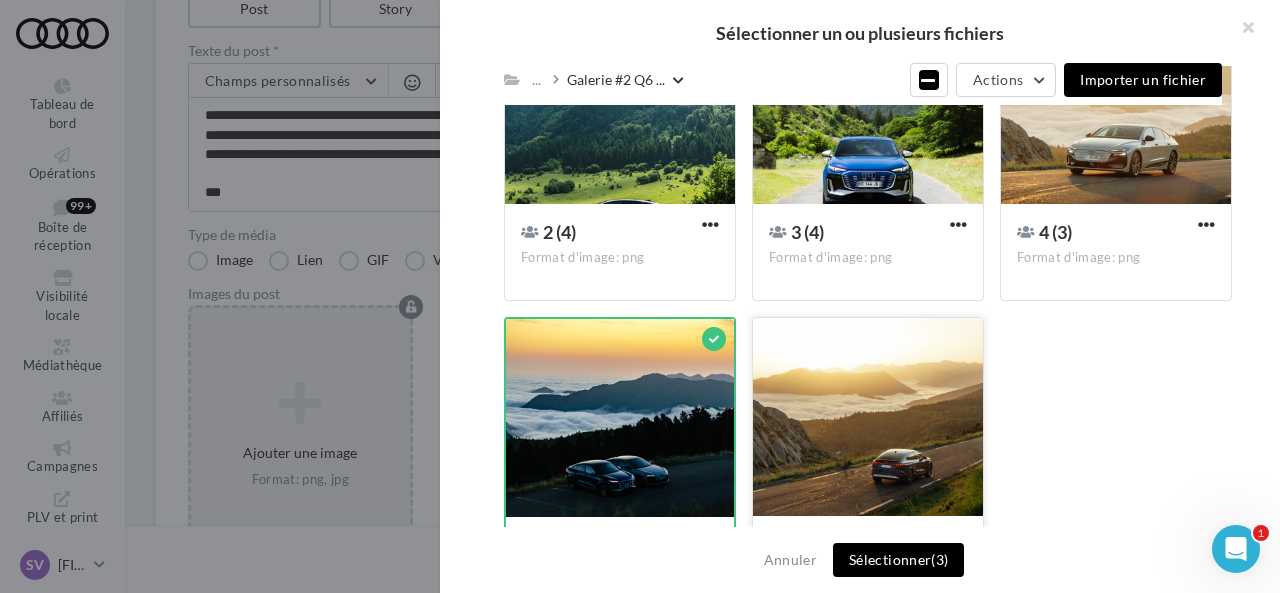 click at bounding box center (868, 418) 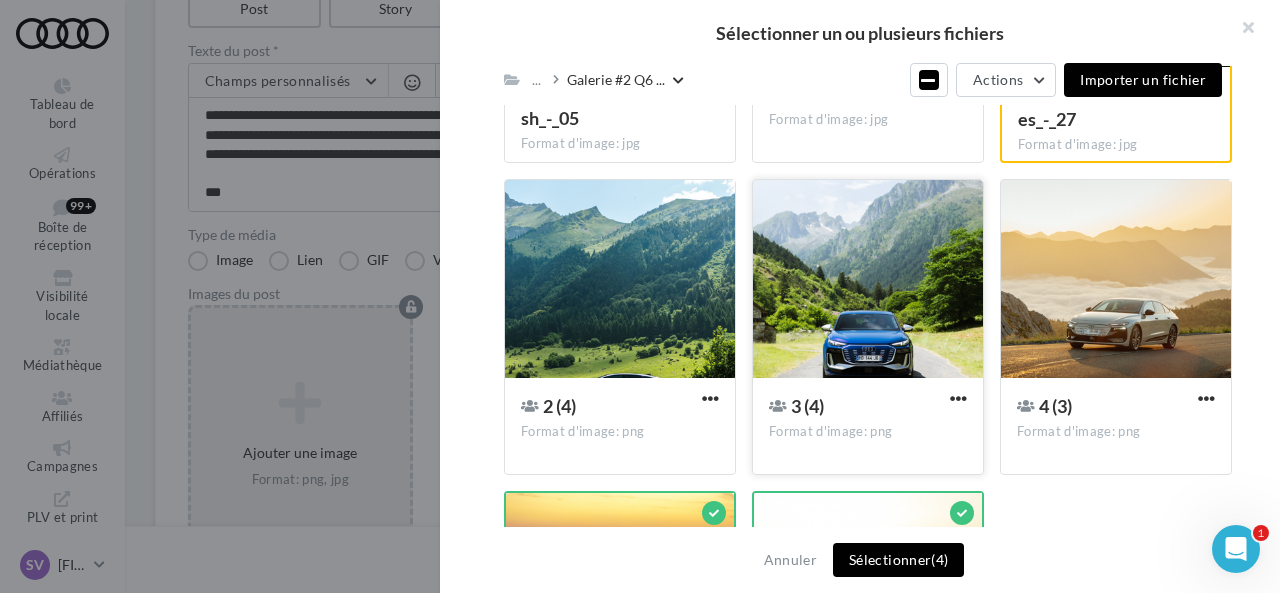scroll, scrollTop: 876, scrollLeft: 0, axis: vertical 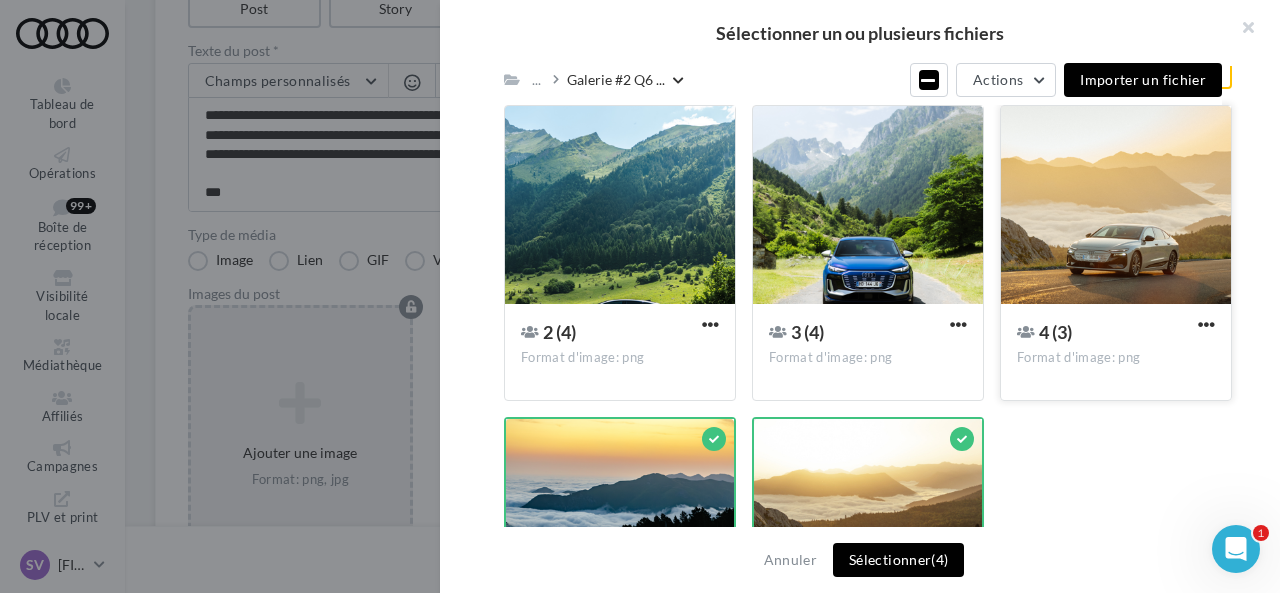 click at bounding box center [1116, 206] 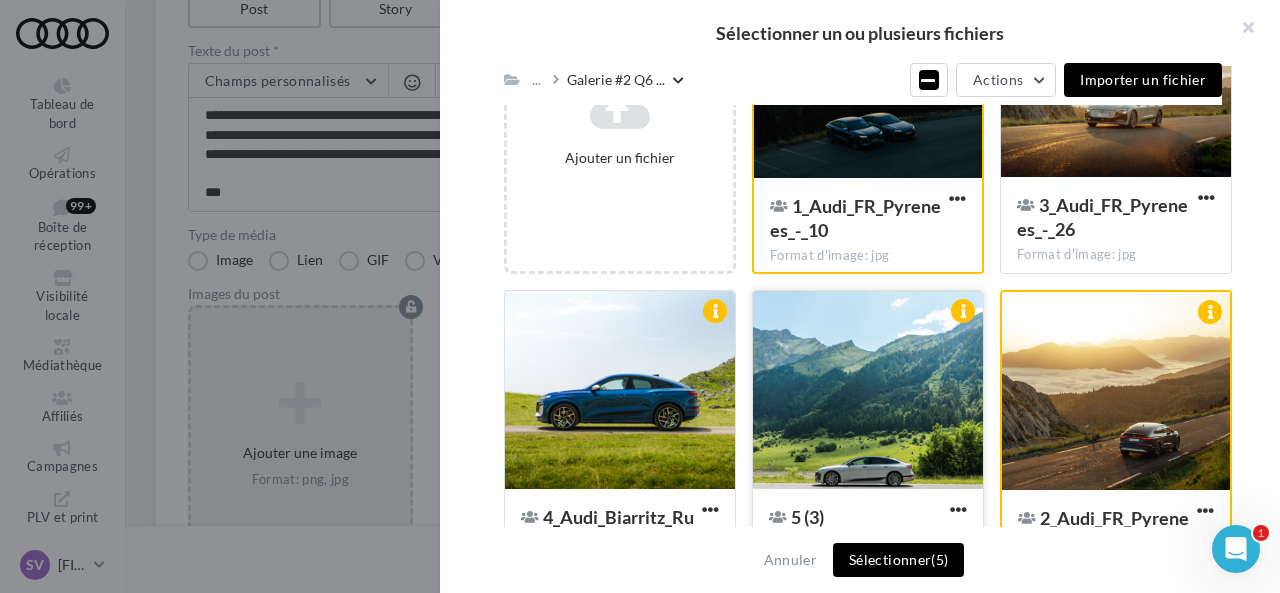scroll, scrollTop: 376, scrollLeft: 0, axis: vertical 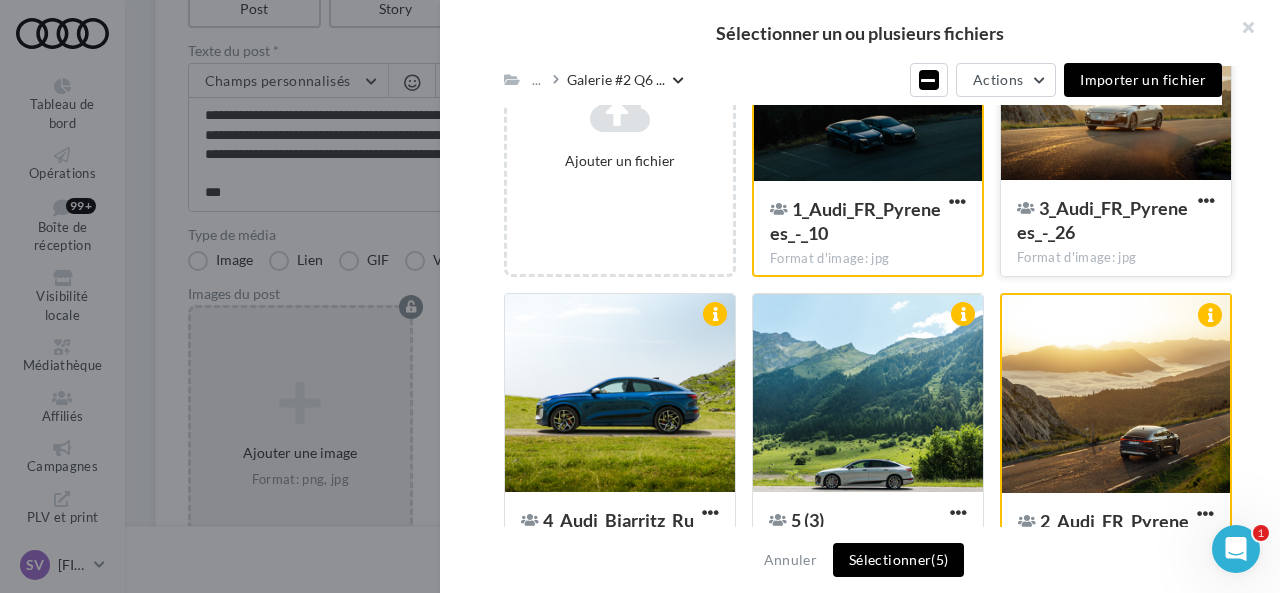 click at bounding box center [1116, 82] 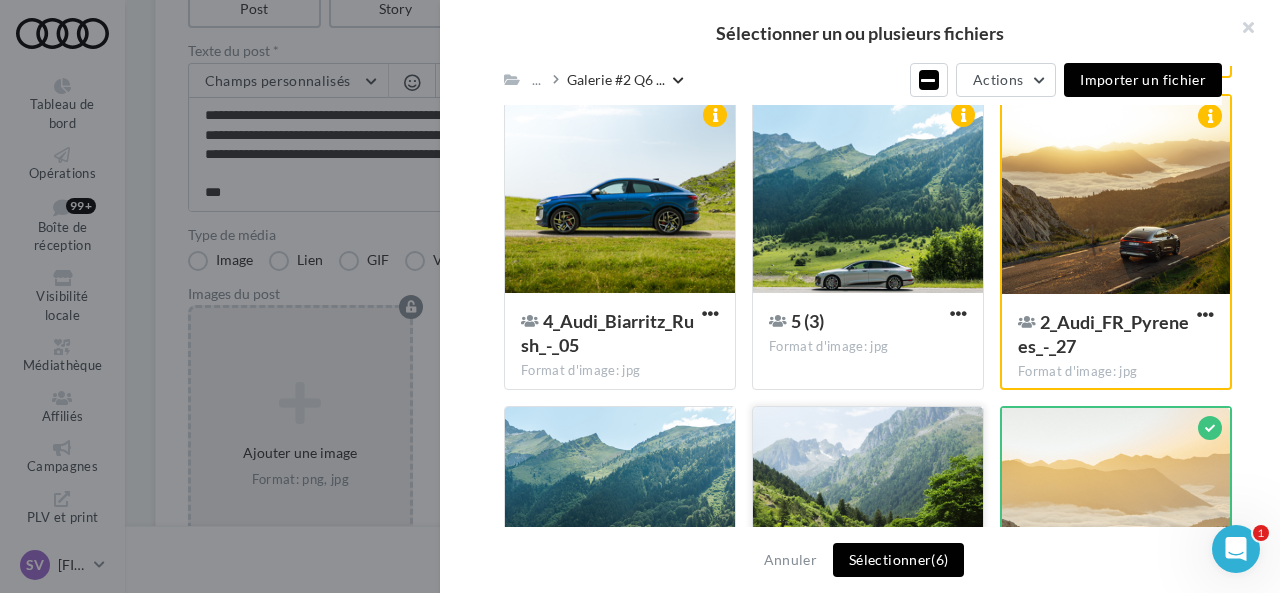 scroll, scrollTop: 676, scrollLeft: 0, axis: vertical 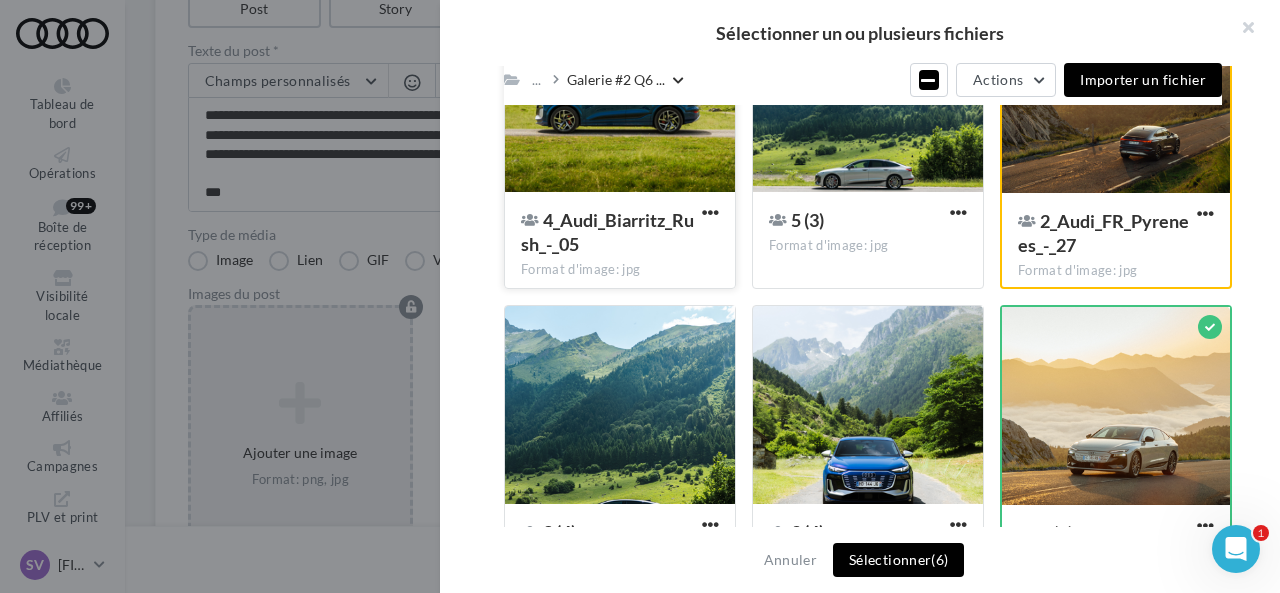 click at bounding box center [620, 94] 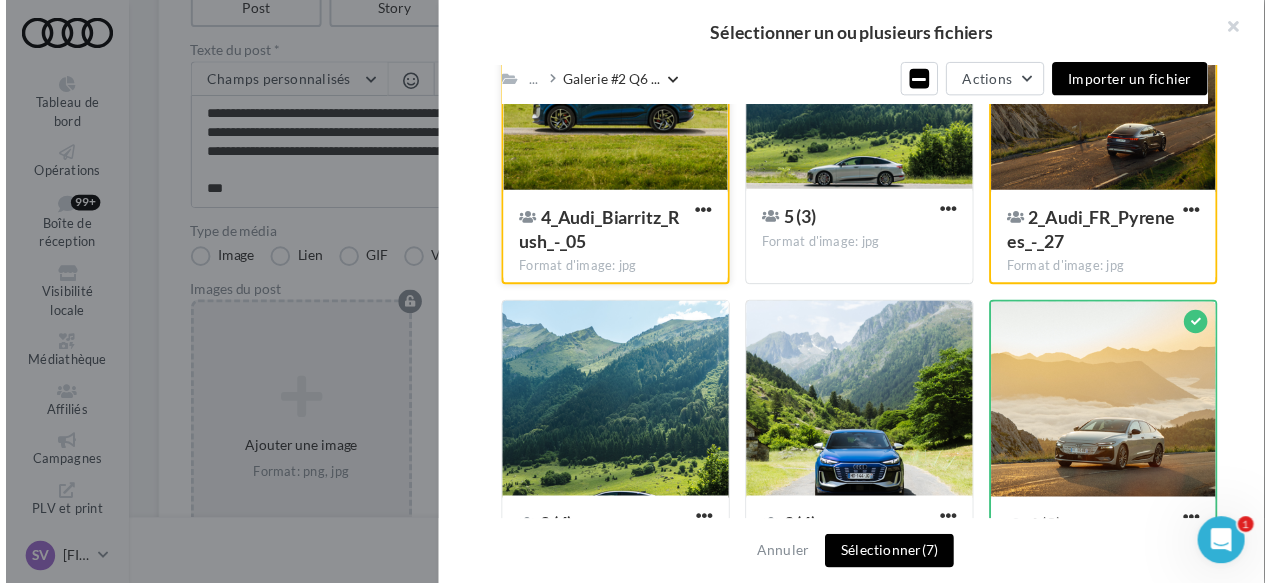 scroll, scrollTop: 677, scrollLeft: 0, axis: vertical 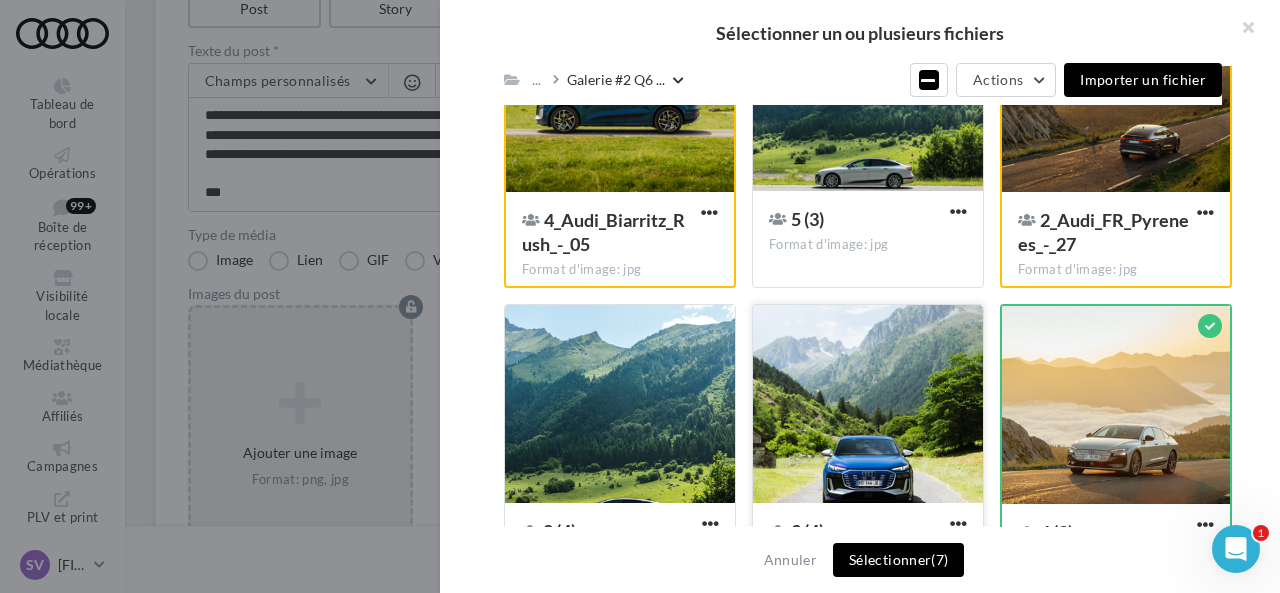 click at bounding box center (868, 405) 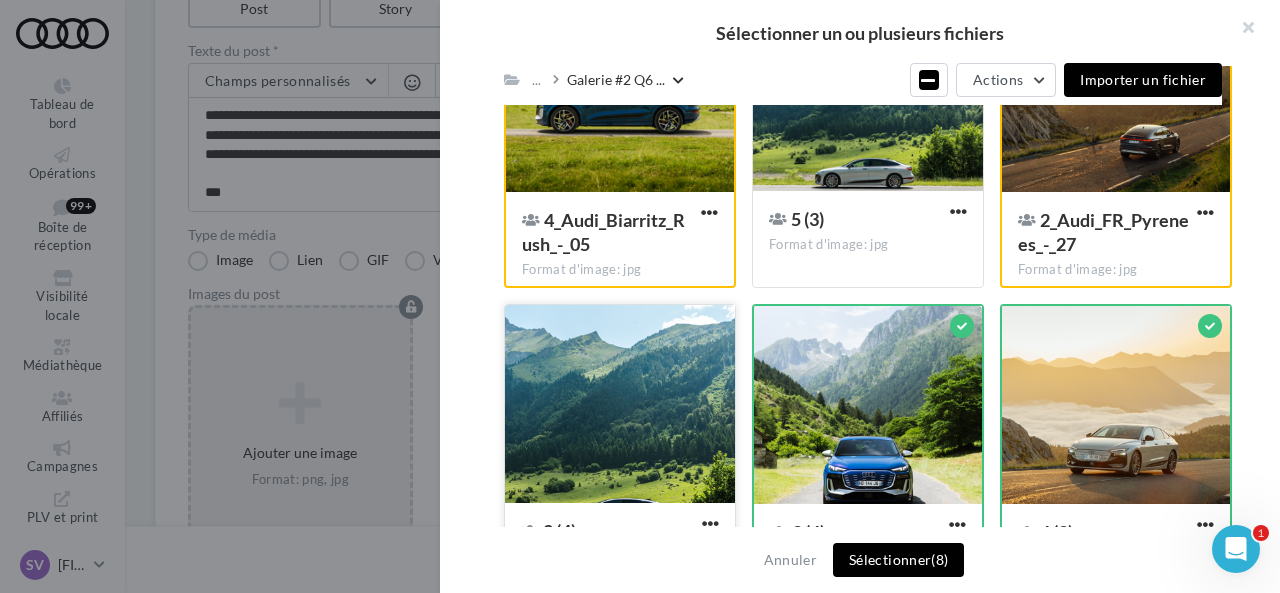 click at bounding box center (620, 405) 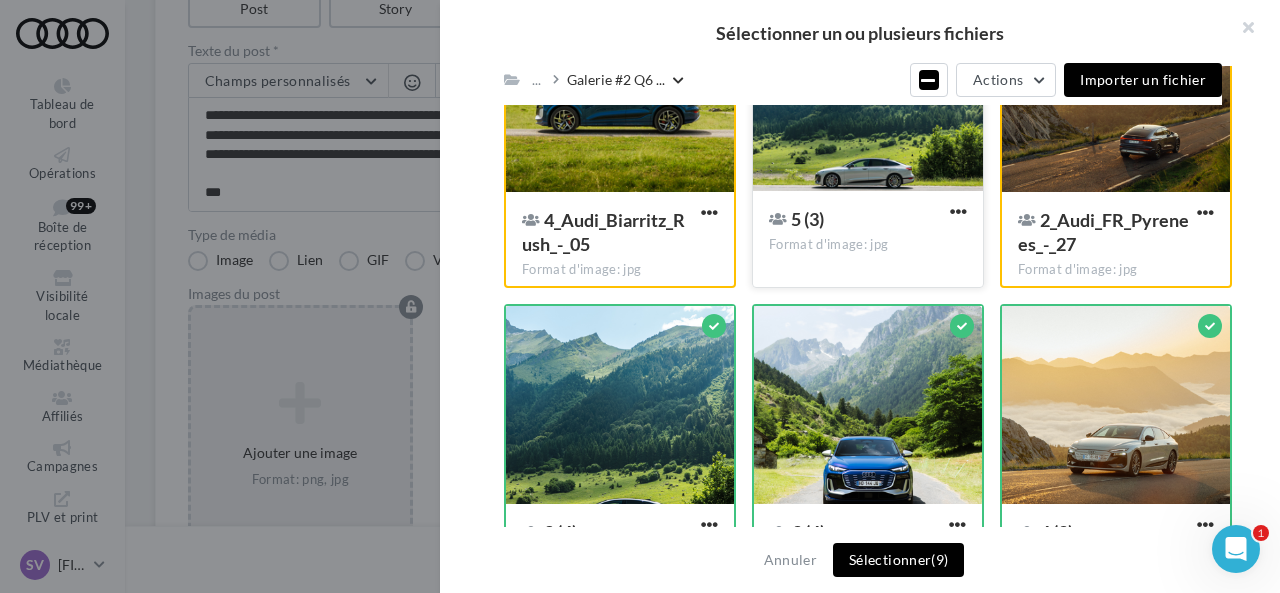 click at bounding box center (868, 93) 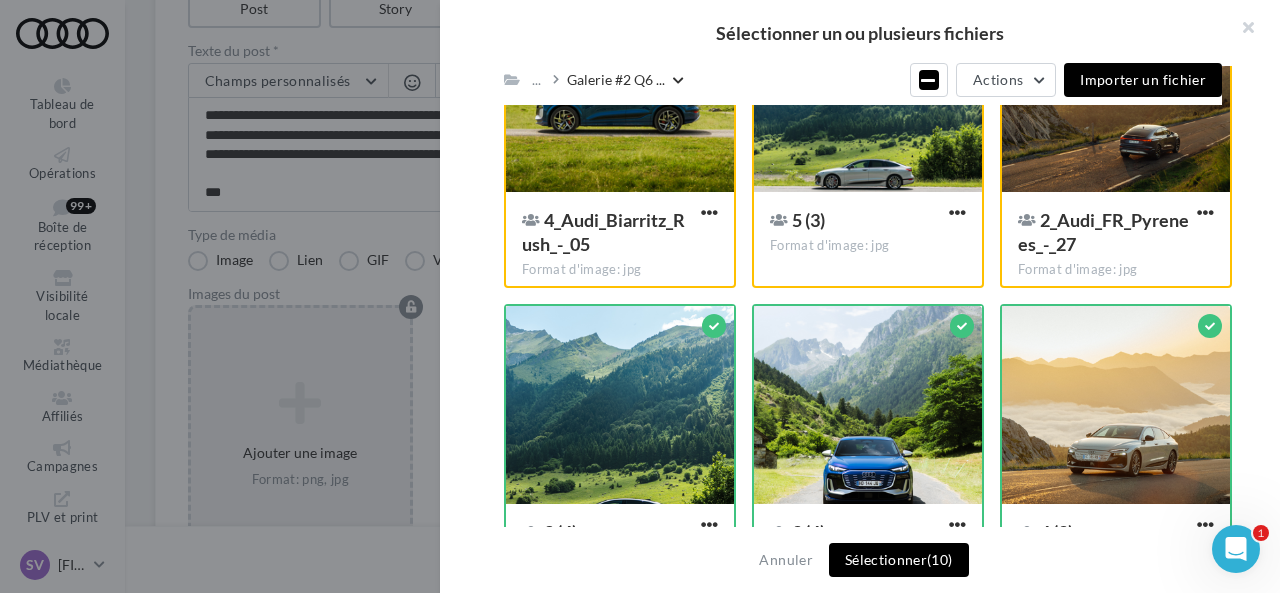 click on "Sélectionner   (10)" at bounding box center [899, 560] 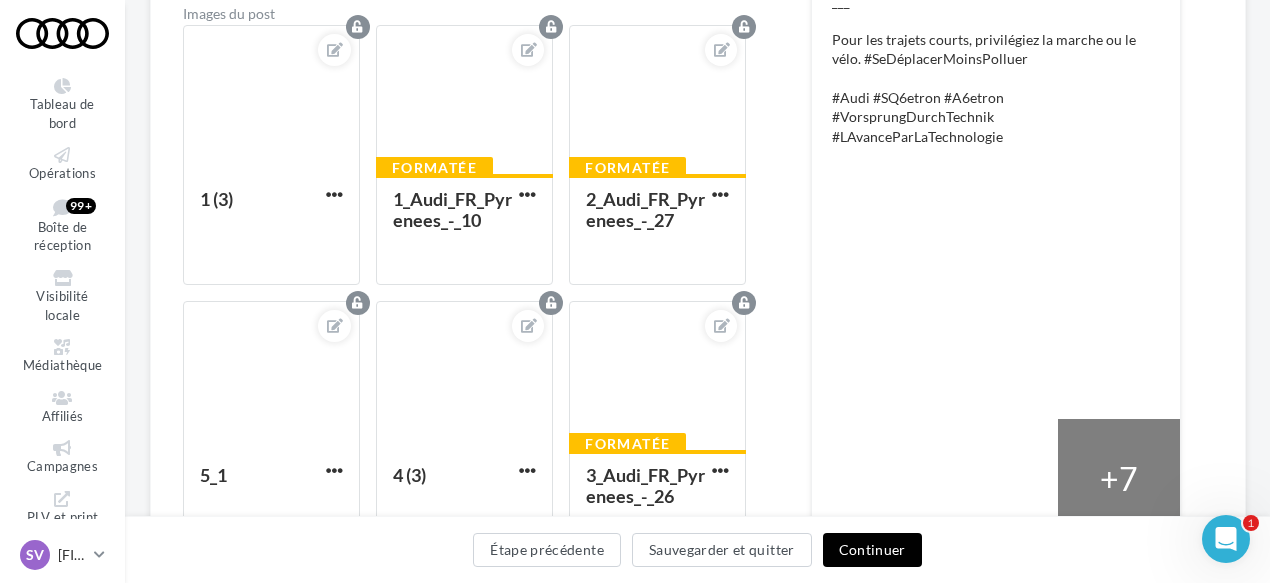 scroll, scrollTop: 564, scrollLeft: 0, axis: vertical 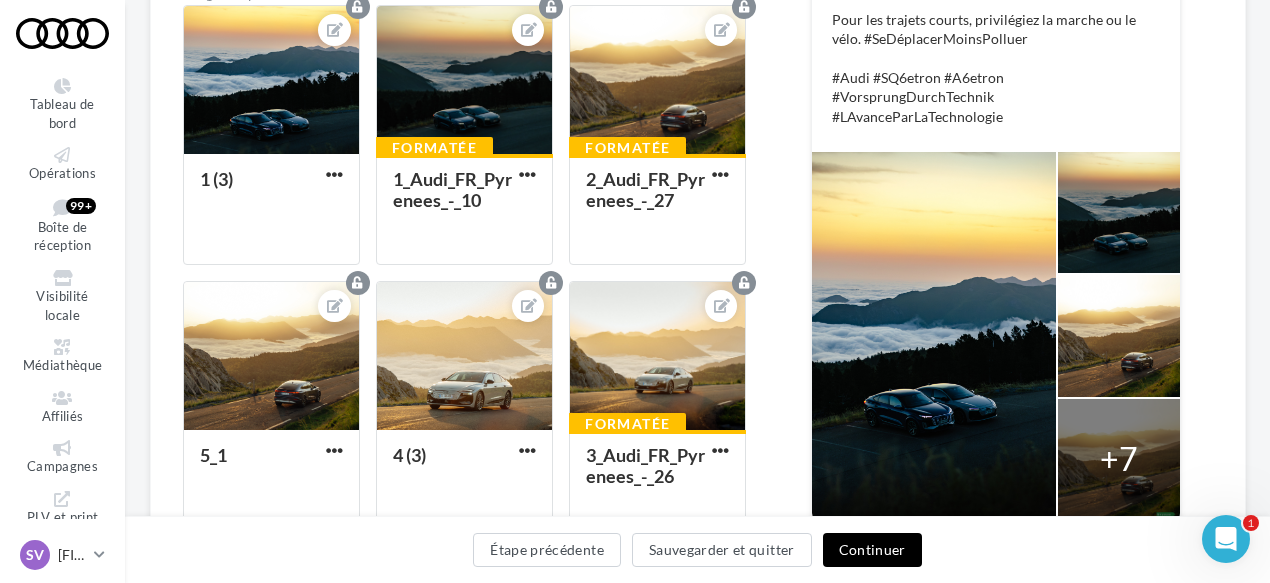 click on "Continuer" at bounding box center [872, 550] 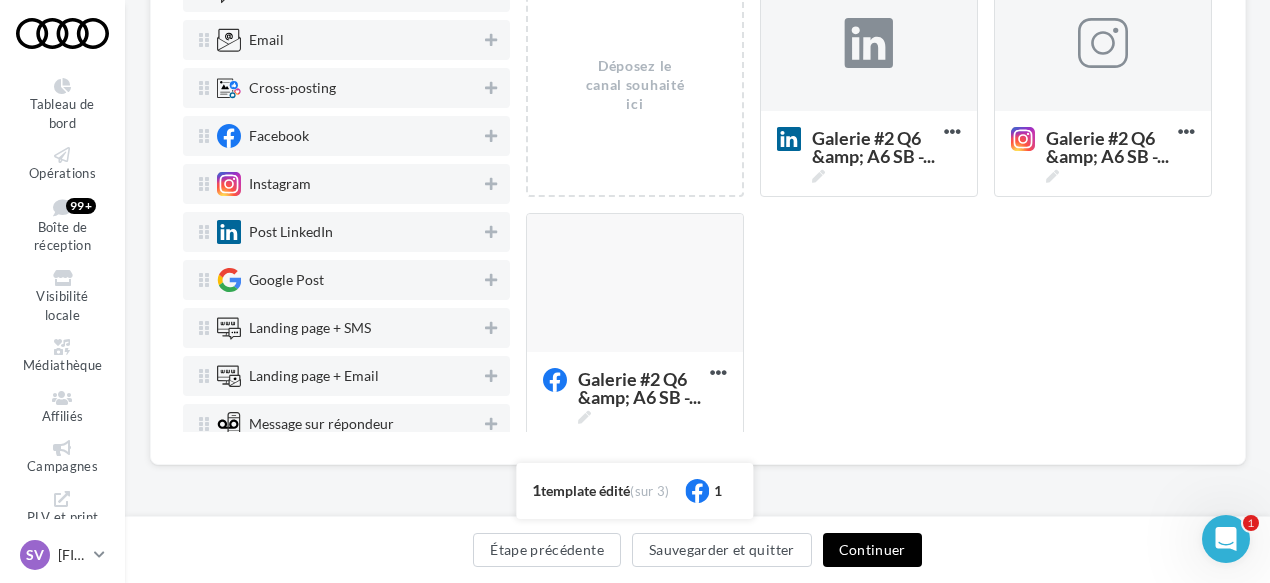 scroll, scrollTop: 264, scrollLeft: 0, axis: vertical 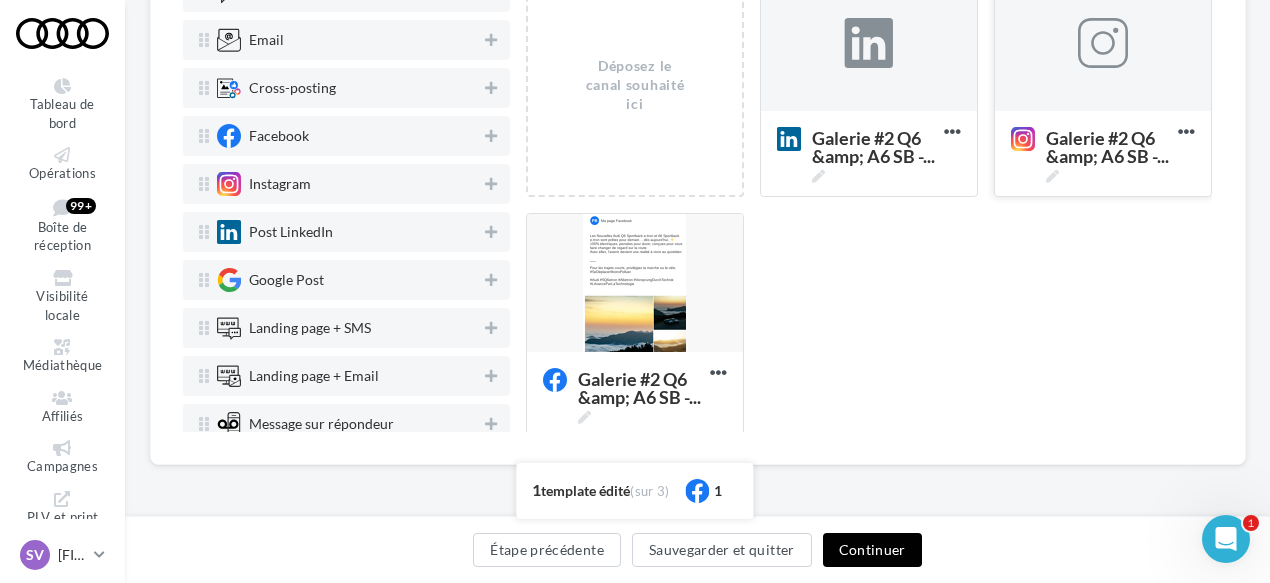click at bounding box center [1103, 43] 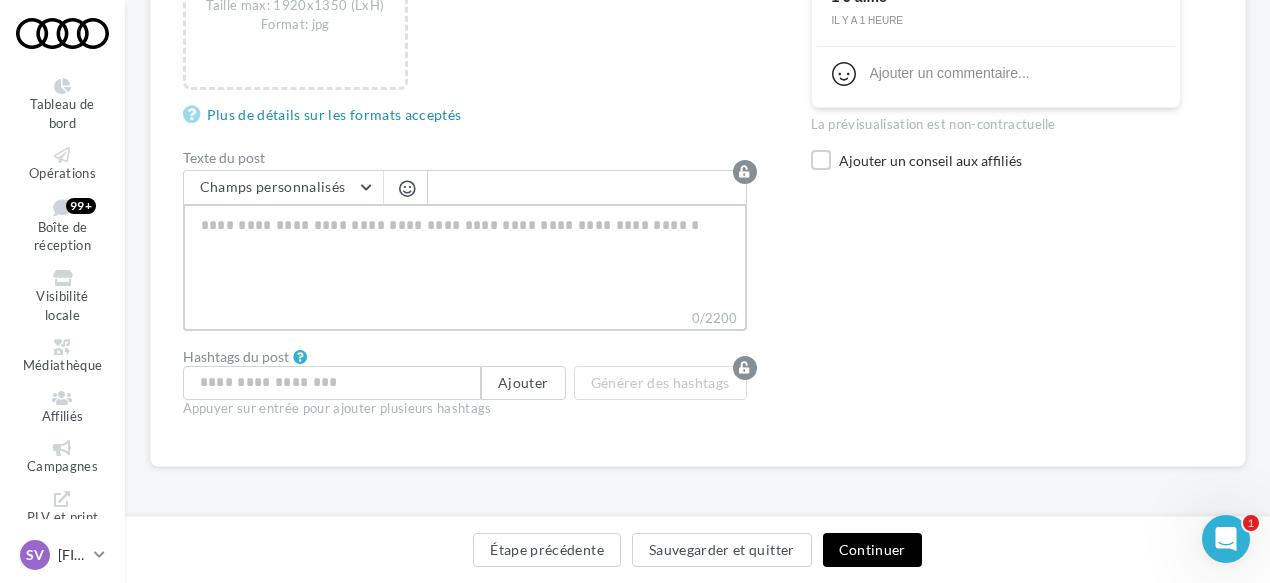 click on "0/2200" at bounding box center [465, 256] 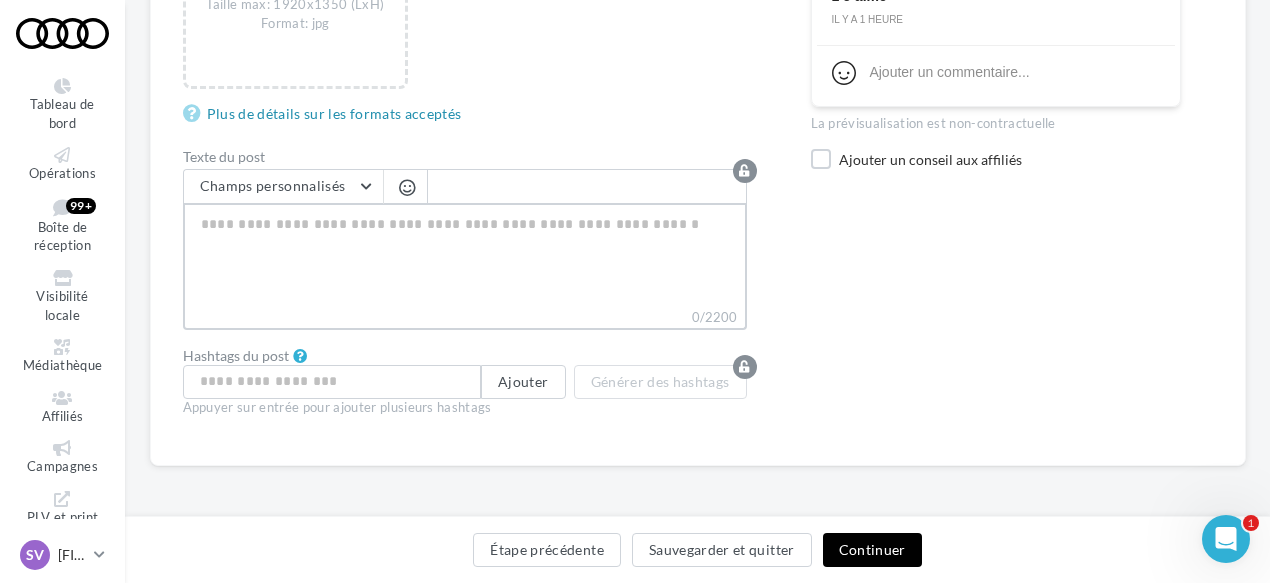 paste on "**********" 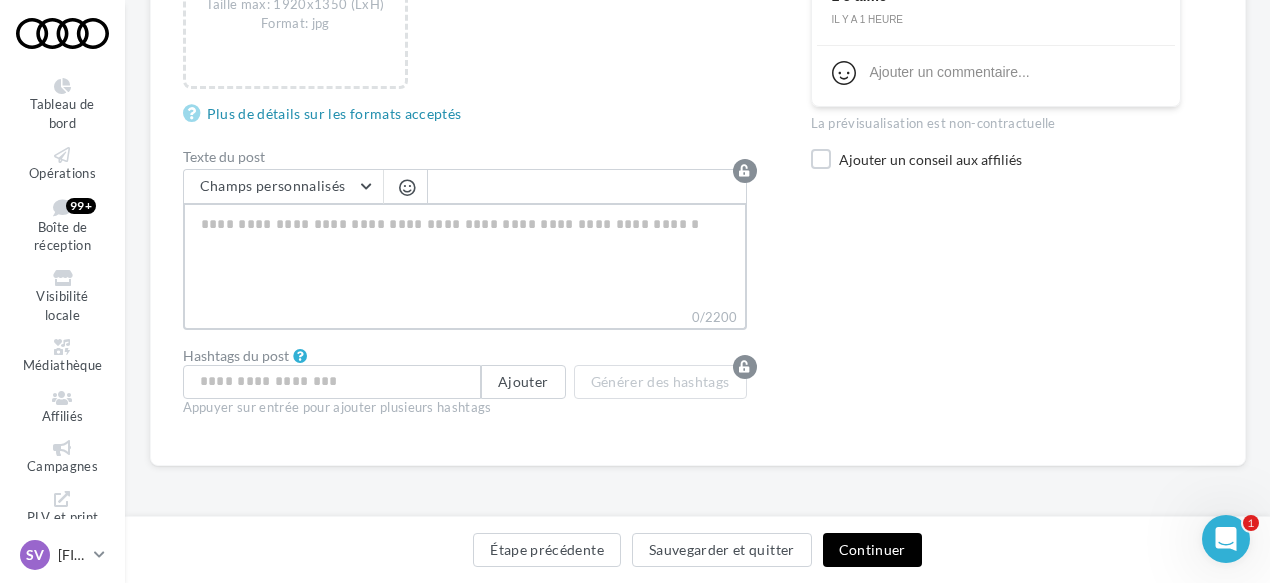 type on "**********" 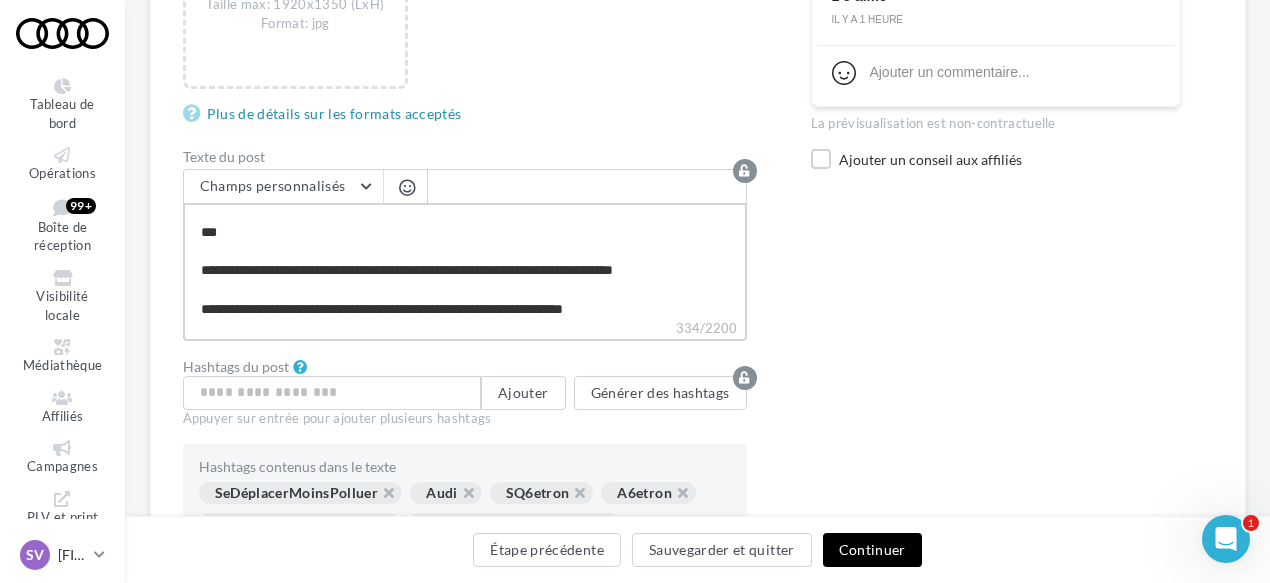 scroll, scrollTop: 0, scrollLeft: 0, axis: both 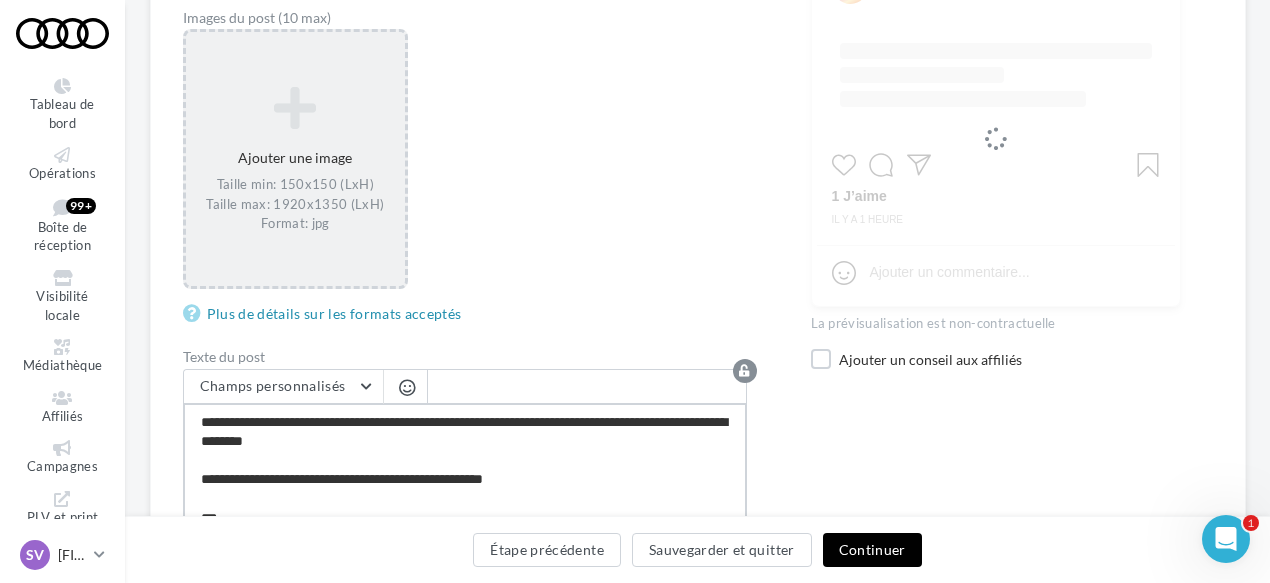type on "**********" 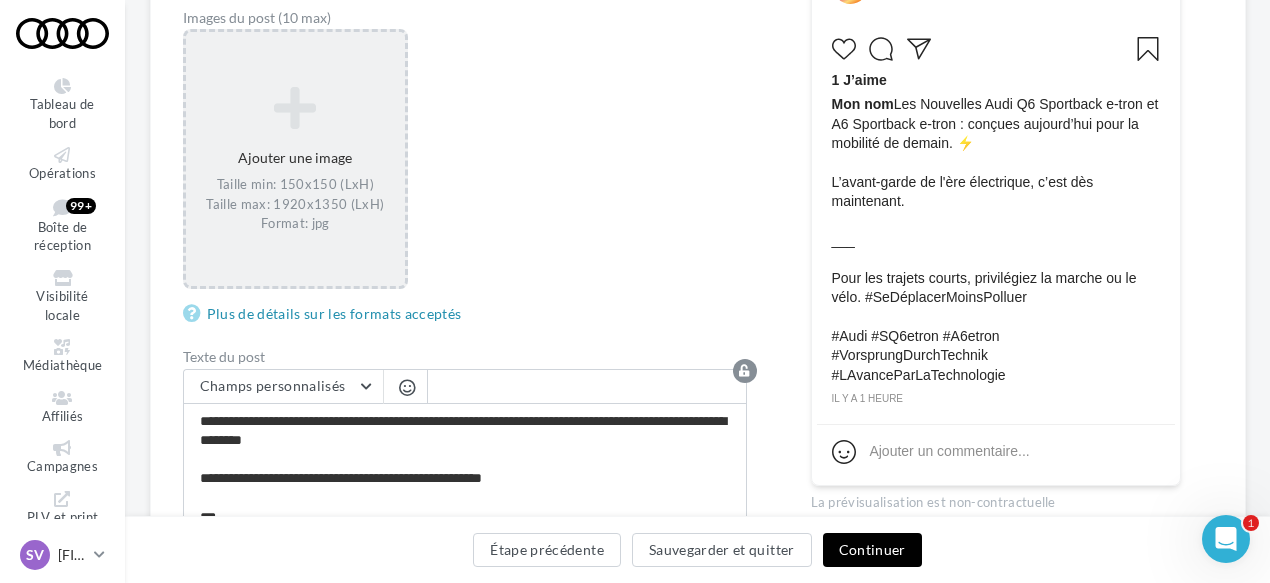 click at bounding box center (296, 108) 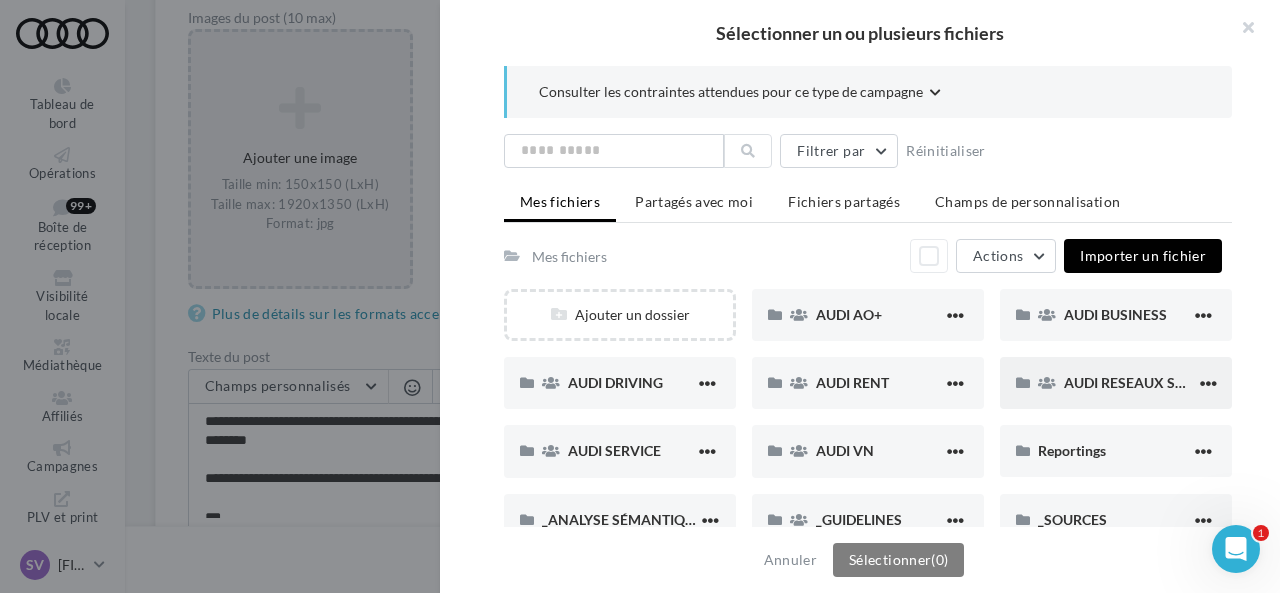 click on "AUDI RESEAUX SOCIAUX" at bounding box center [1116, 383] 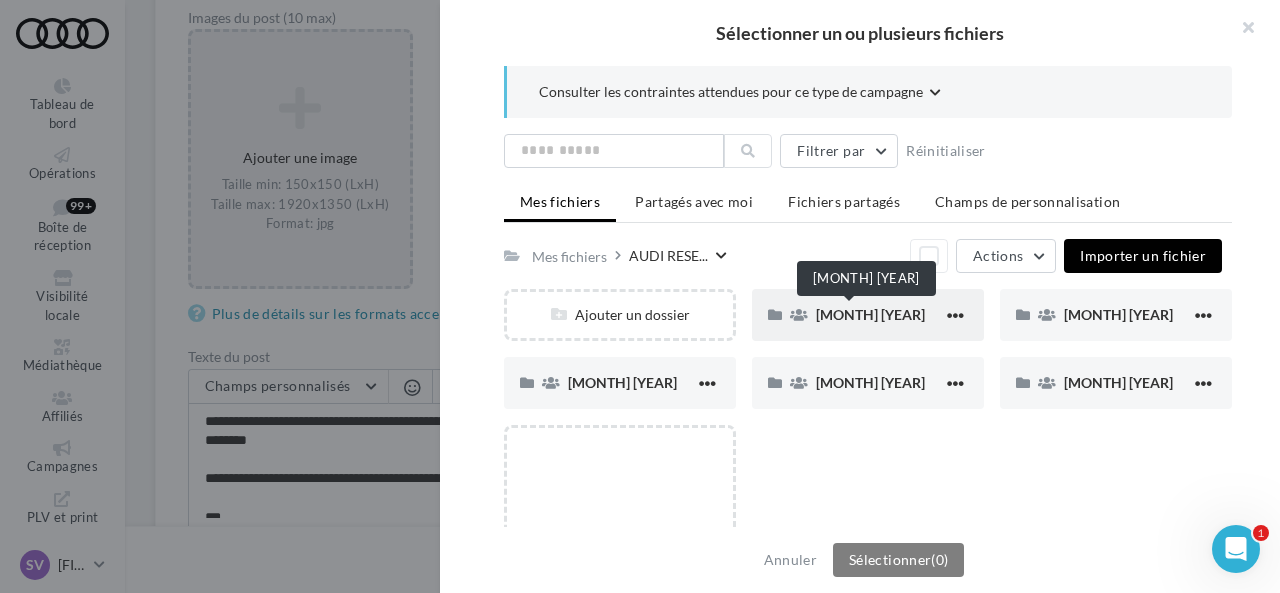 click on "[MONTH] [YEAR]" at bounding box center (870, 314) 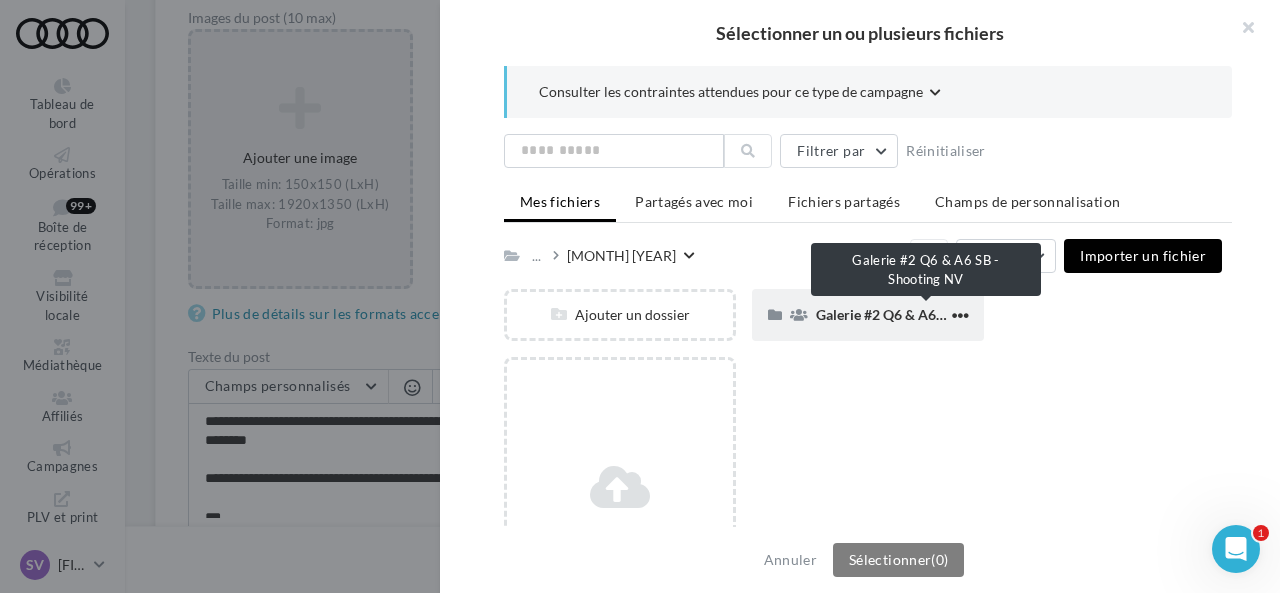 click on "Galerie #2 Q6 & A6 SB - Shooting NV" at bounding box center [931, 314] 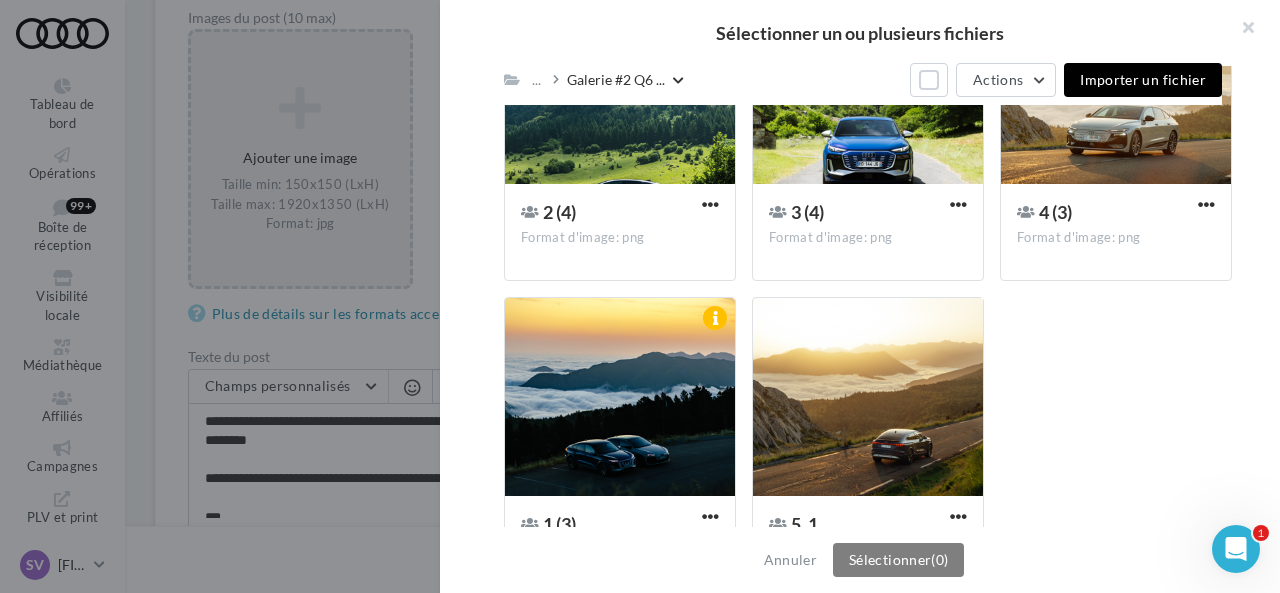 scroll, scrollTop: 1064, scrollLeft: 0, axis: vertical 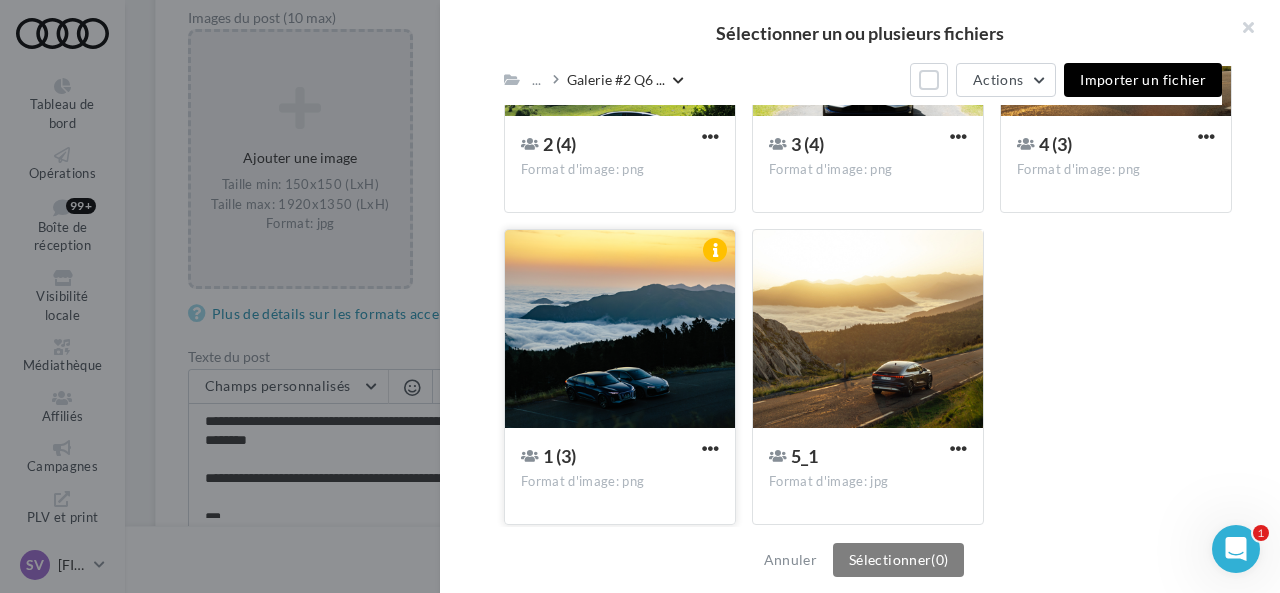 click at bounding box center [620, 330] 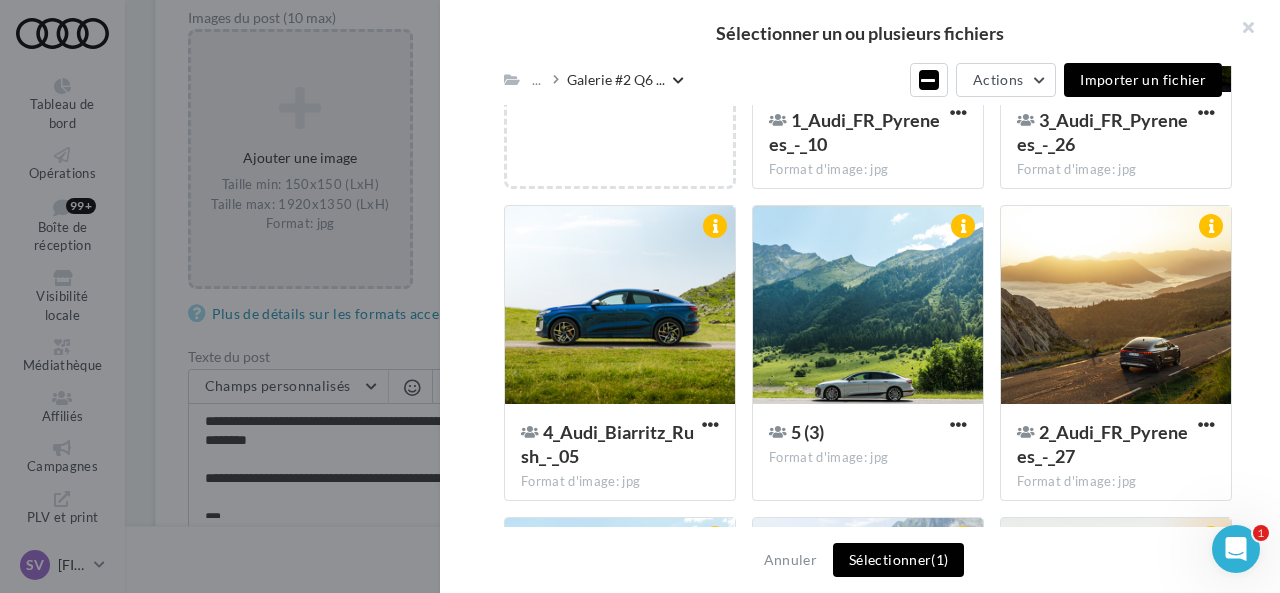 scroll, scrollTop: 164, scrollLeft: 0, axis: vertical 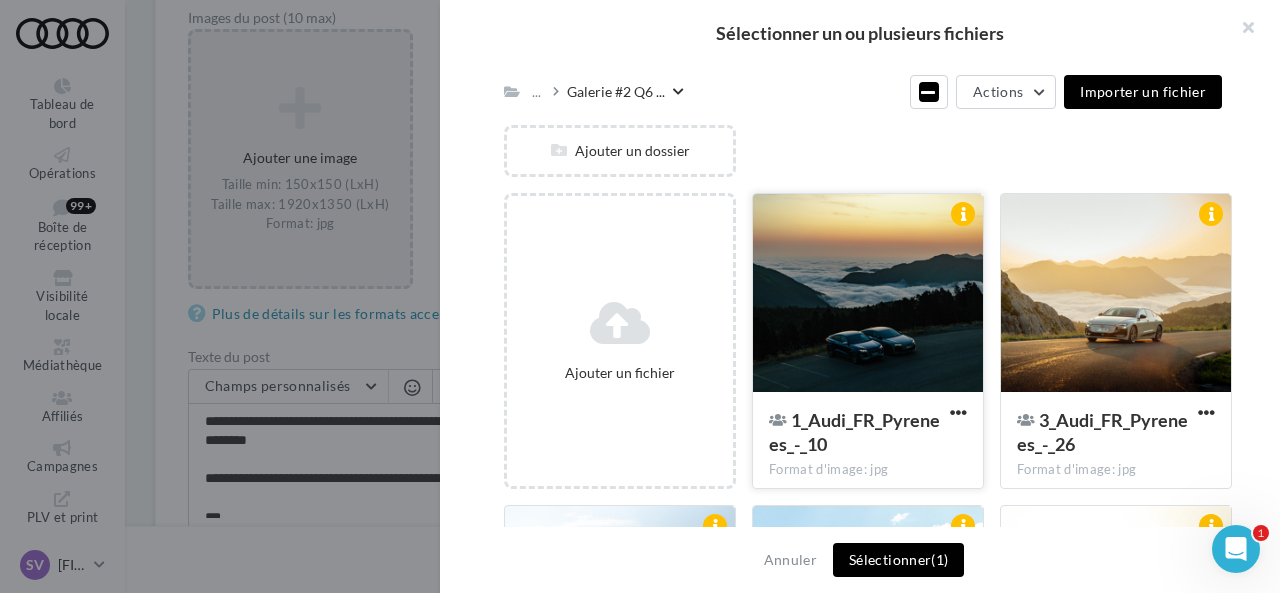 click at bounding box center (868, 294) 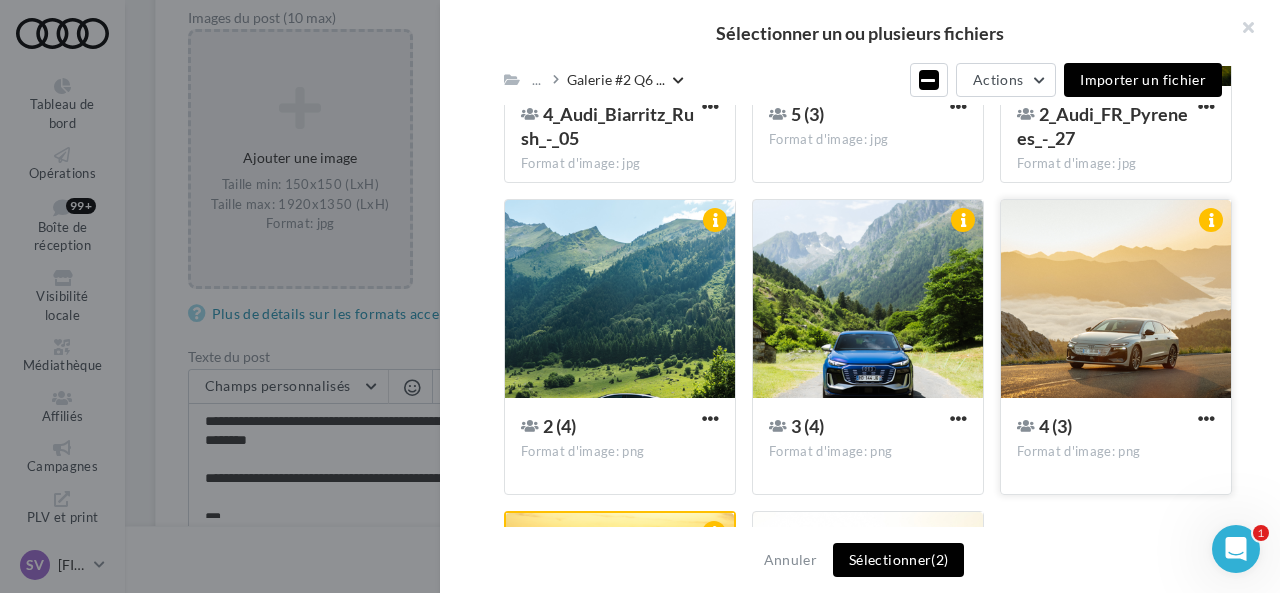 scroll, scrollTop: 576, scrollLeft: 0, axis: vertical 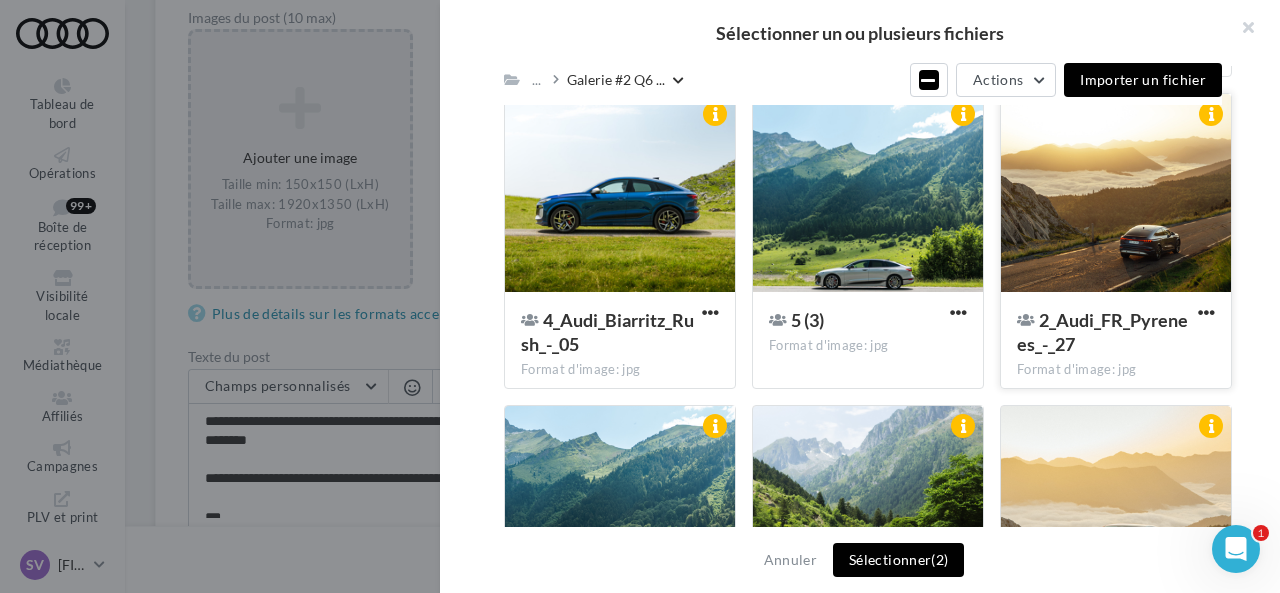 click at bounding box center (1116, 194) 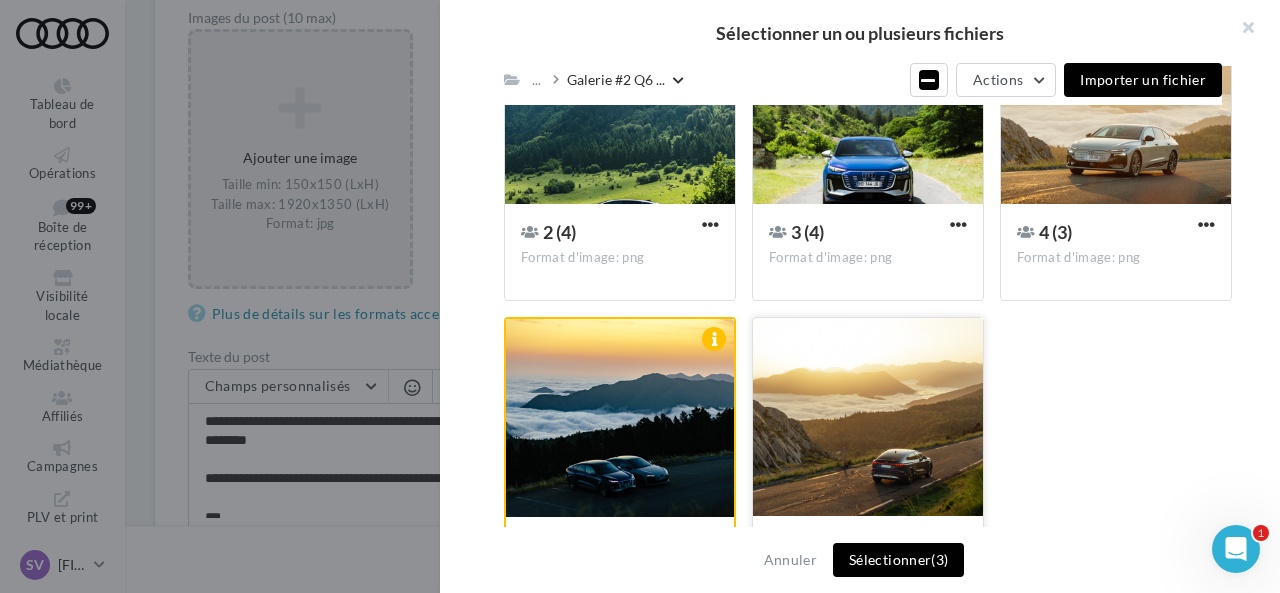 click at bounding box center [868, 418] 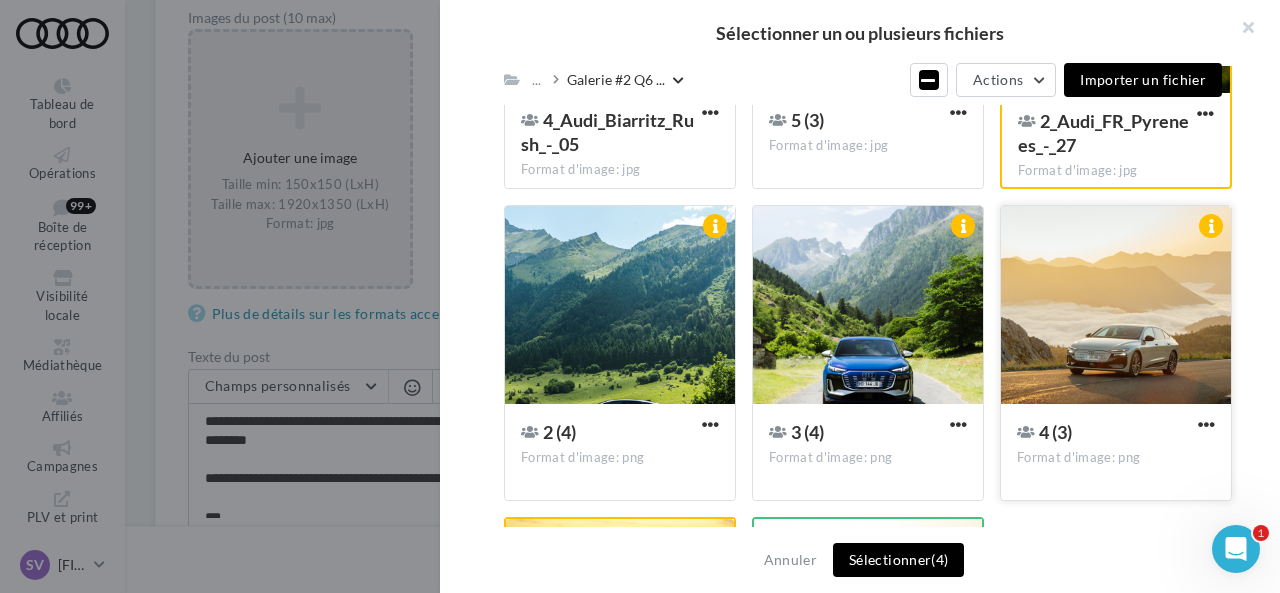 click at bounding box center [1116, 306] 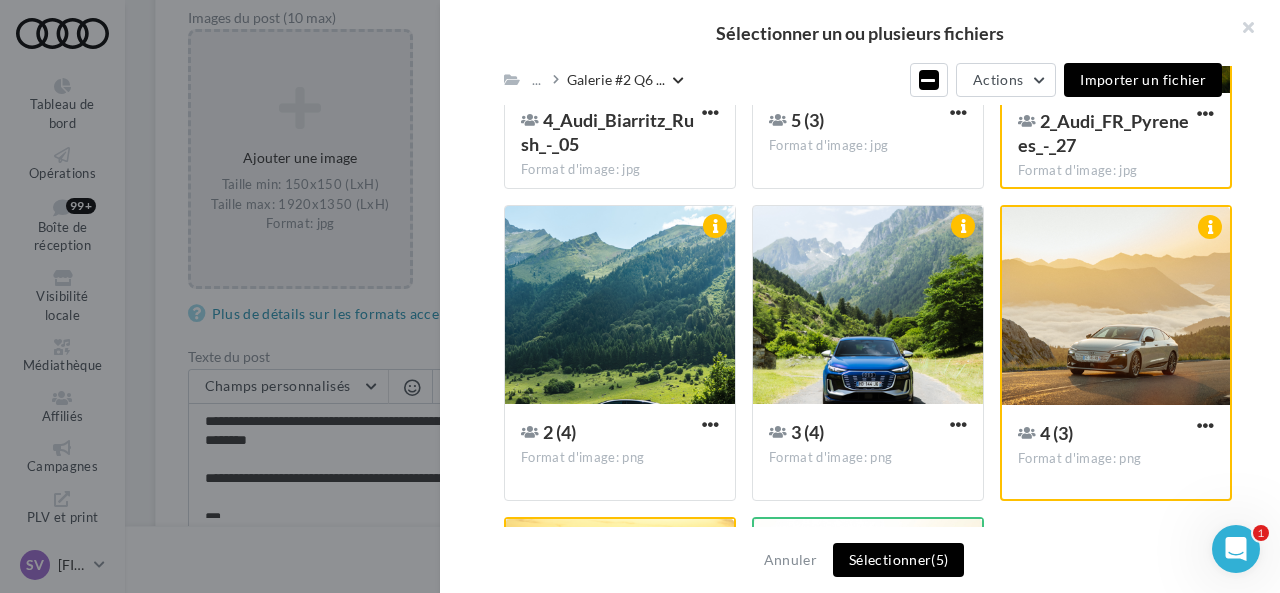 scroll, scrollTop: 276, scrollLeft: 0, axis: vertical 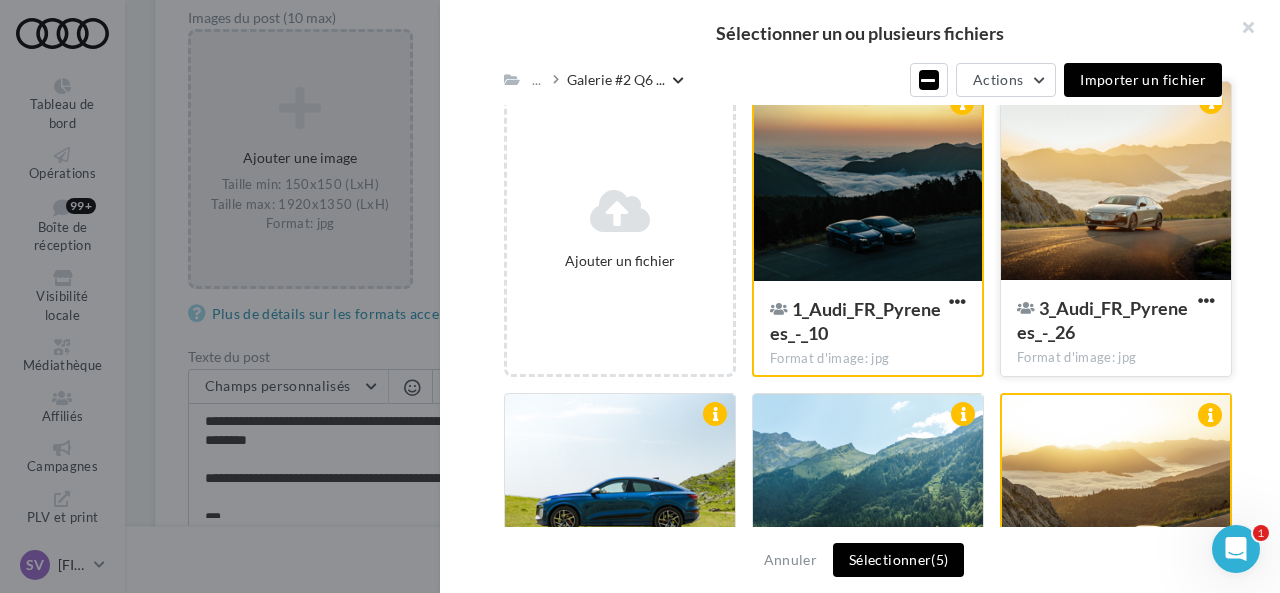 click at bounding box center [1116, 182] 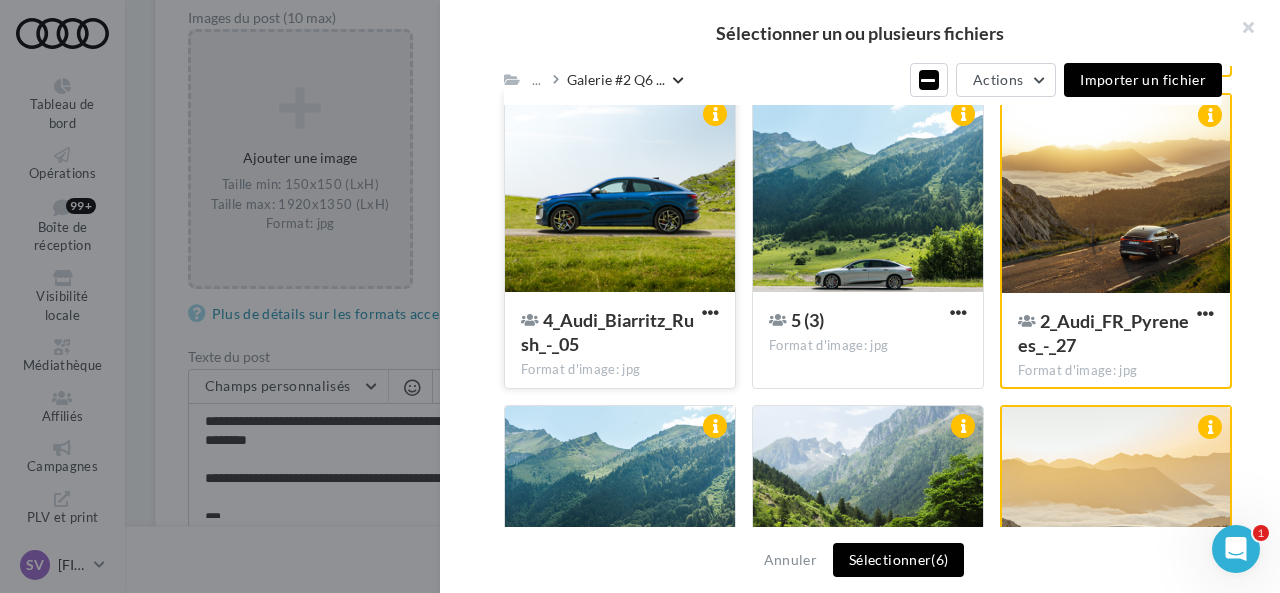 scroll, scrollTop: 676, scrollLeft: 0, axis: vertical 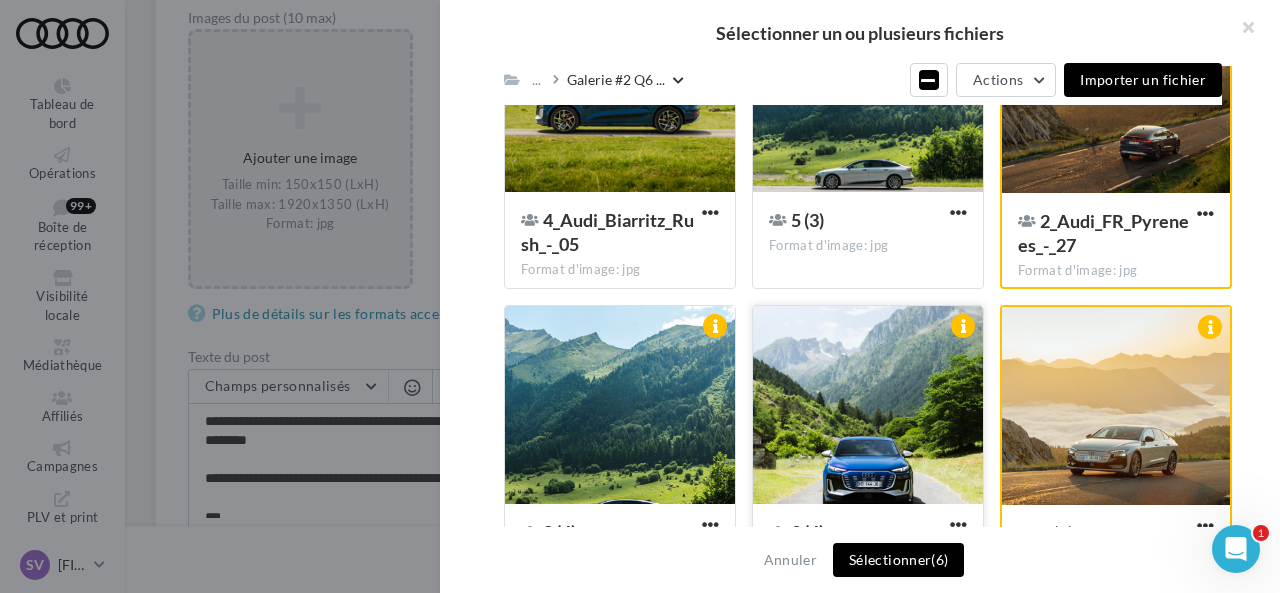click at bounding box center (868, 406) 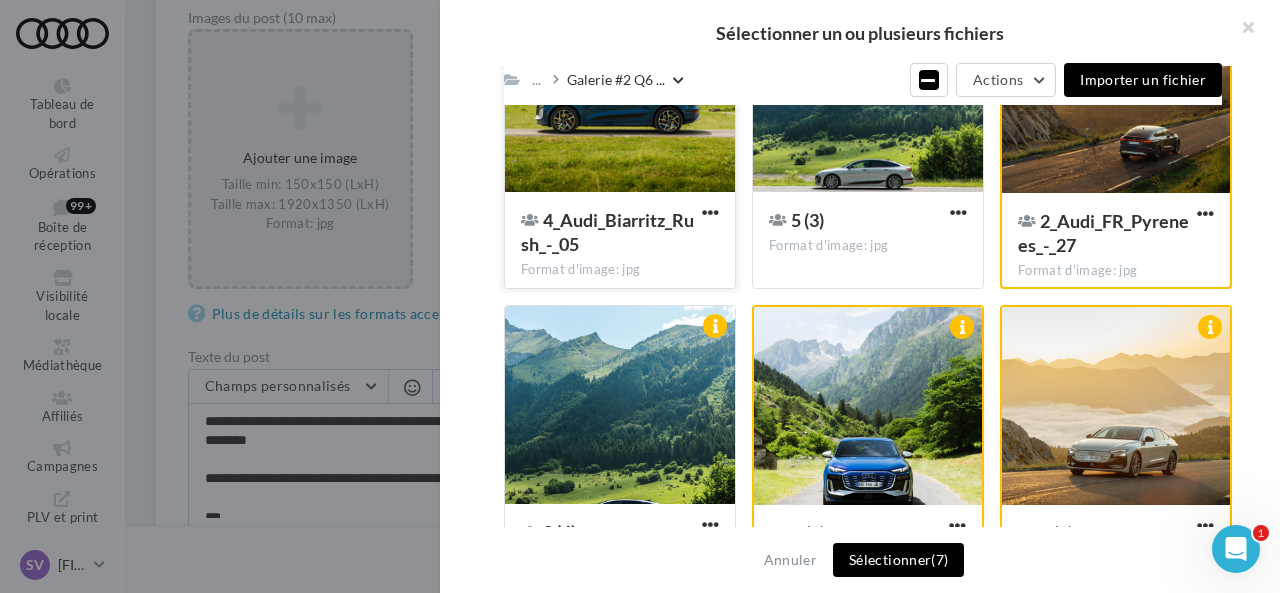 click at bounding box center [620, 94] 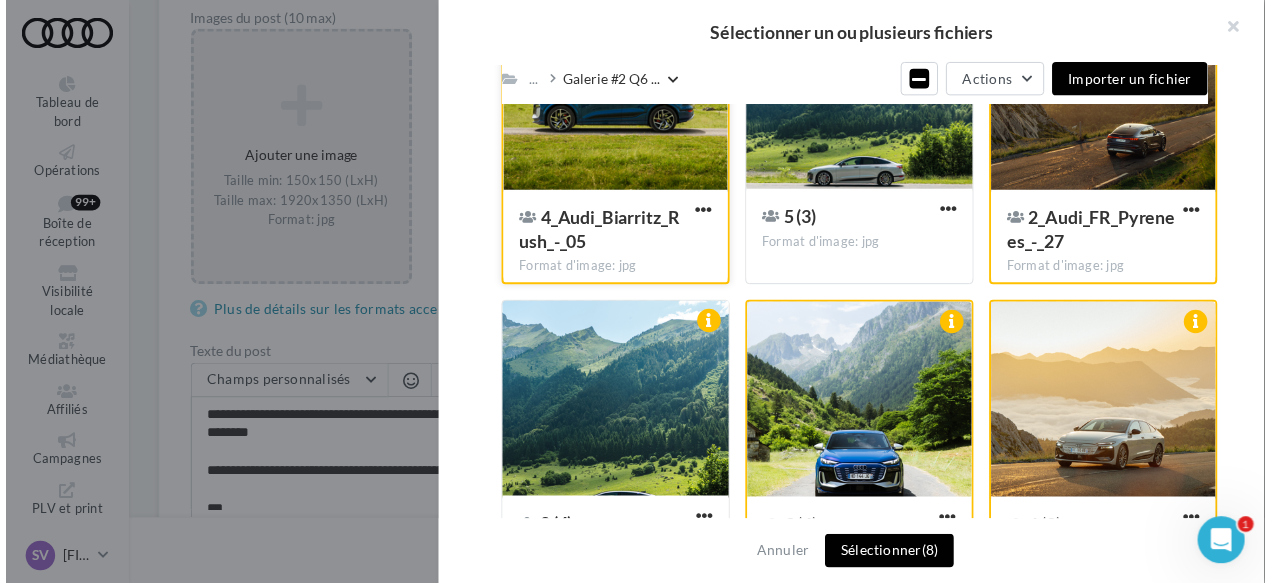 scroll, scrollTop: 677, scrollLeft: 0, axis: vertical 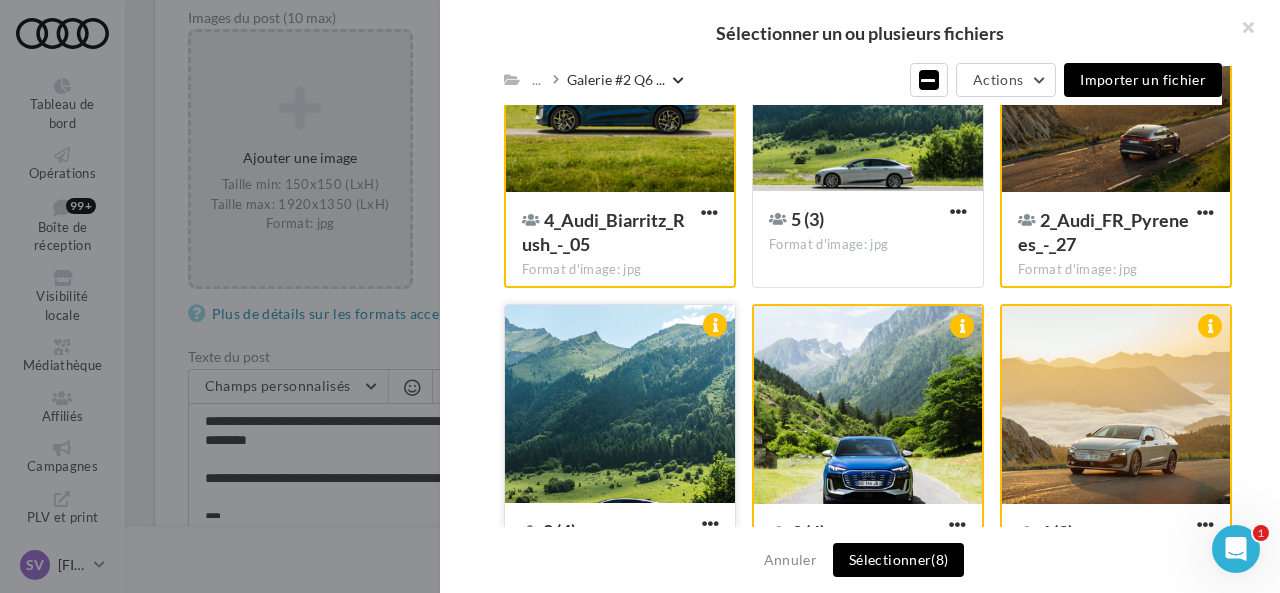 click at bounding box center [620, 405] 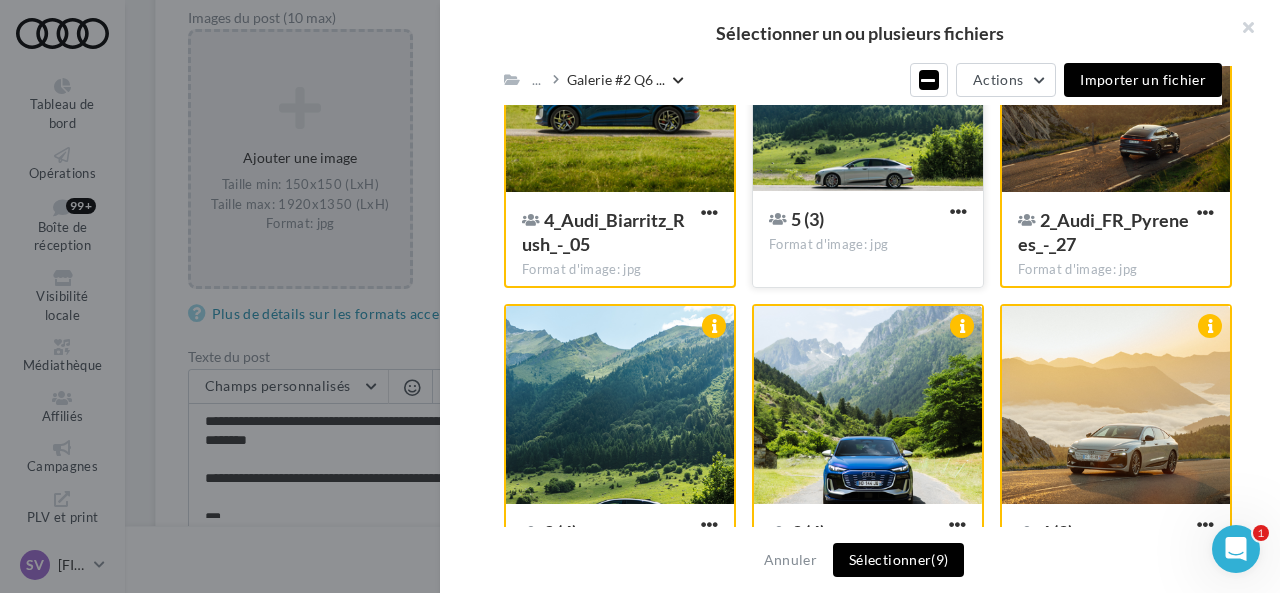 click at bounding box center [868, 93] 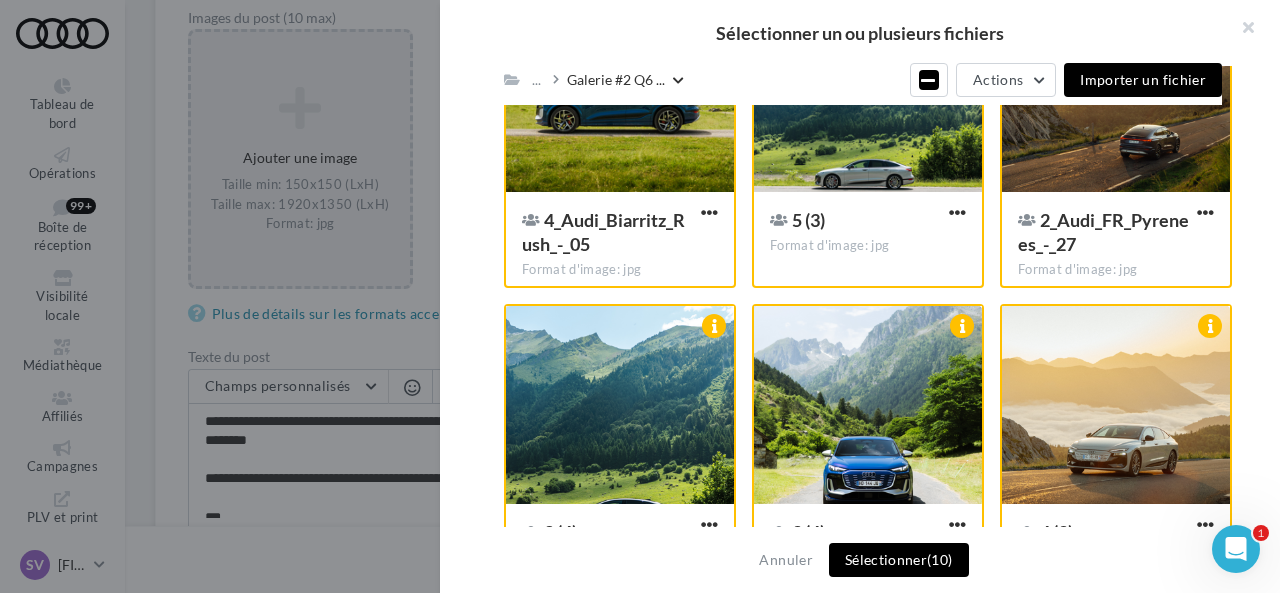 click on "Sélectionner   (10)" at bounding box center [899, 560] 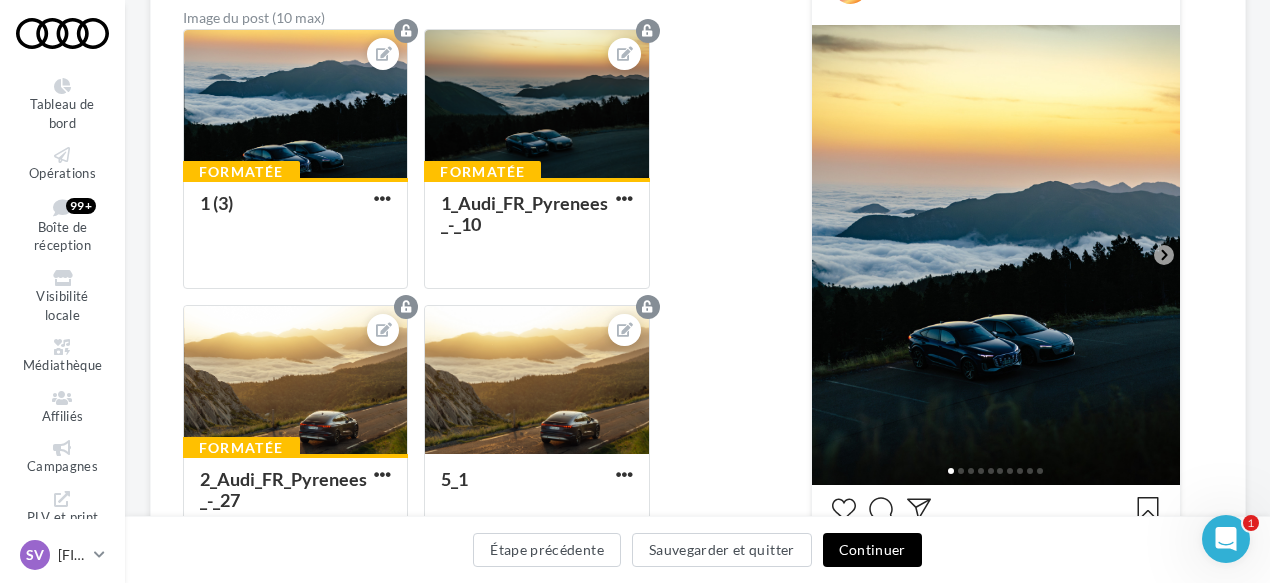 click on "Continuer" at bounding box center (872, 550) 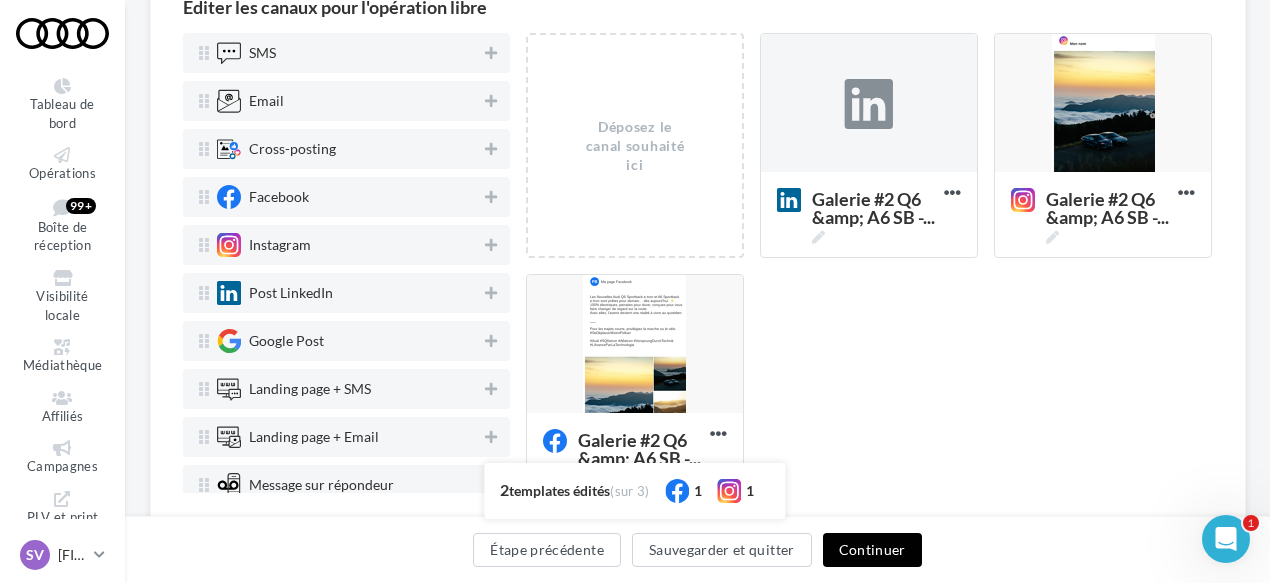 scroll, scrollTop: 164, scrollLeft: 0, axis: vertical 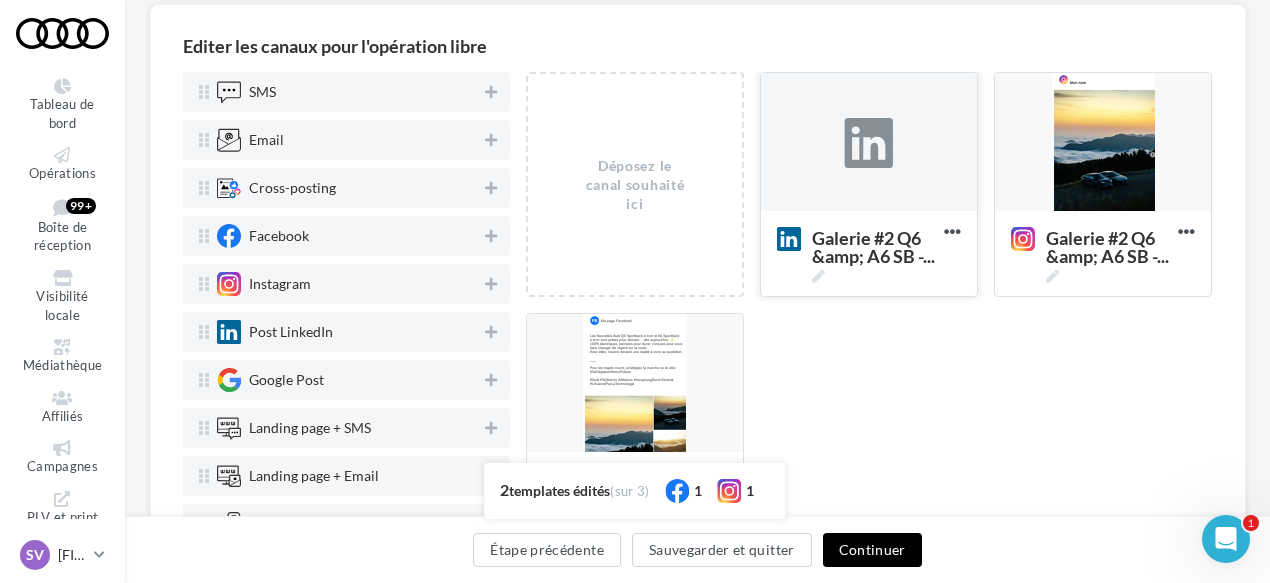click at bounding box center [869, 143] 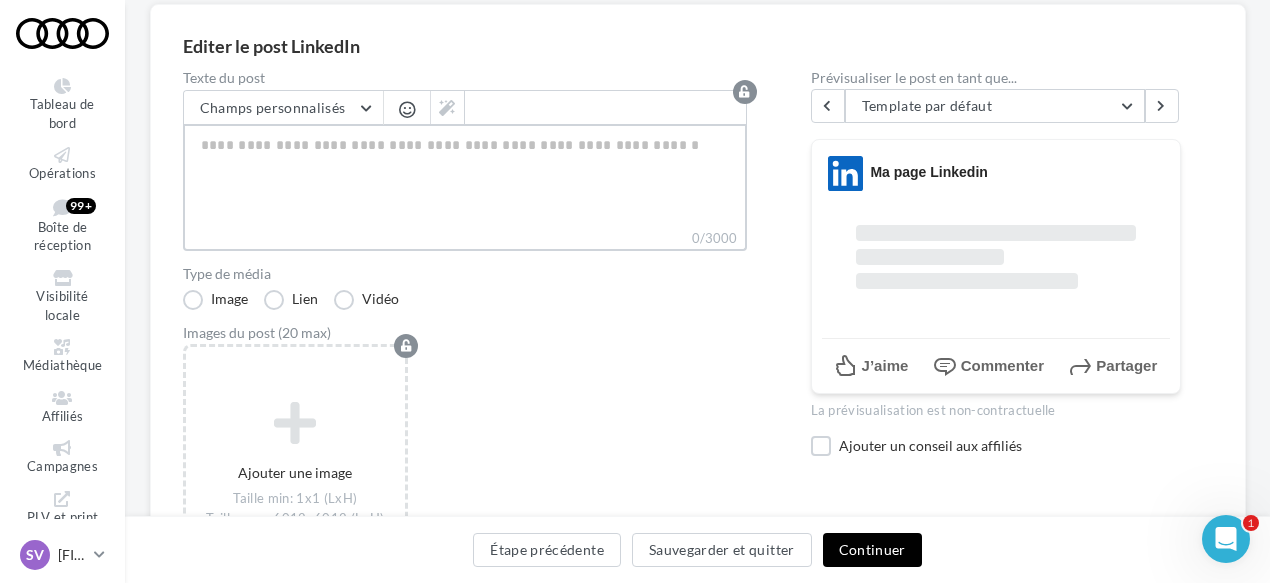 click on "0/3000" at bounding box center (465, 176) 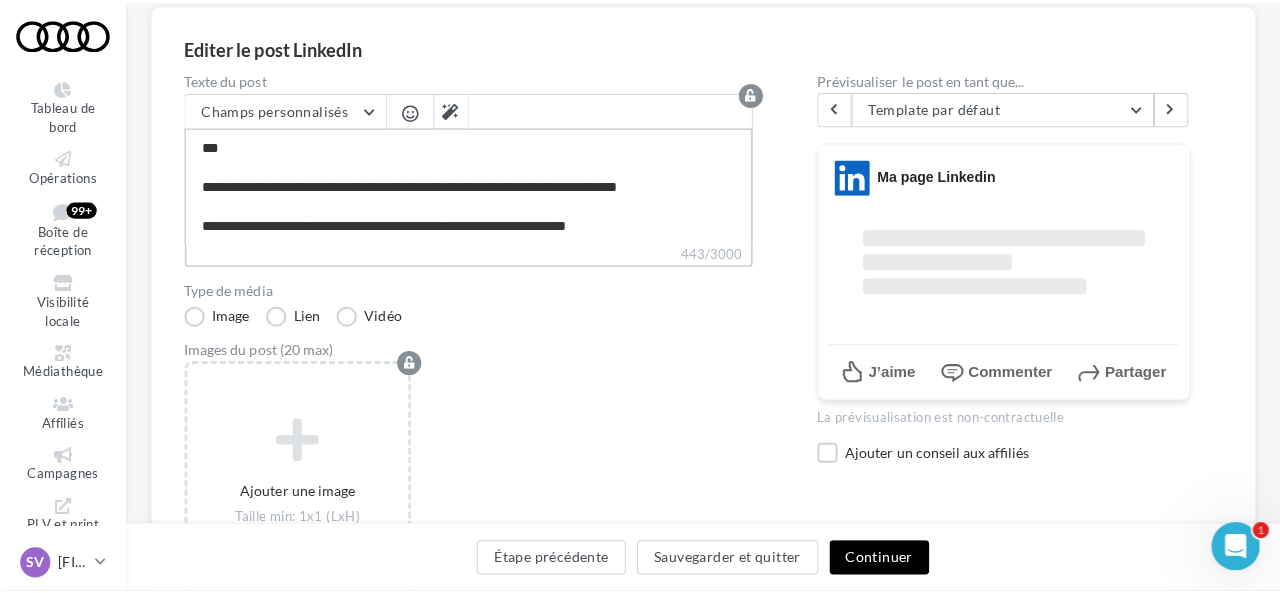 scroll, scrollTop: 0, scrollLeft: 0, axis: both 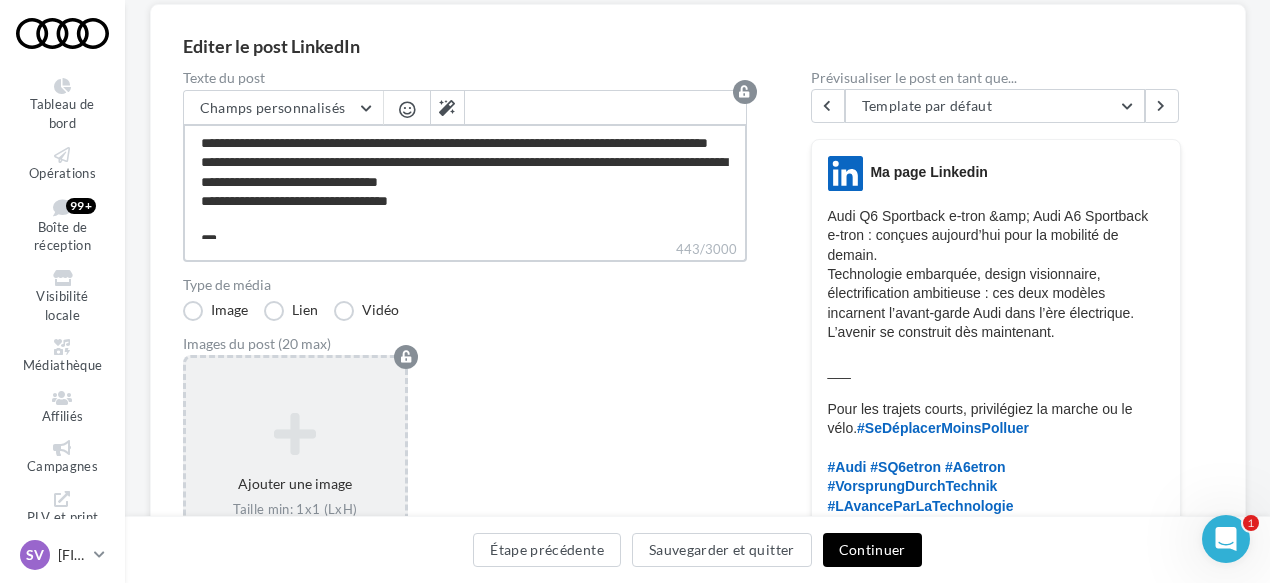 type on "**********" 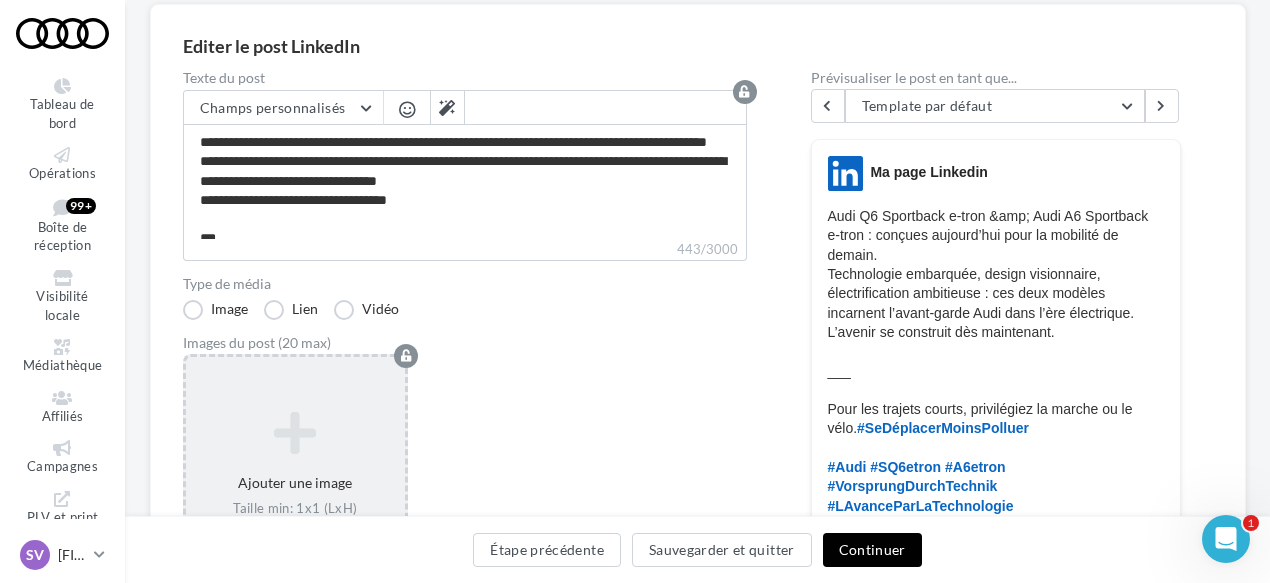 click at bounding box center [296, 433] 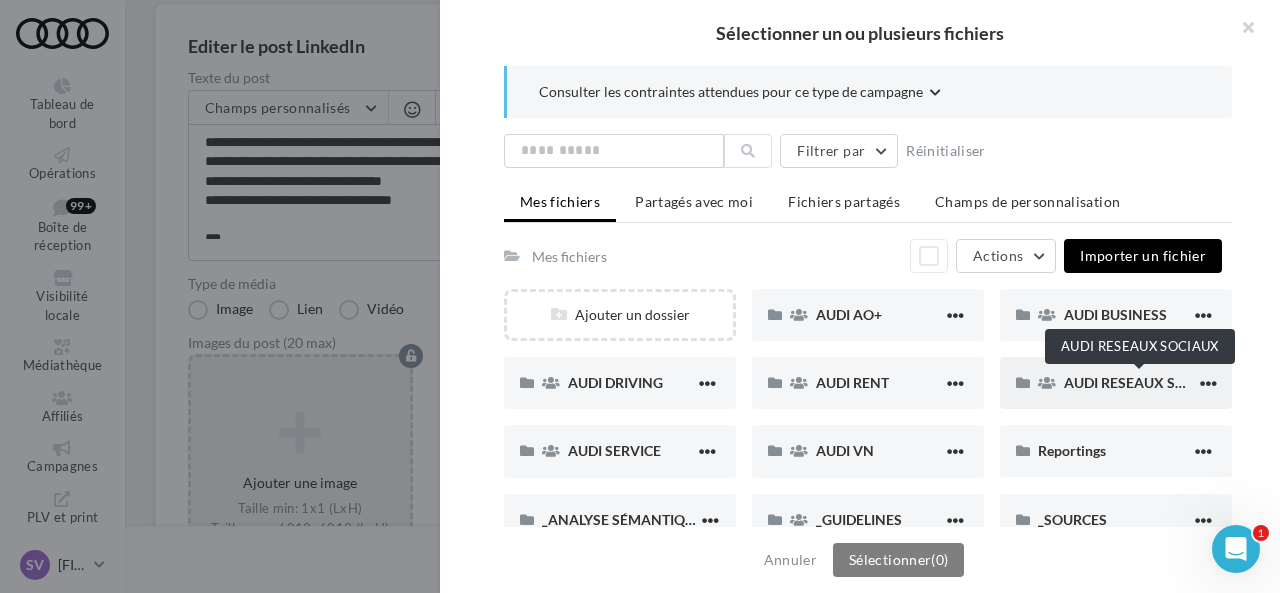 click on "AUDI RESEAUX SOCIAUX" at bounding box center (1146, 382) 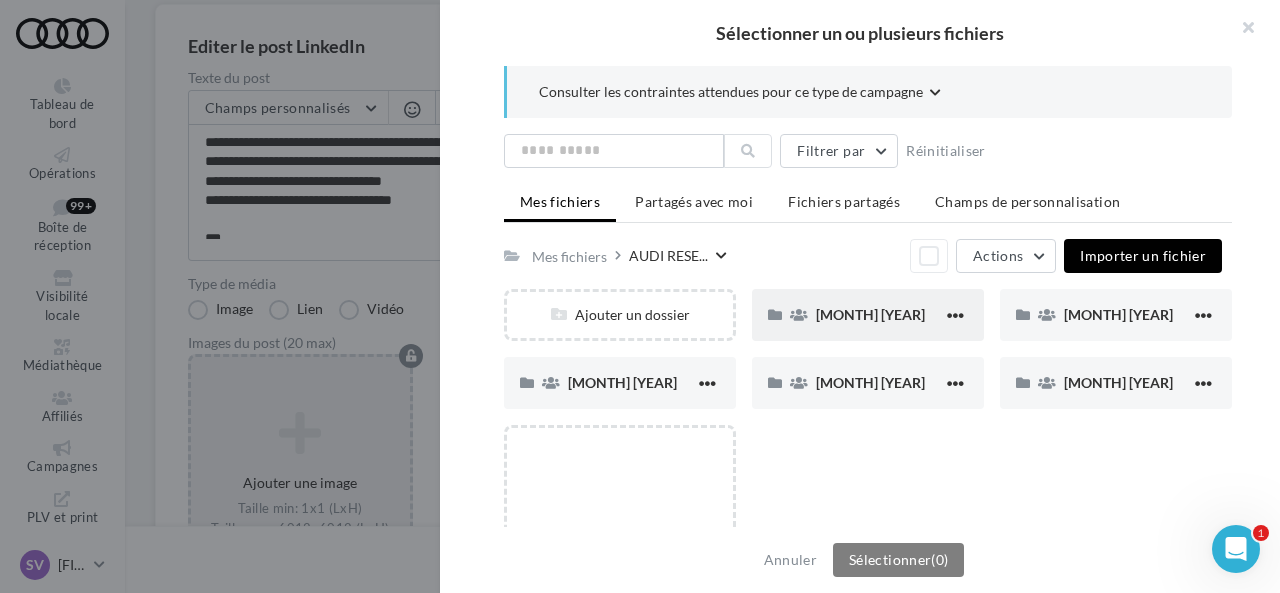 click on "[MONTH] [YEAR]" at bounding box center [870, 314] 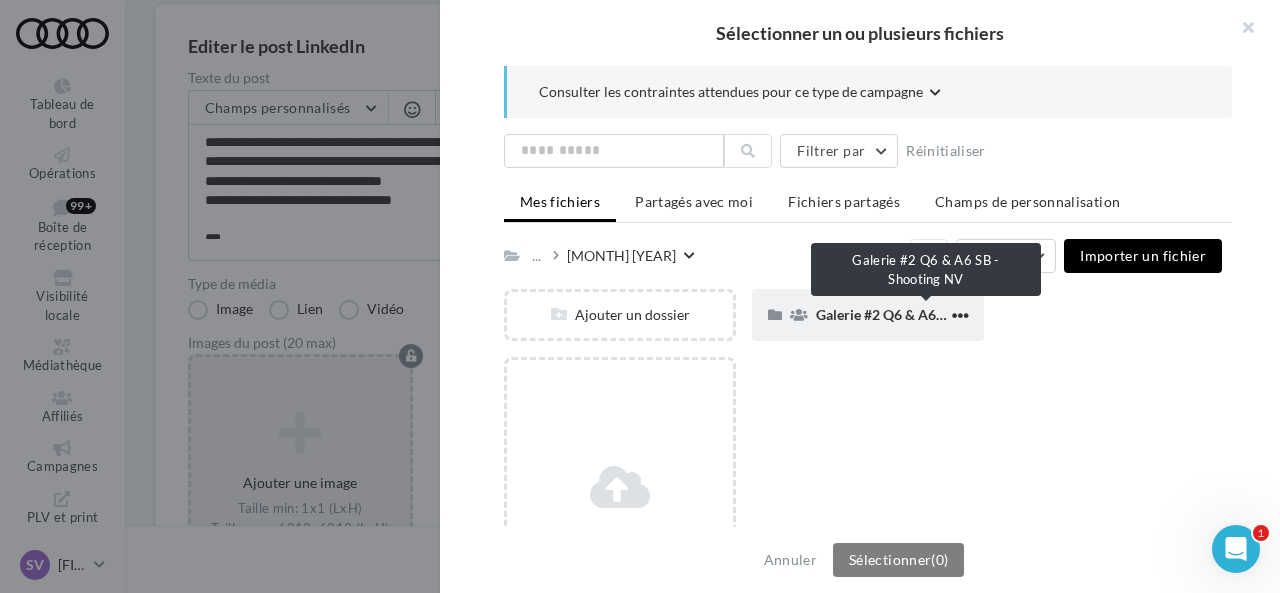 click on "Galerie #2 Q6 & A6 SB - Shooting NV" at bounding box center (931, 314) 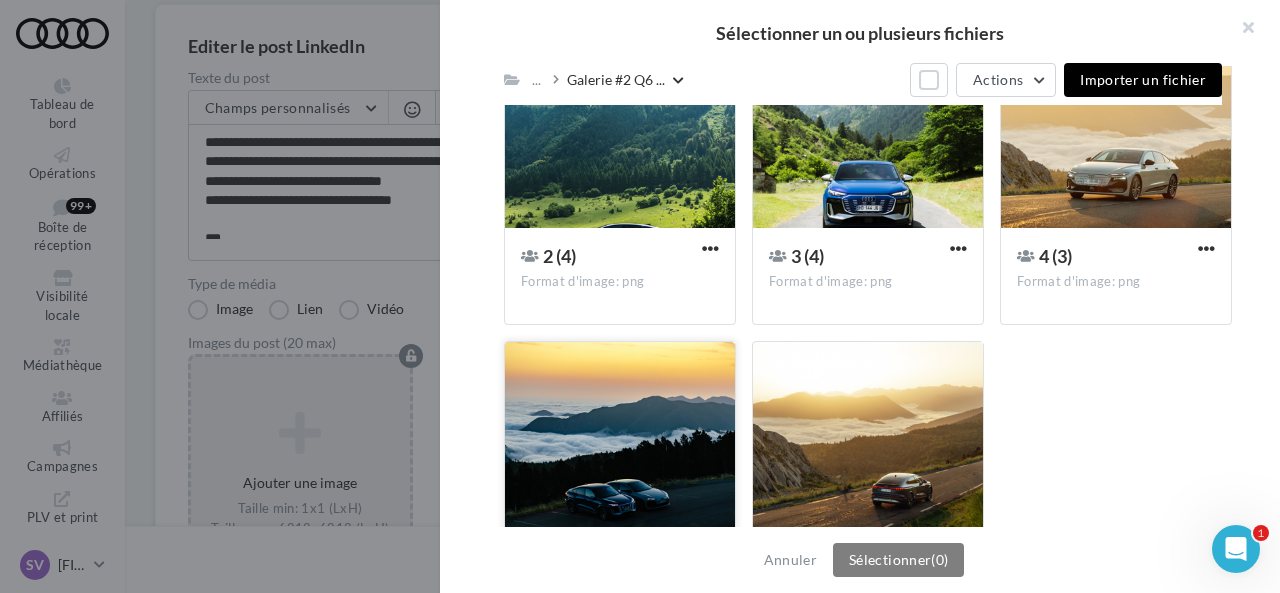 click at bounding box center [620, 442] 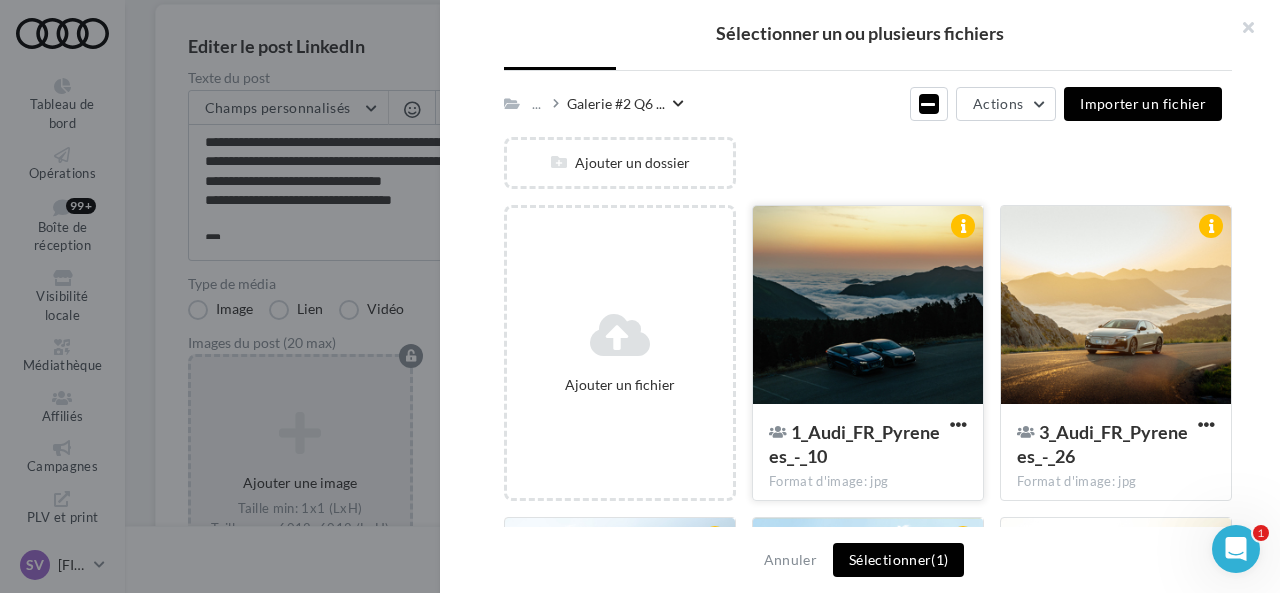 click at bounding box center (868, 306) 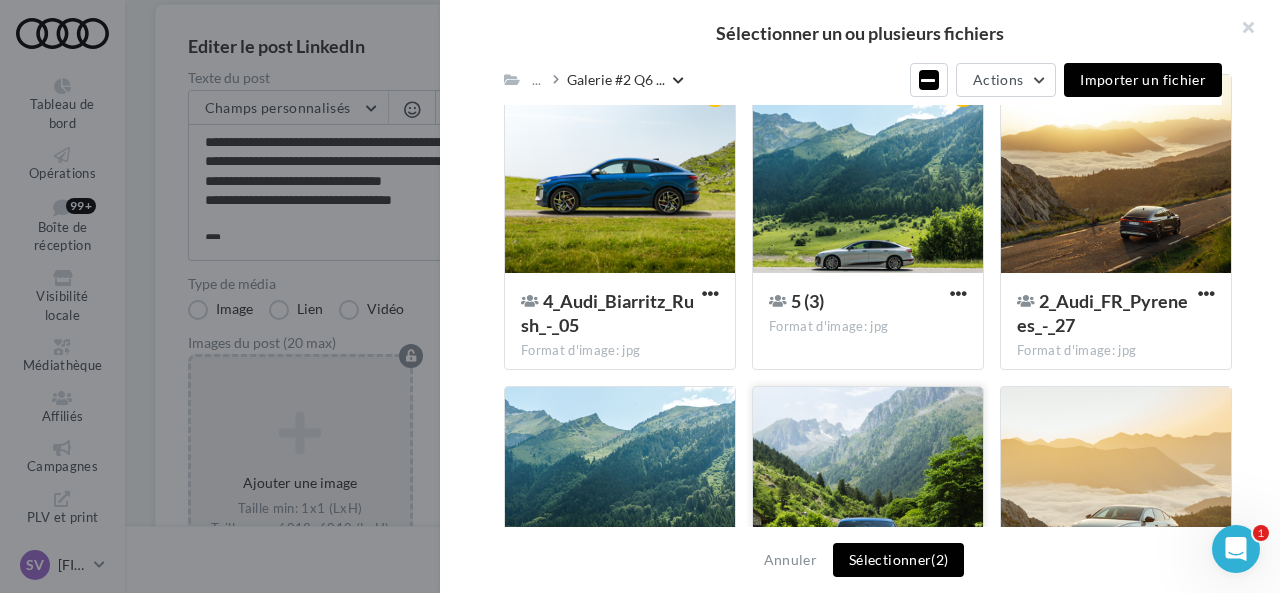 scroll, scrollTop: 576, scrollLeft: 0, axis: vertical 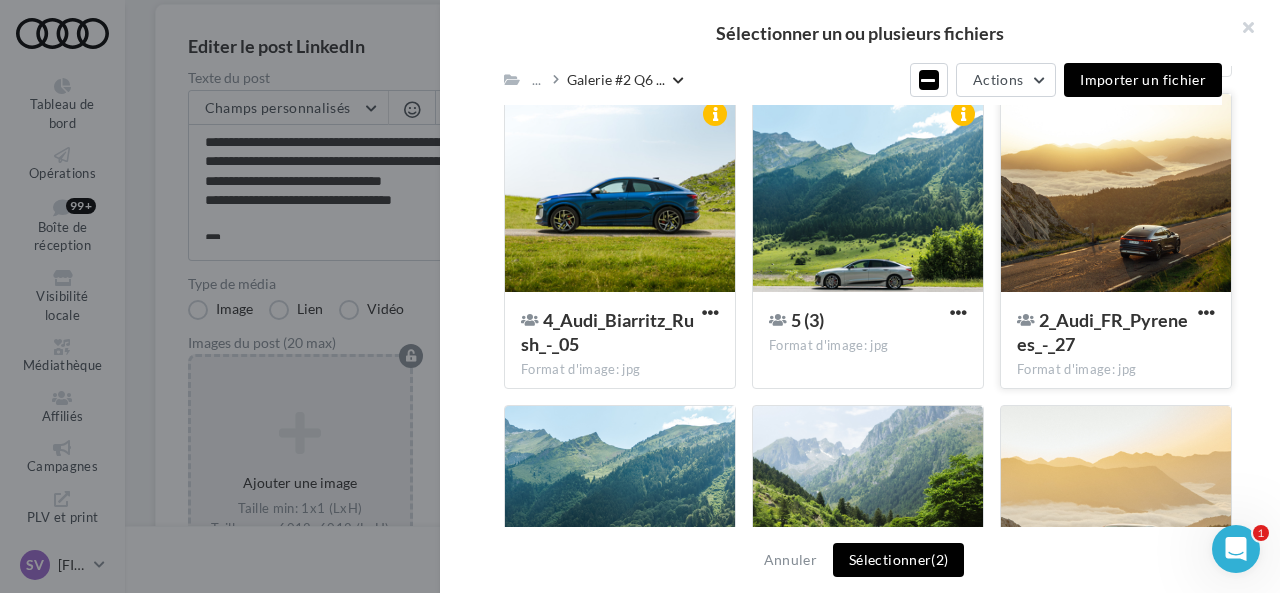 drag, startPoint x: 1042, startPoint y: 211, endPoint x: 1029, endPoint y: 222, distance: 17.029387 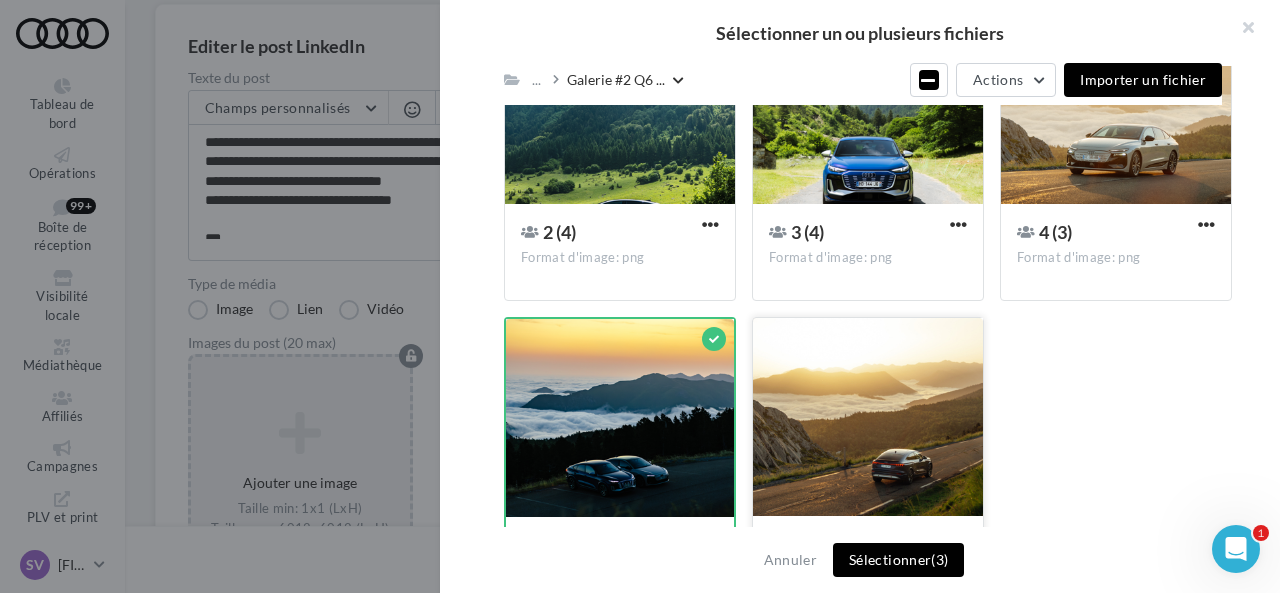click at bounding box center [868, 418] 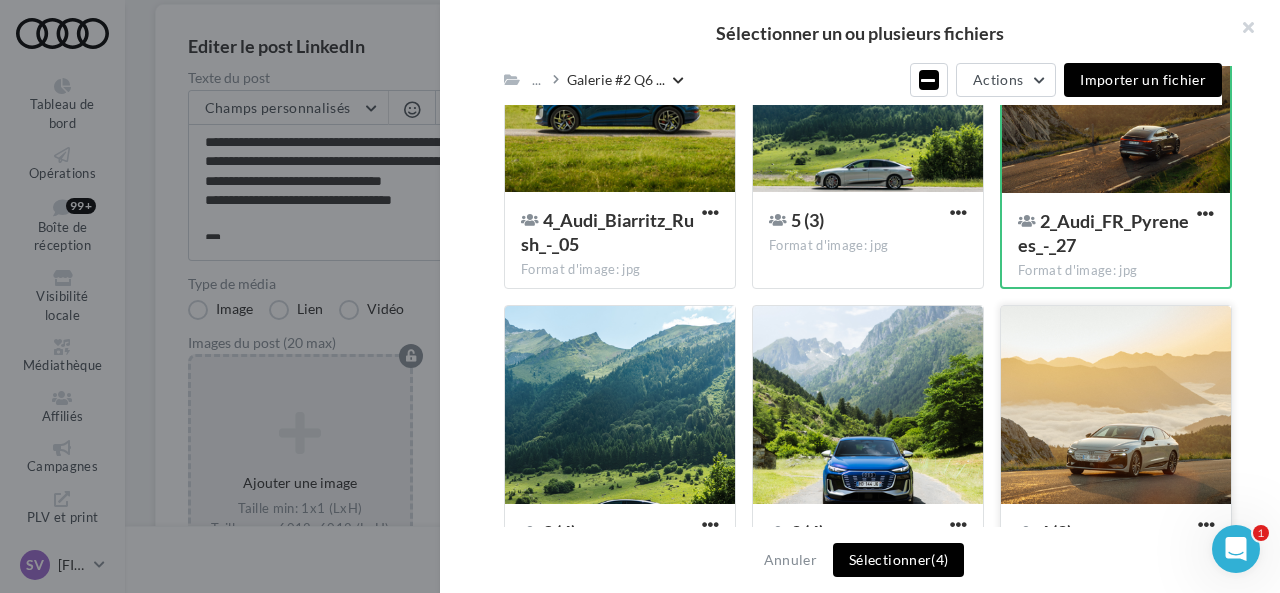click at bounding box center (1116, 406) 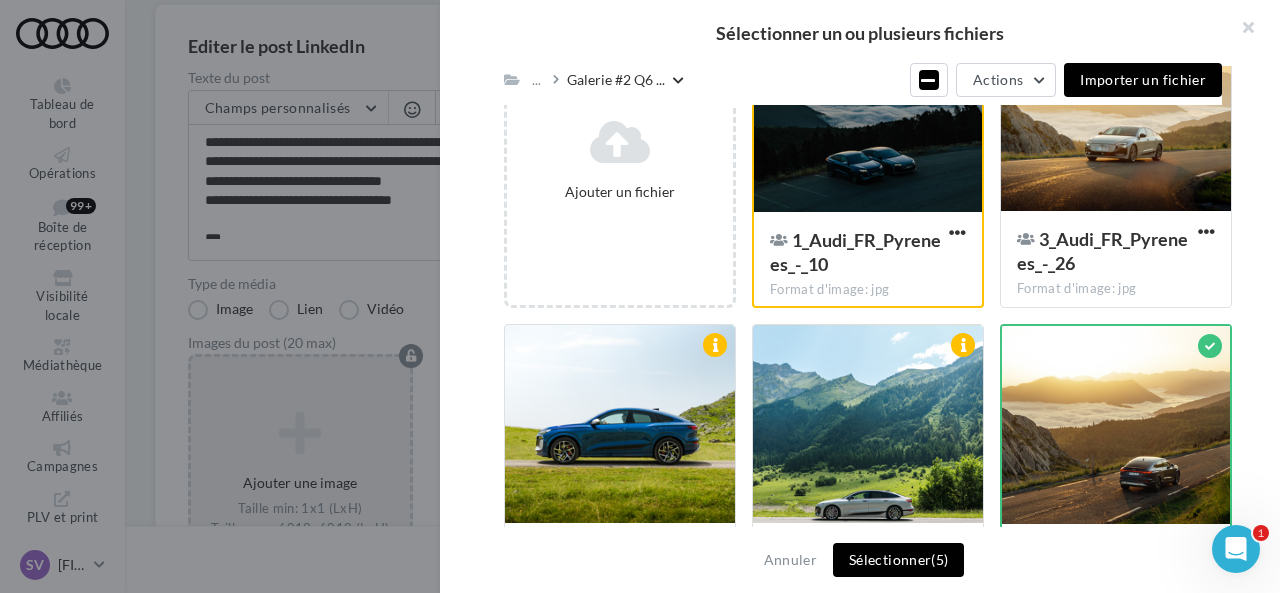 scroll, scrollTop: 276, scrollLeft: 0, axis: vertical 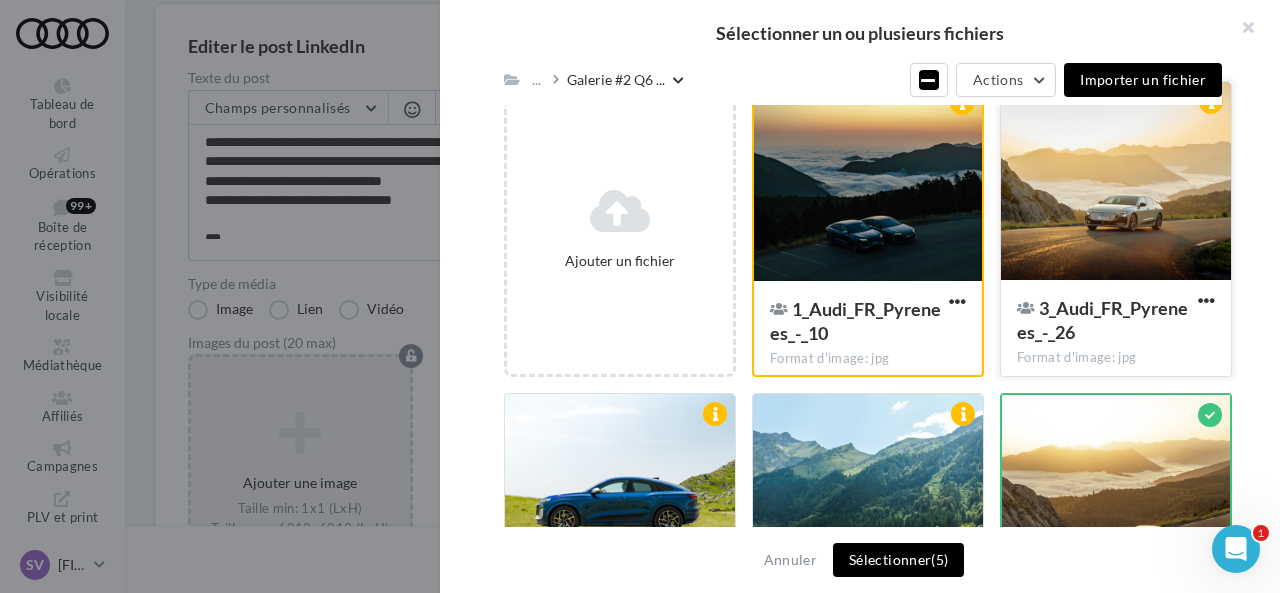 click at bounding box center [1116, 182] 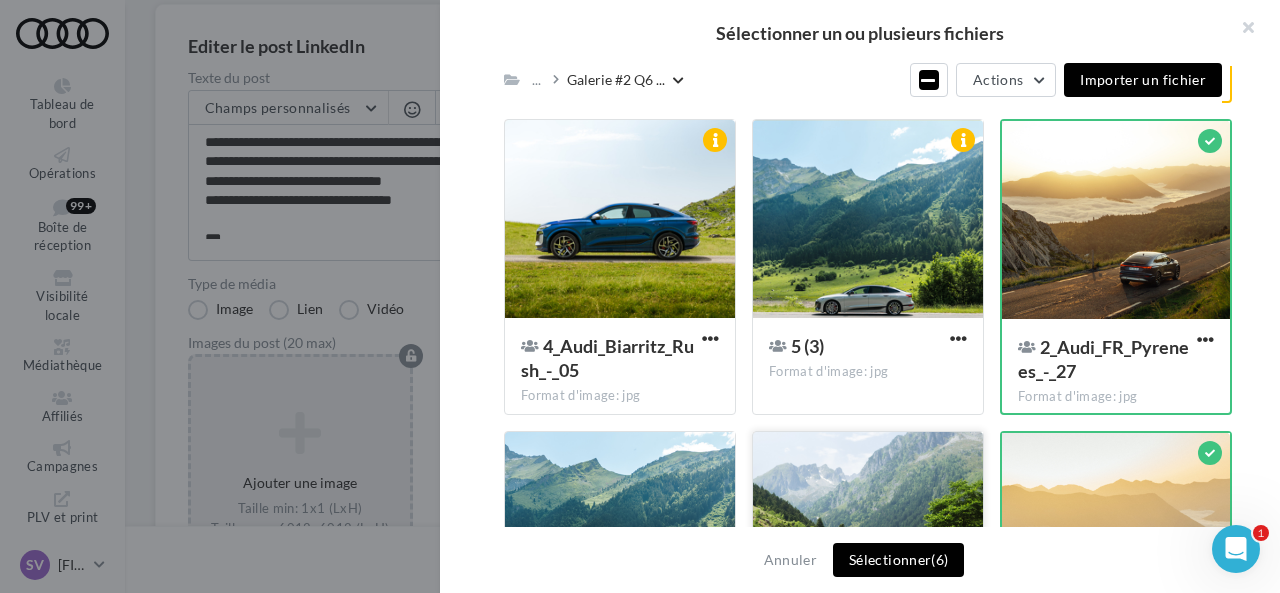 scroll, scrollTop: 676, scrollLeft: 0, axis: vertical 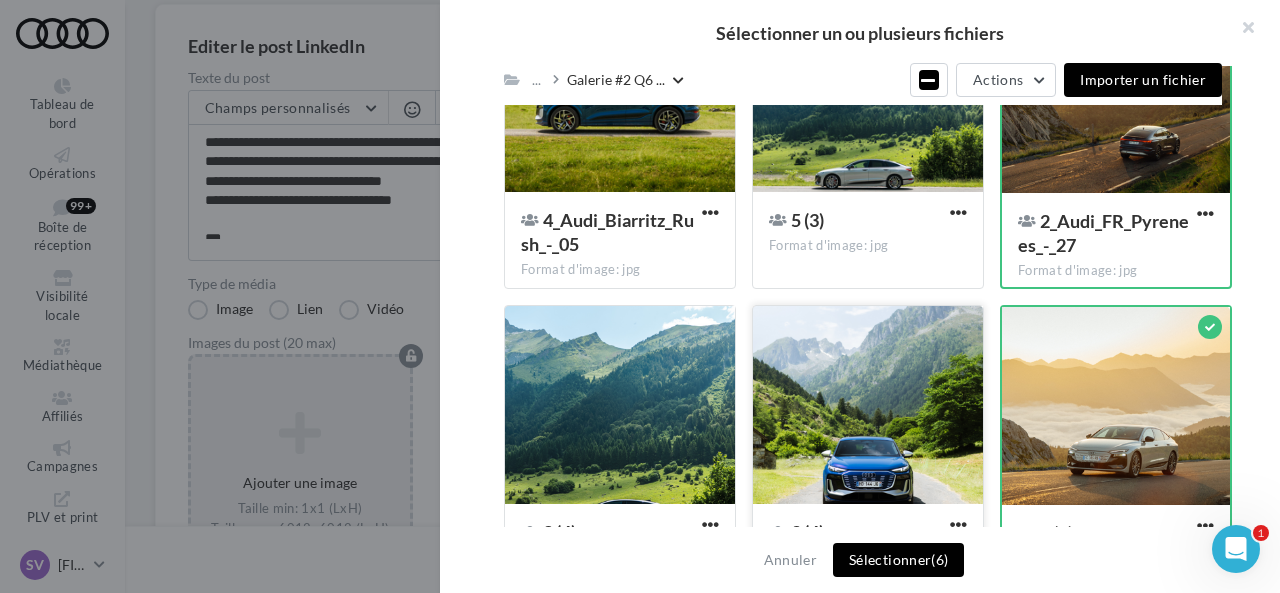 click at bounding box center [868, 406] 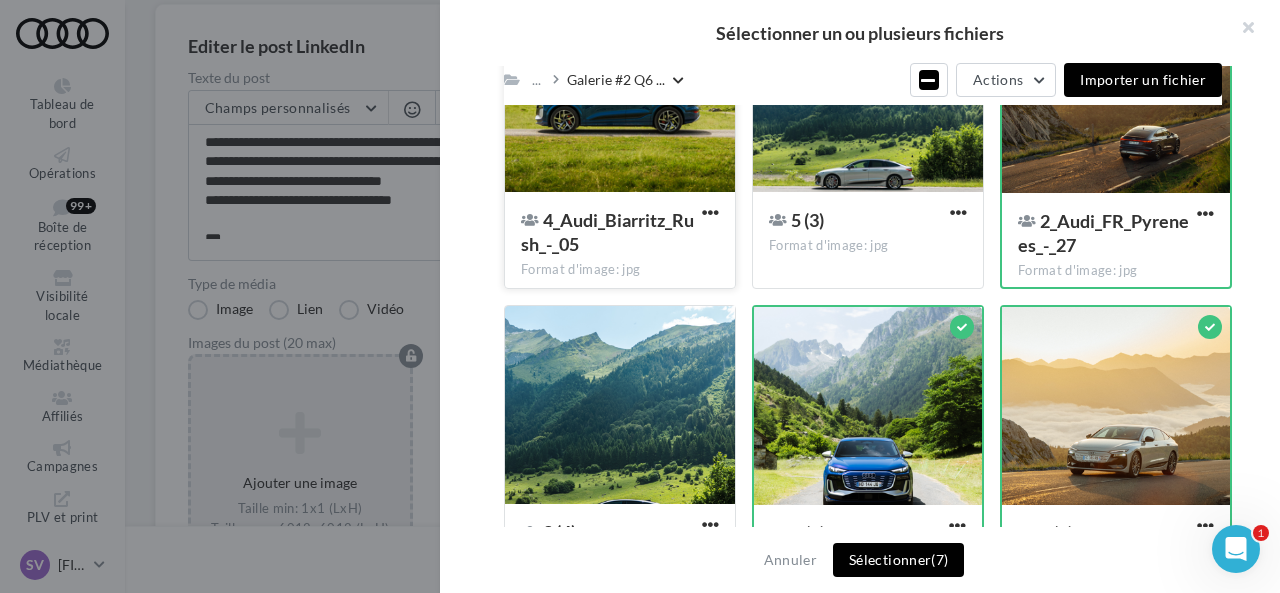 click at bounding box center (620, 94) 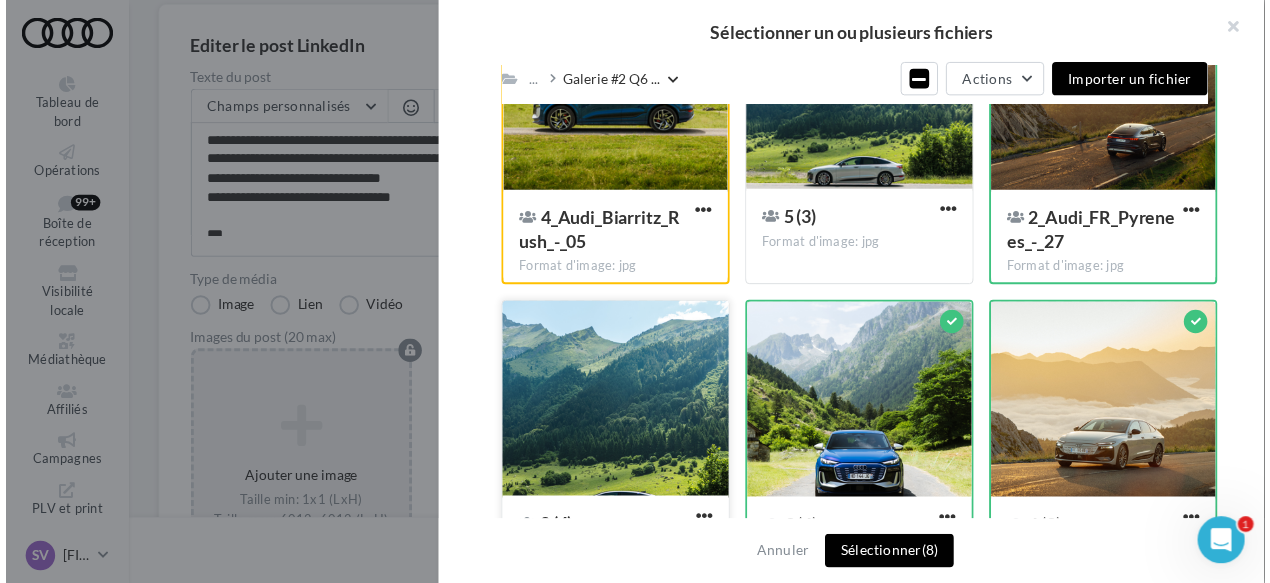 scroll, scrollTop: 677, scrollLeft: 0, axis: vertical 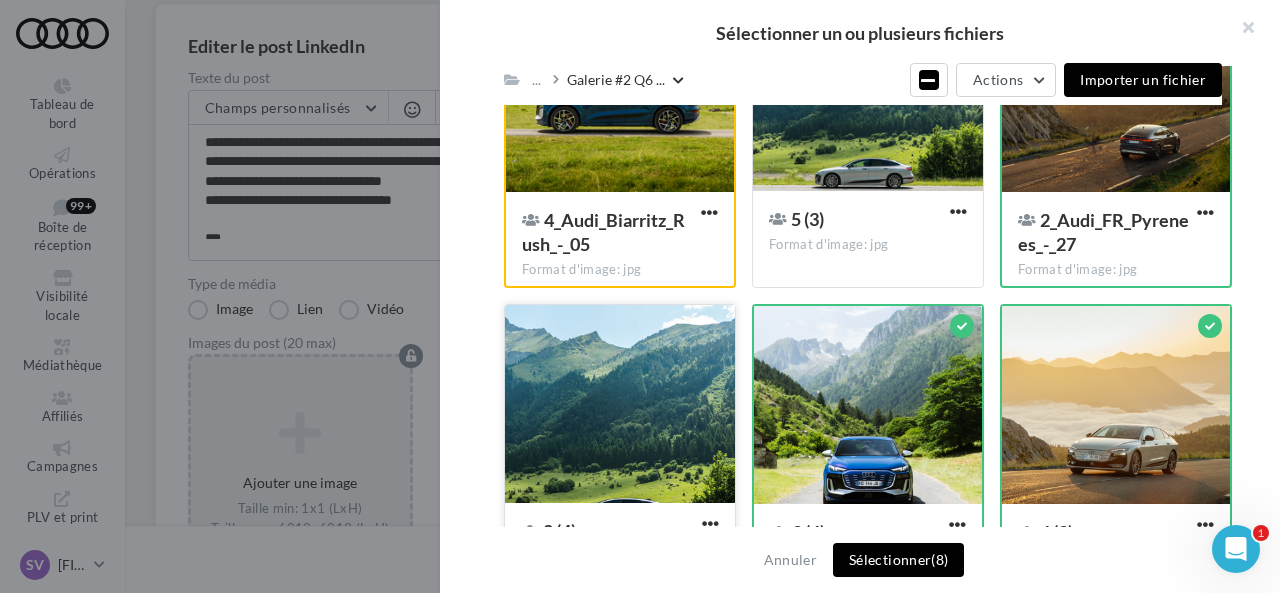 click at bounding box center (620, 405) 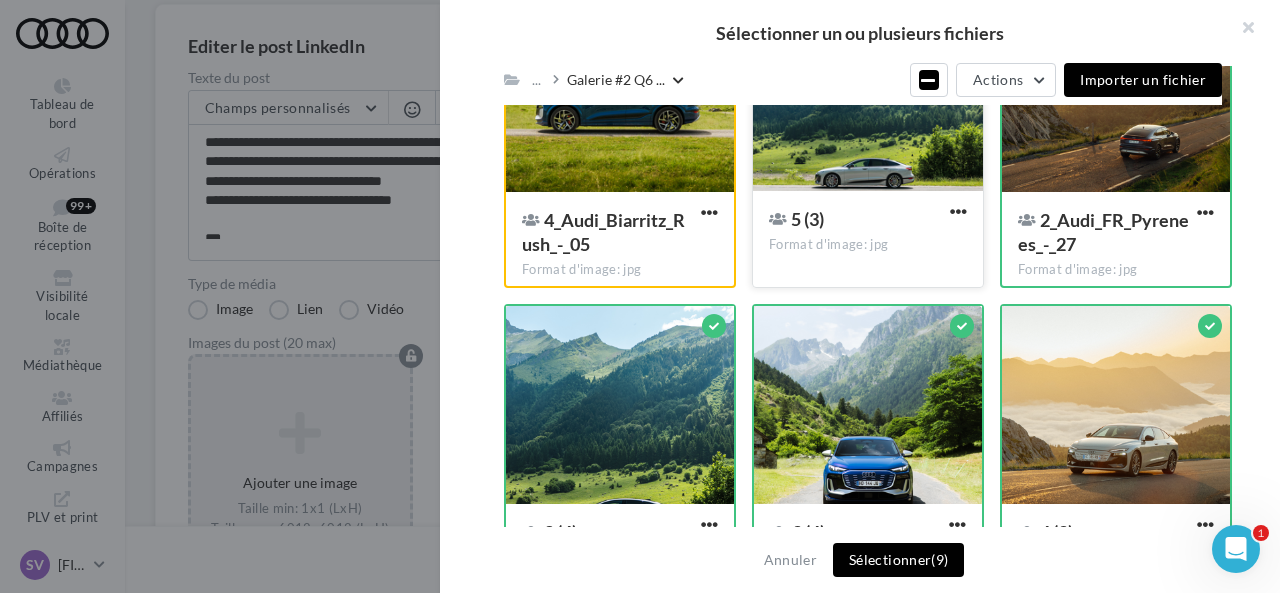 click at bounding box center (868, 93) 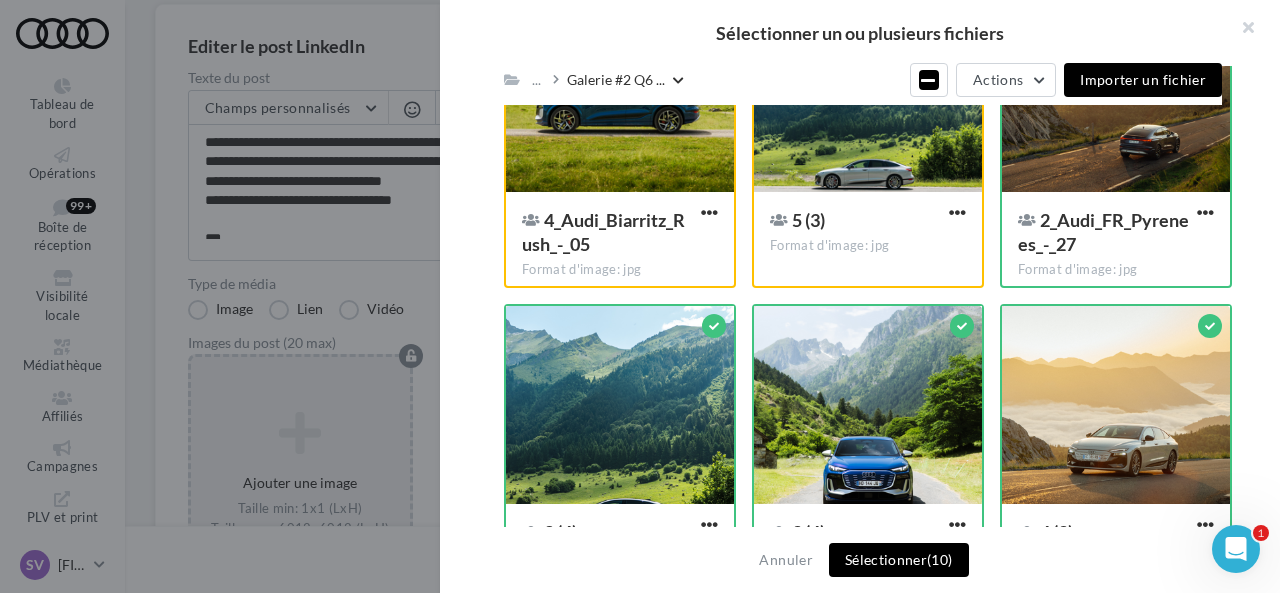 click on "Sélectionner   (10)" at bounding box center (899, 560) 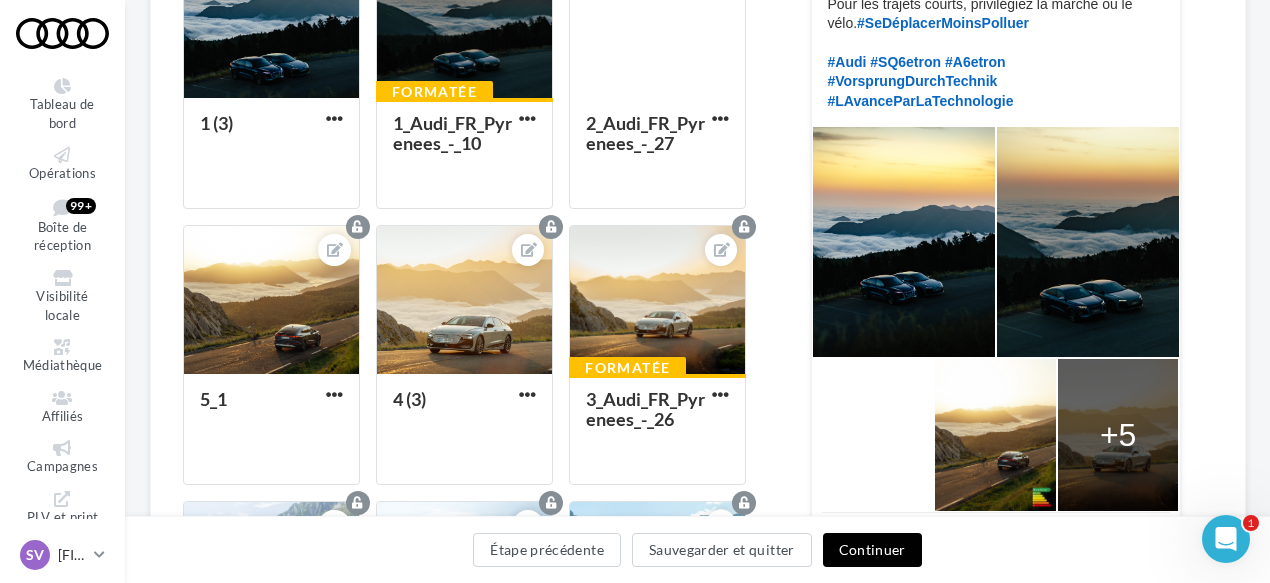 scroll, scrollTop: 664, scrollLeft: 0, axis: vertical 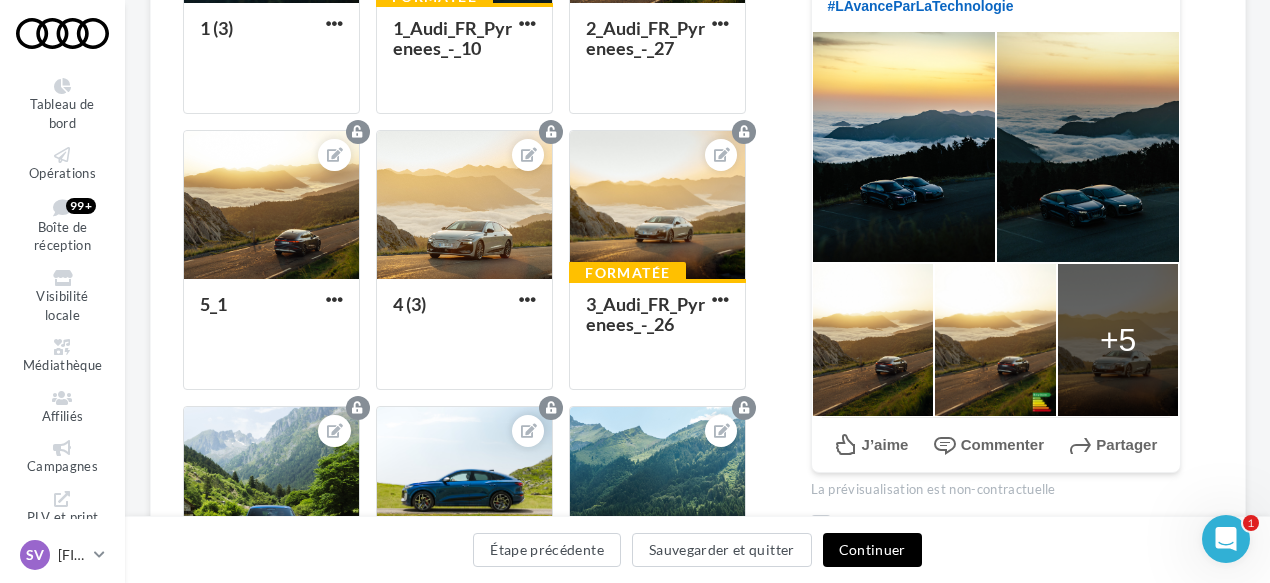 click on "Continuer" at bounding box center (872, 550) 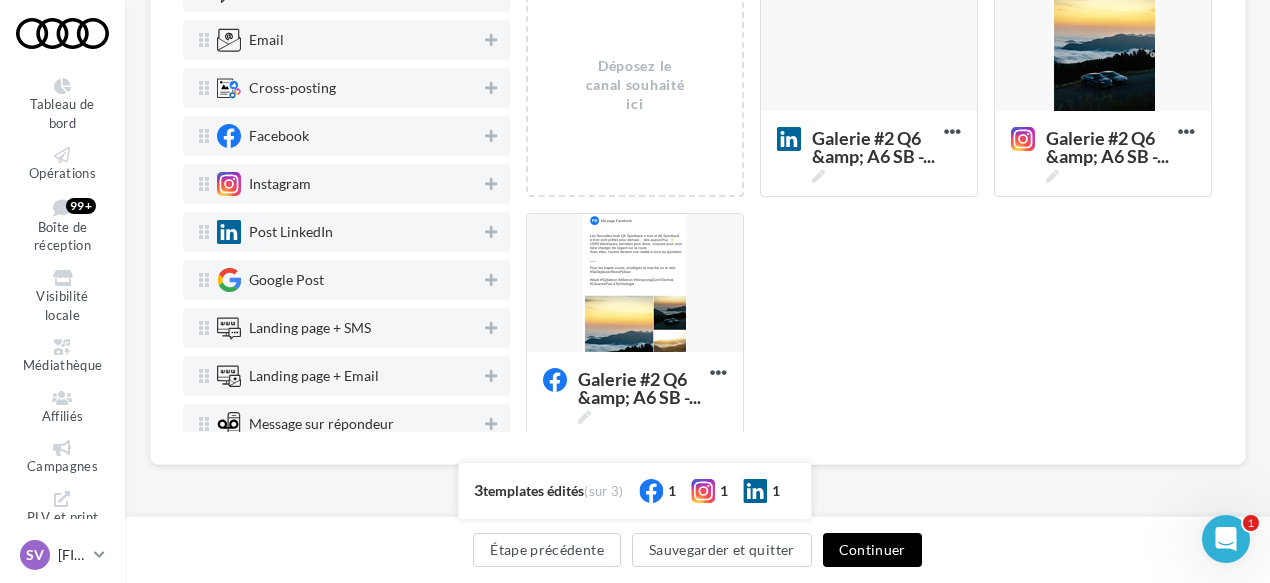 scroll, scrollTop: 264, scrollLeft: 0, axis: vertical 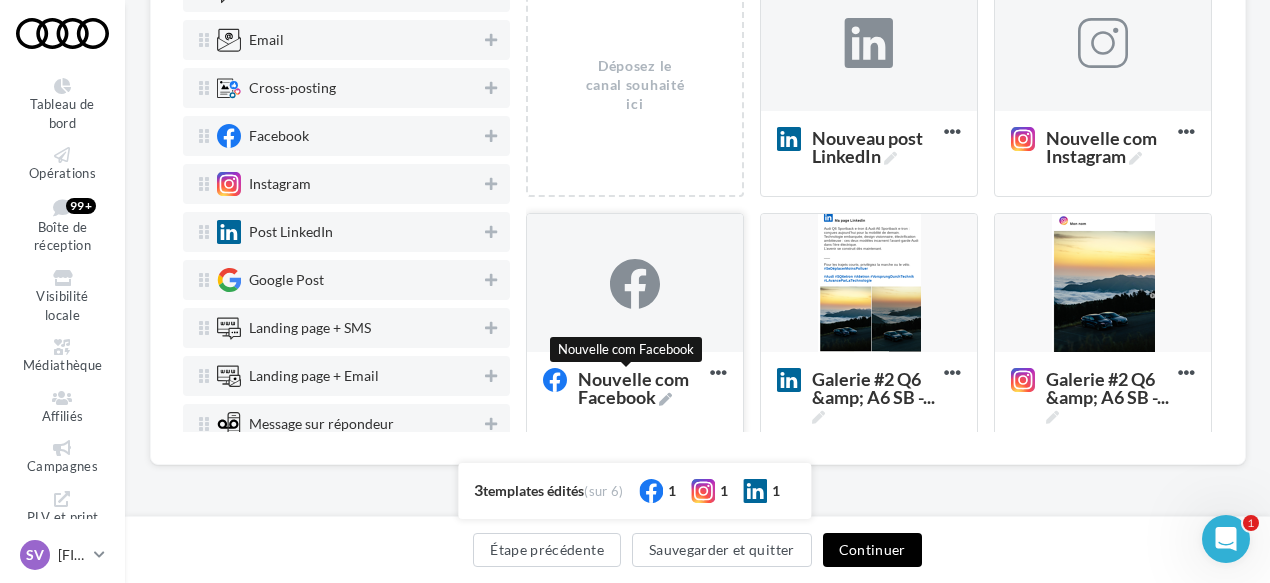 click on "Nouvelle com Facebook" at bounding box center (640, 388) 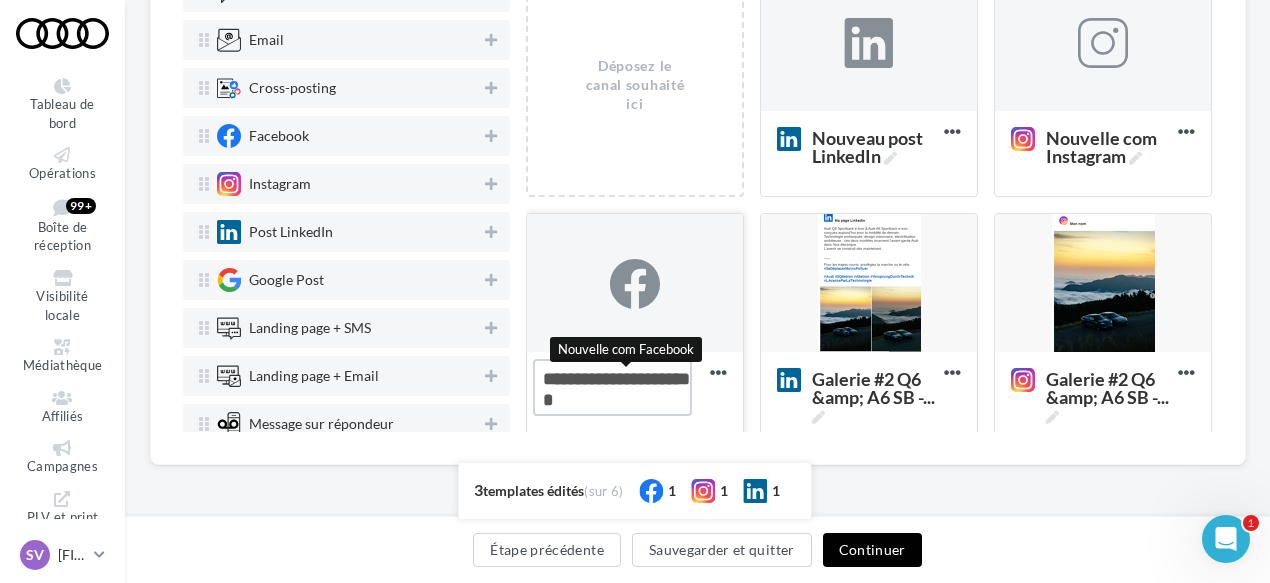 click on "Nouvelle com Facebook
Nouvelle com Facebook" at bounding box center (612, 387) 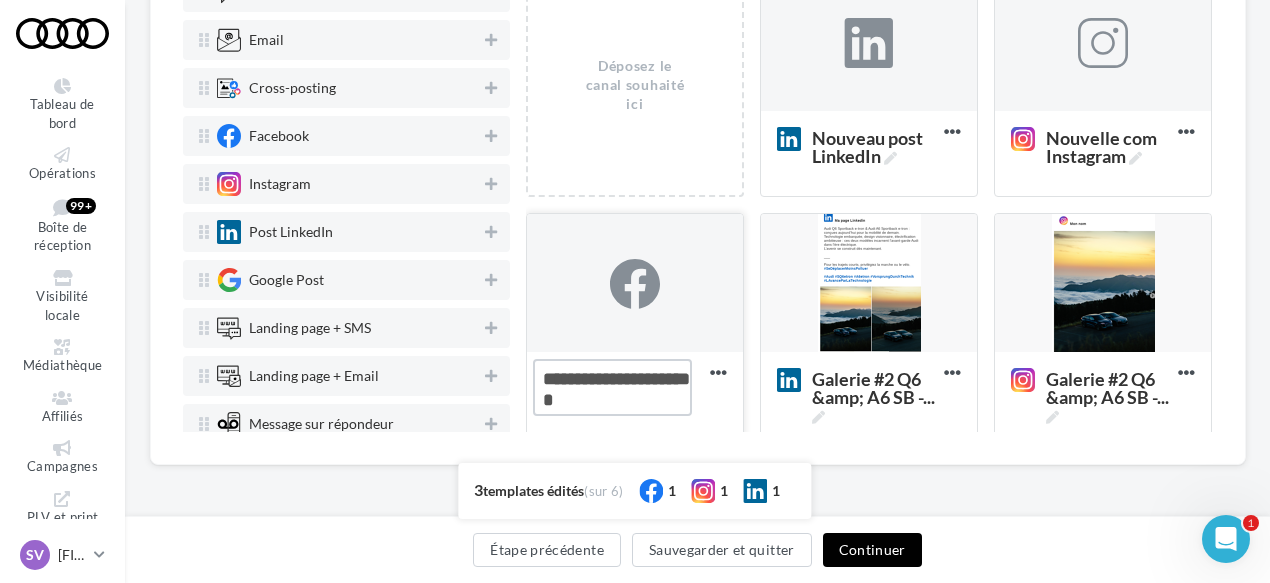 click on "Nouvelle com Facebook
Nouvelle com Facebook" at bounding box center (612, 387) 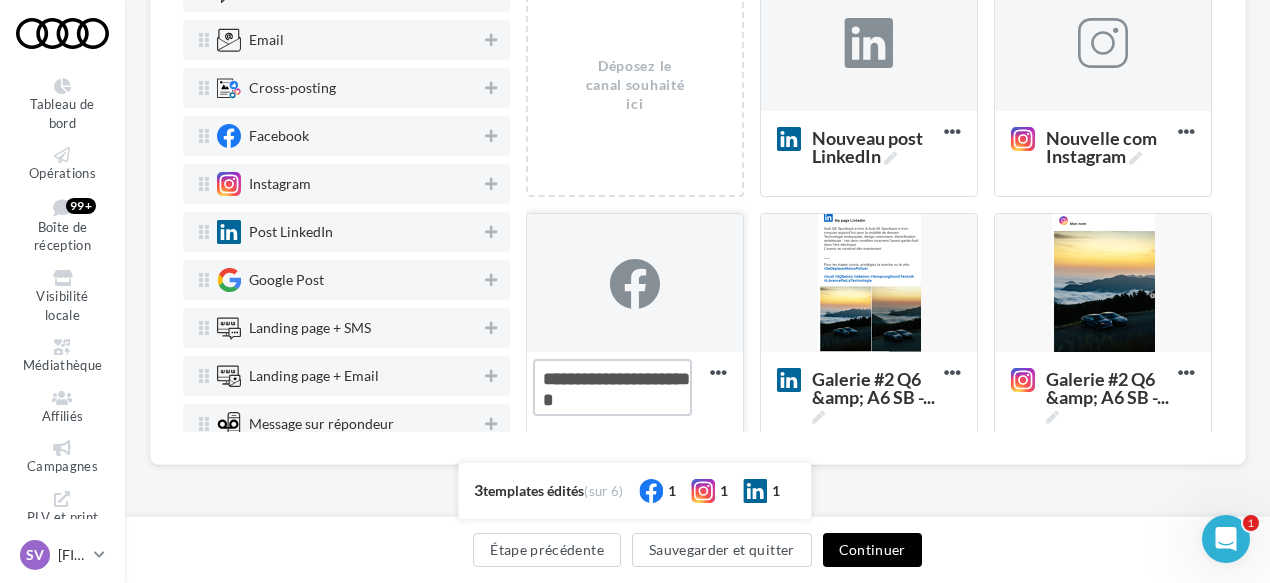click on "Nouvelle com Facebook" at bounding box center [612, 387] 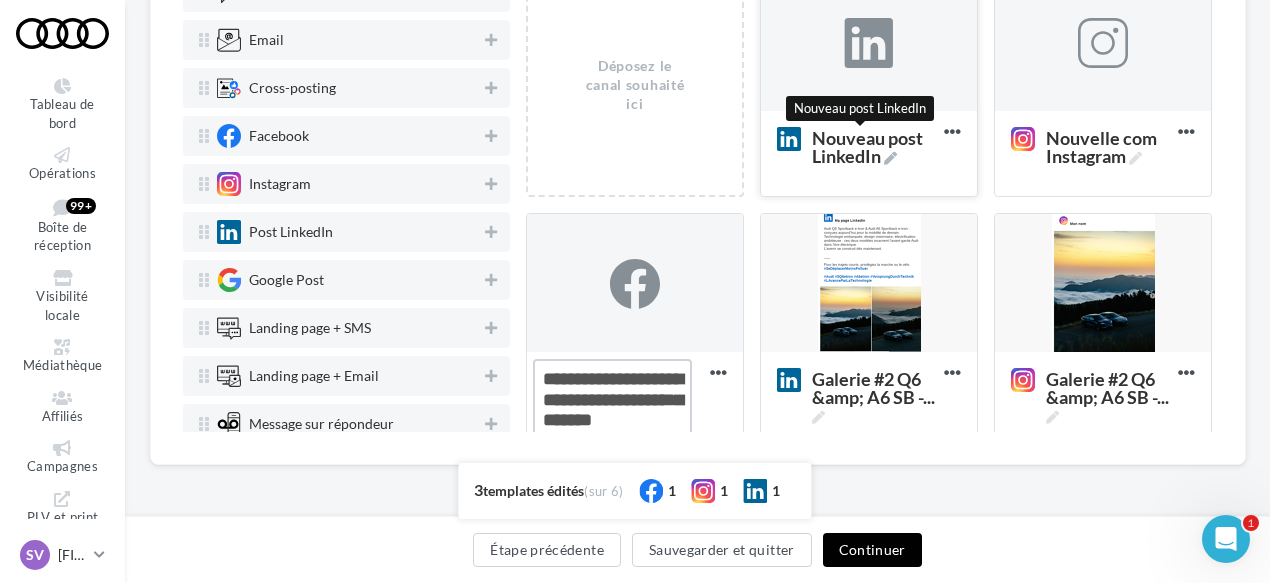 type on "**********" 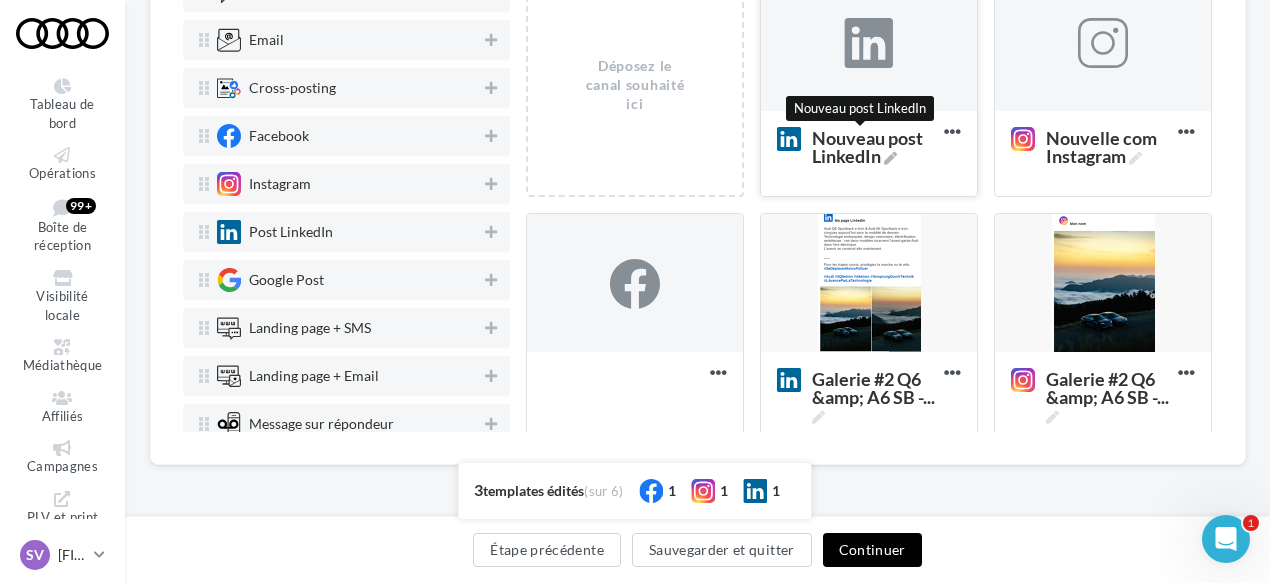 click at bounding box center (890, 158) 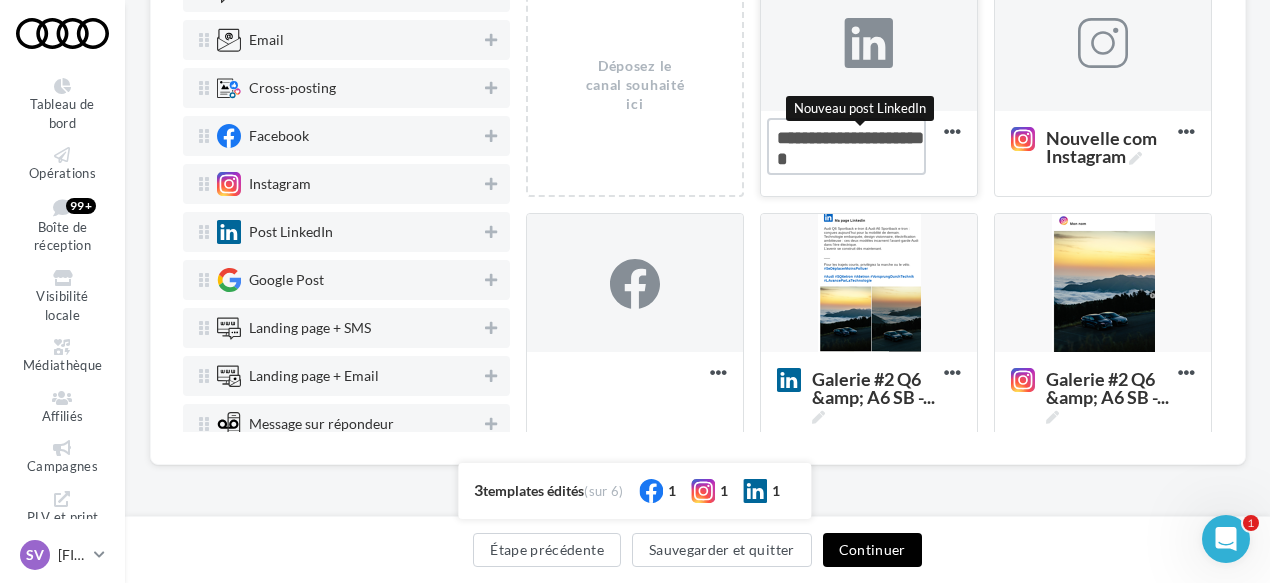 click on "Nouveau post LinkedIn
Nouveau post LinkedIn" at bounding box center (846, 146) 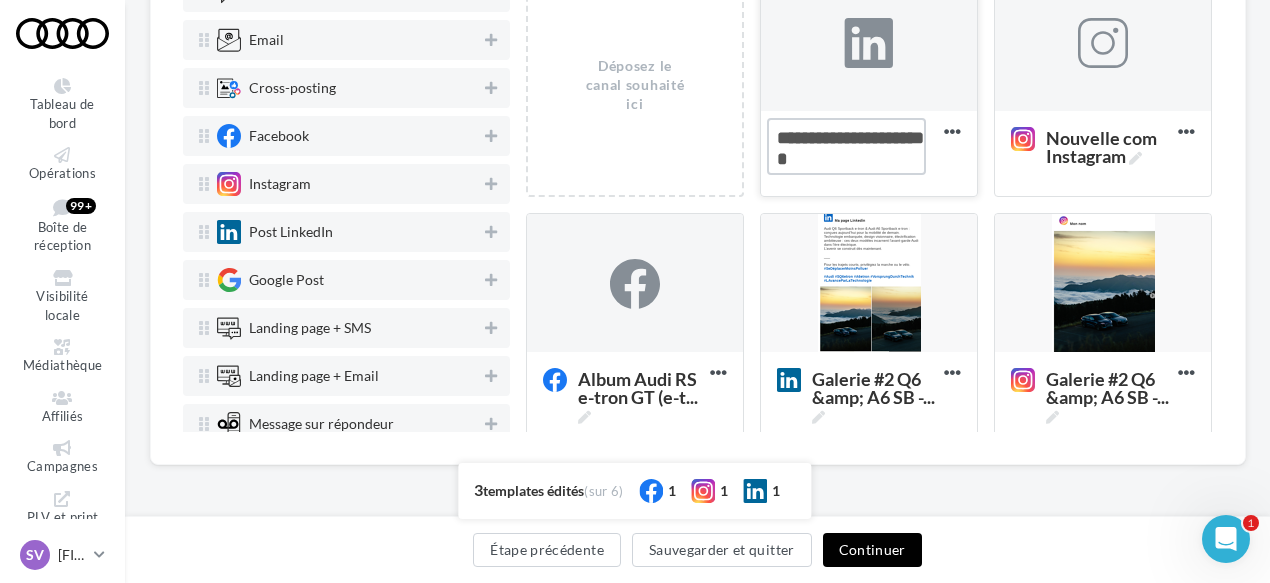 click on "Nouveau post LinkedIn
Nouveau post LinkedIn" at bounding box center [846, 146] 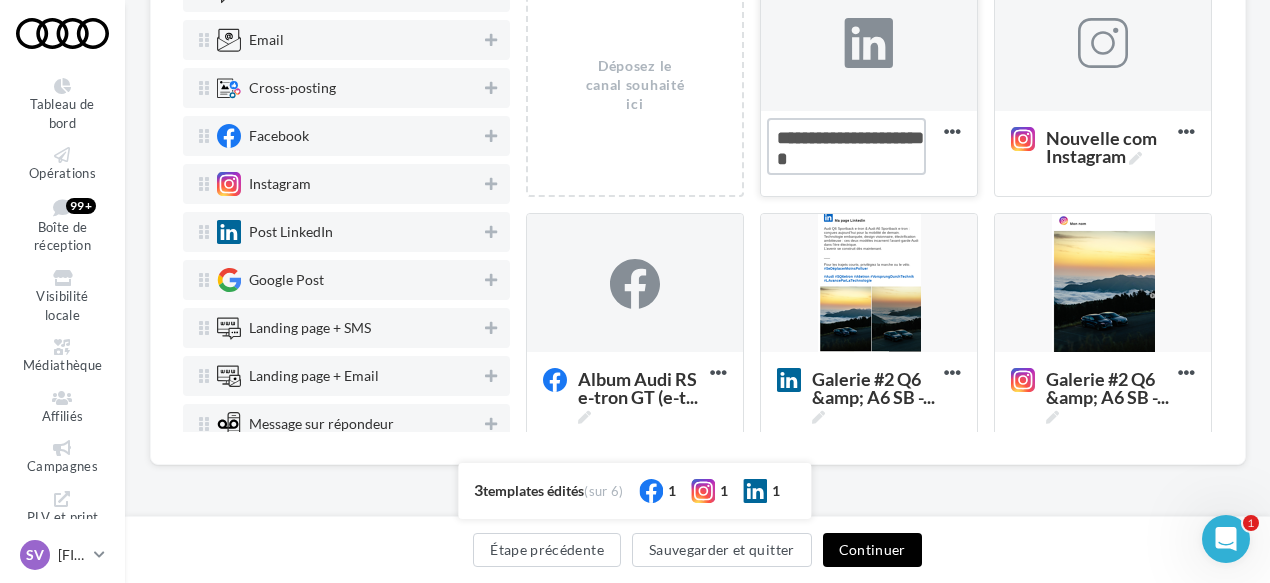 click on "Nouveau post LinkedIn" at bounding box center [846, 146] 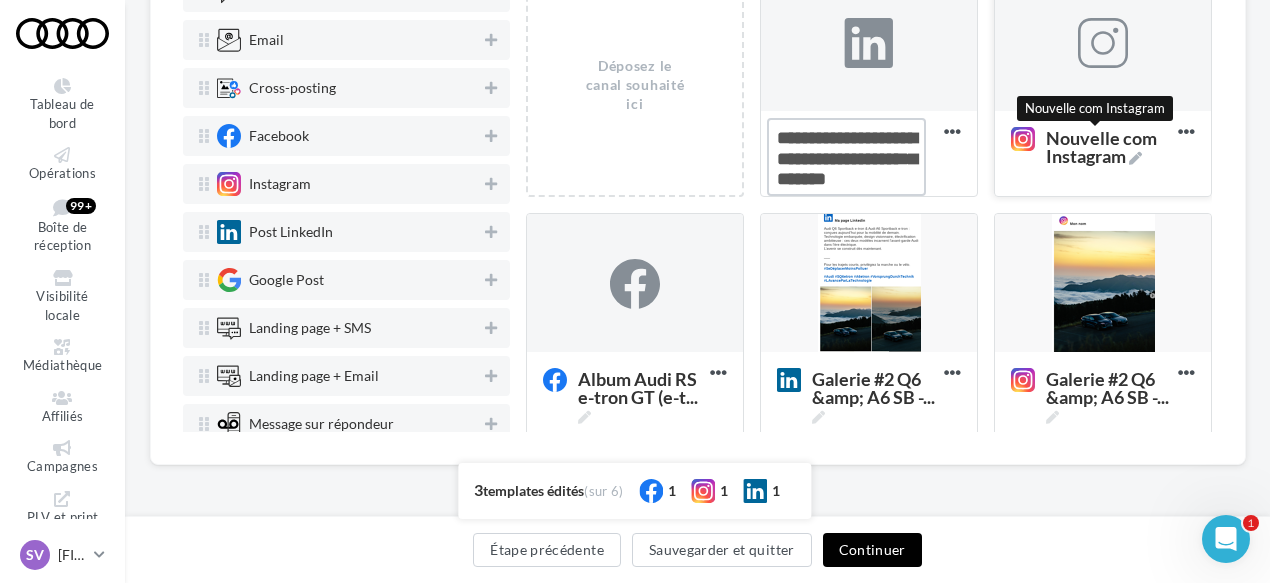 type on "**********" 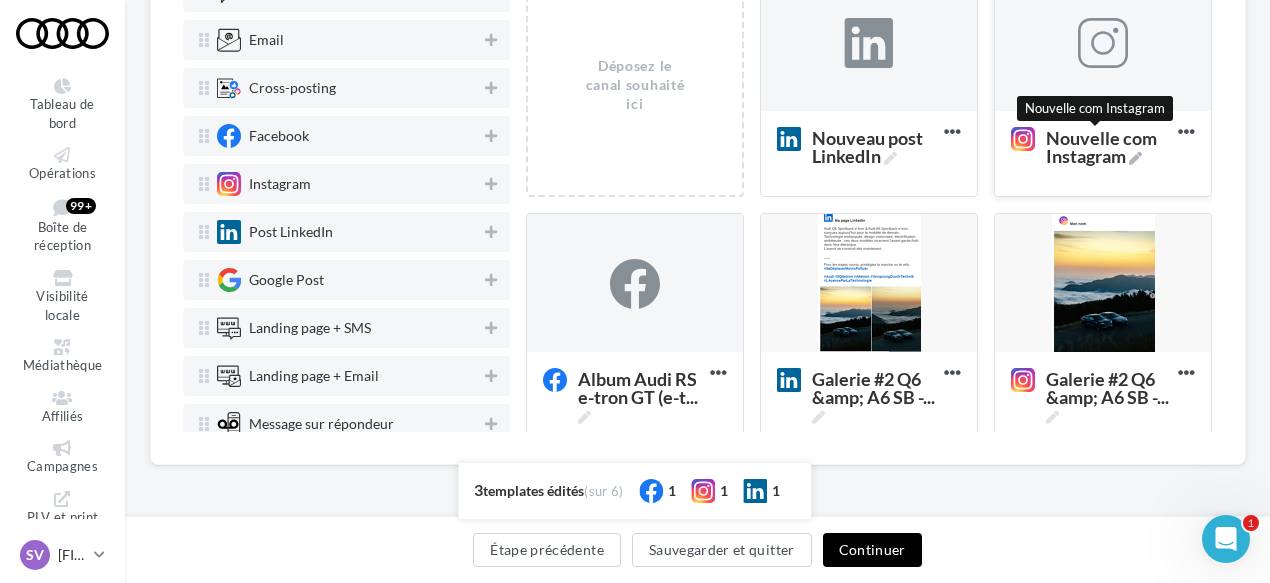 click at bounding box center (1135, 158) 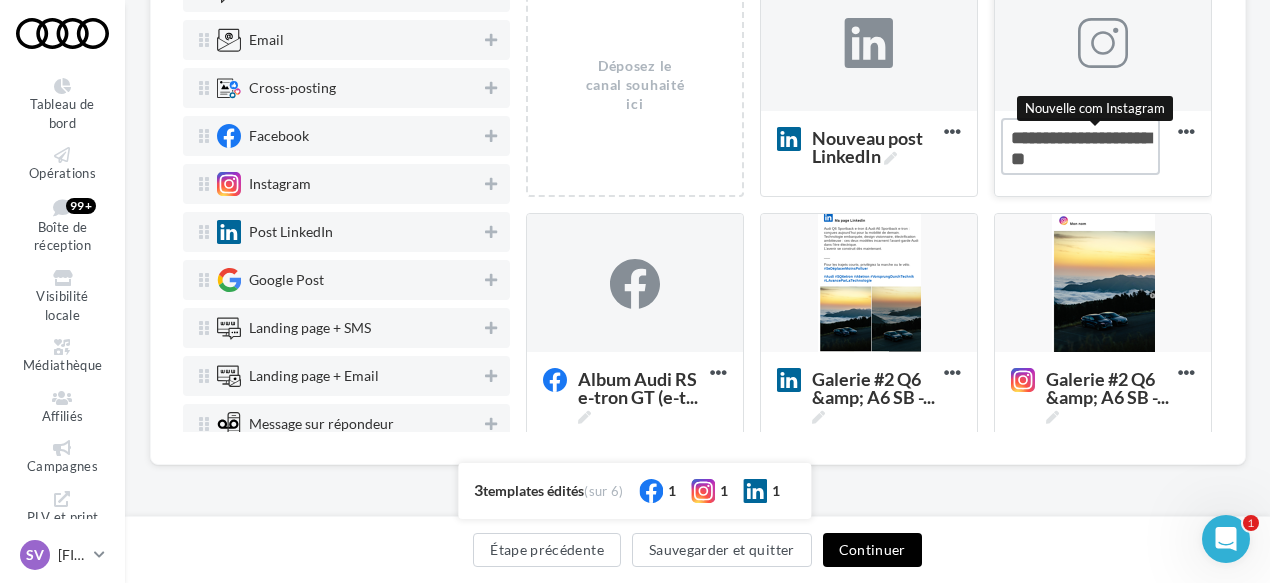 click on "Nouvelle com Instagram
Nouvelle com Instagram" at bounding box center [1080, 146] 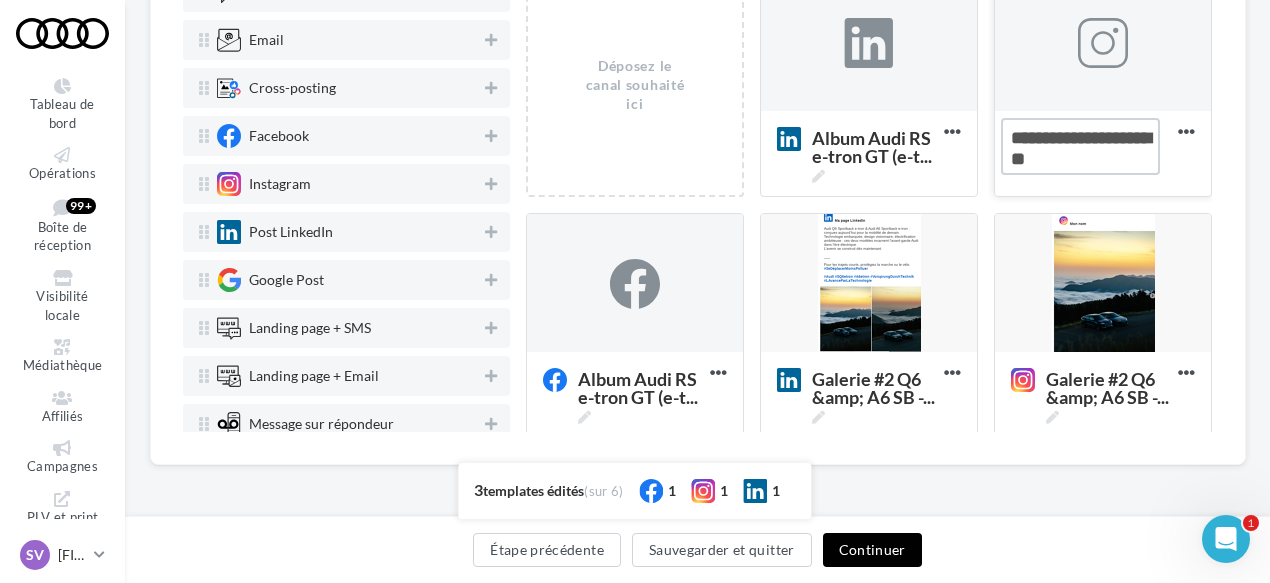 click on "Nouvelle com Instagram
Nouvelle com Instagram" at bounding box center (1080, 146) 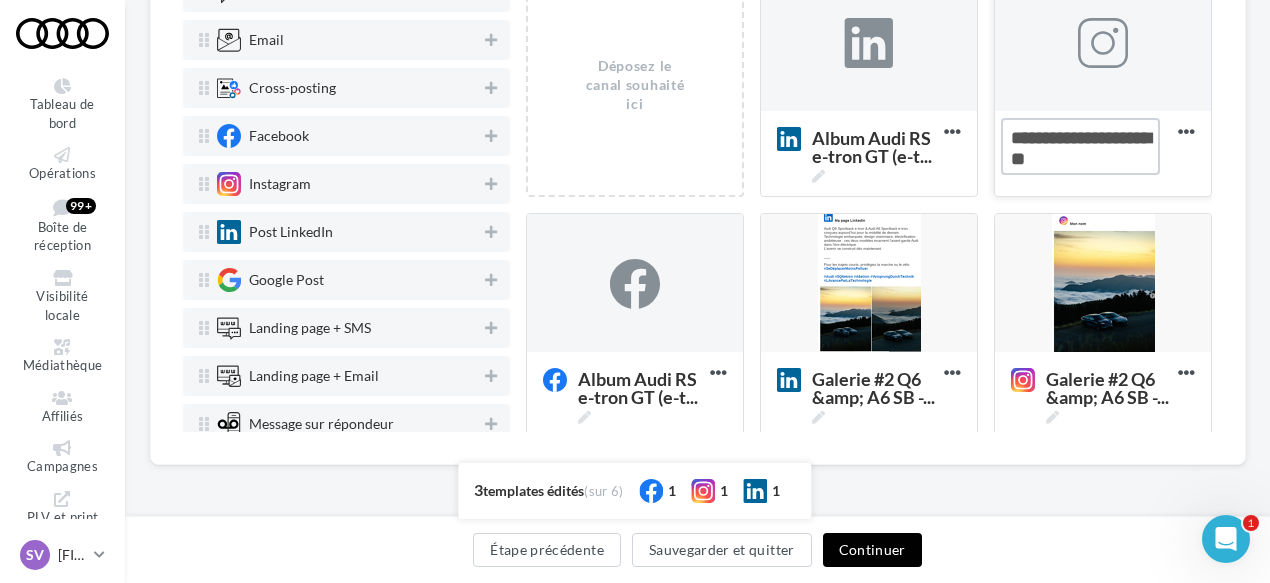 click on "Nouvelle com Instagram" at bounding box center (1080, 146) 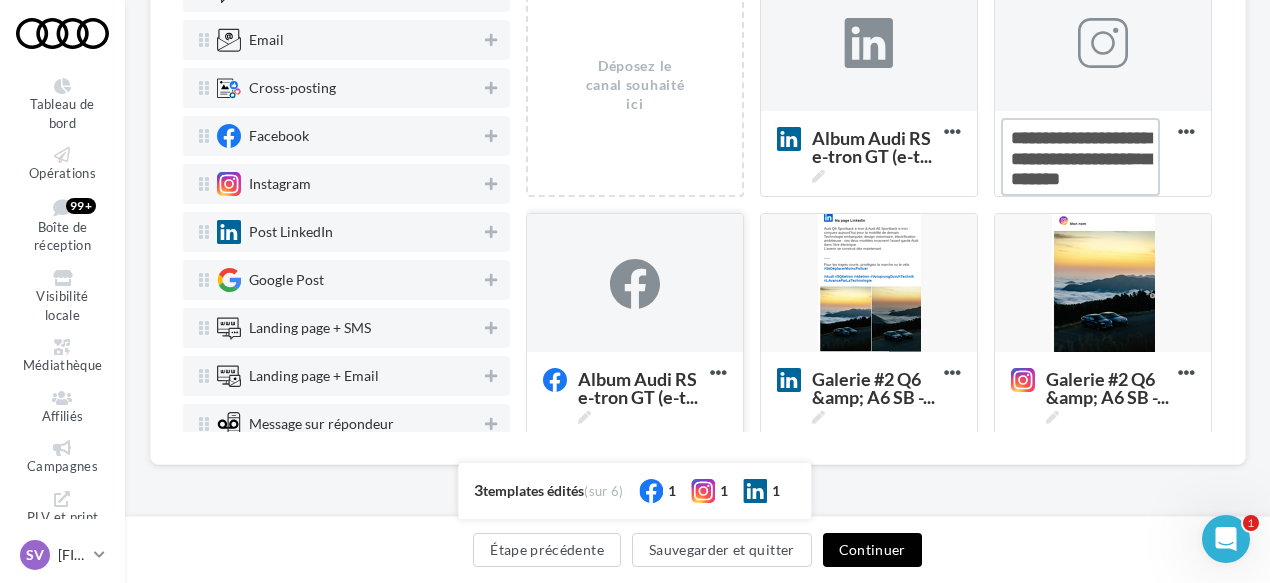 type on "**********" 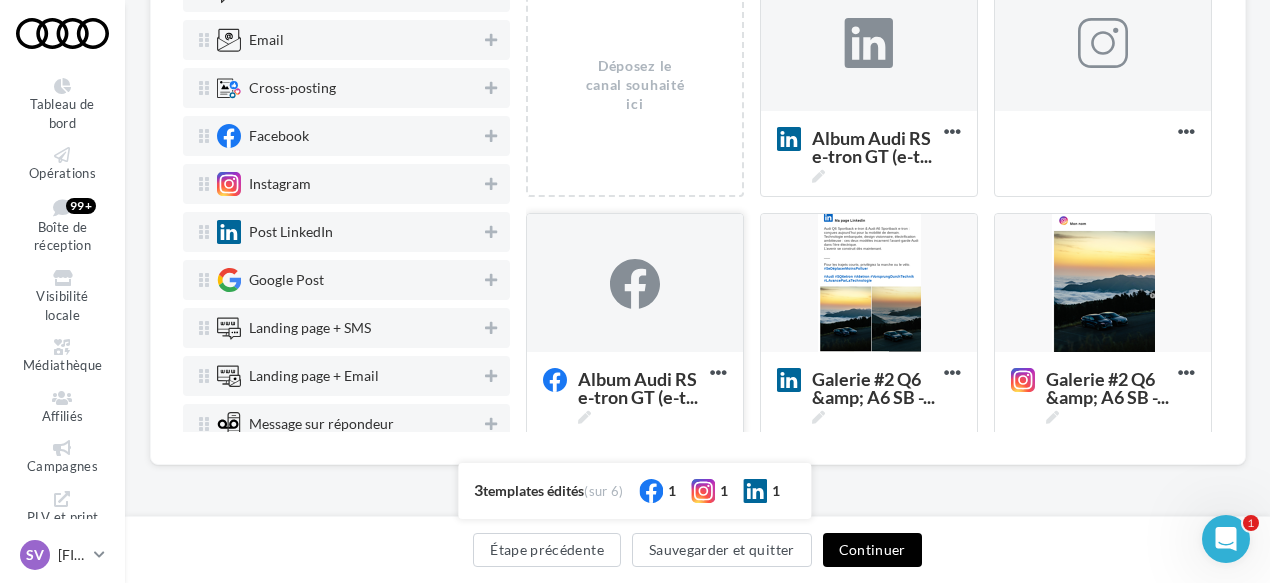 click at bounding box center (635, 284) 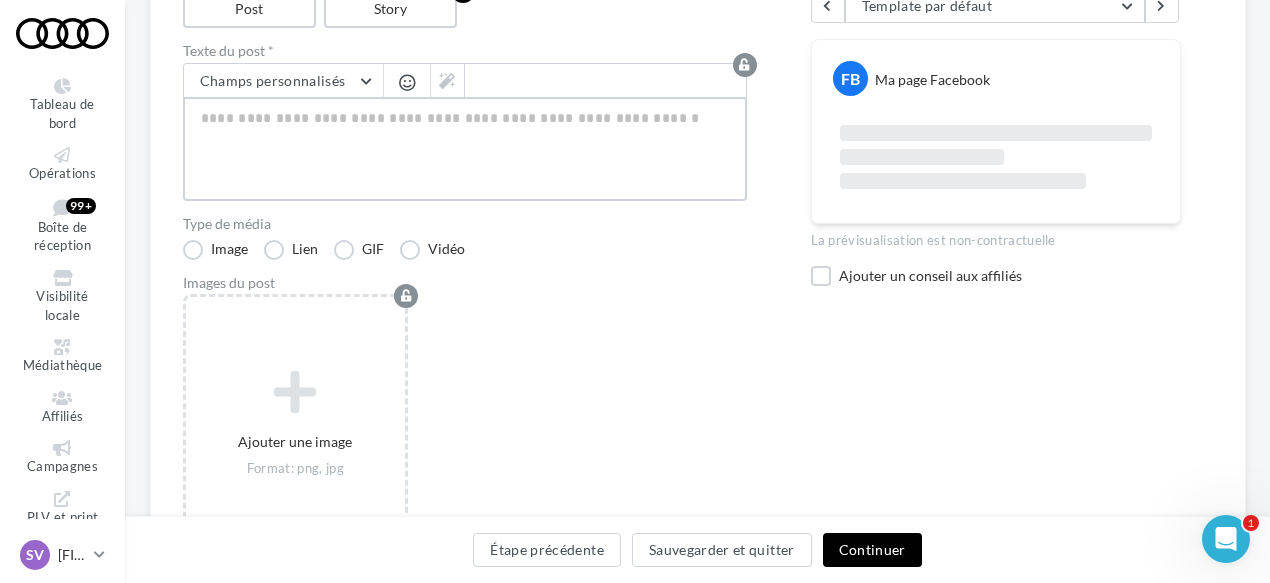 click at bounding box center [465, 149] 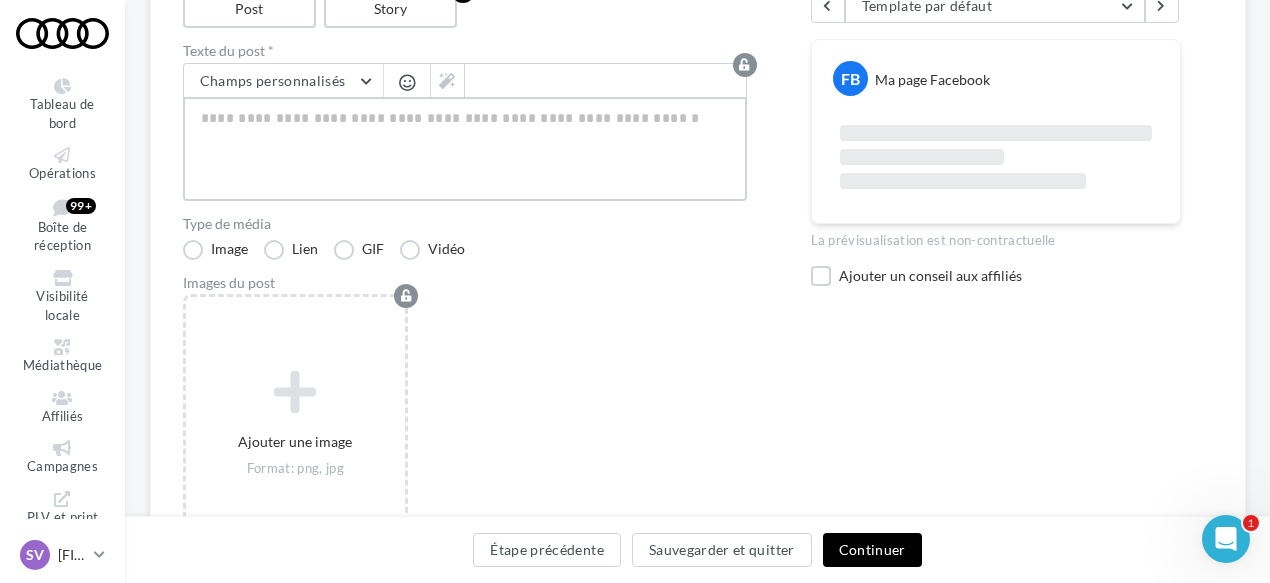 type on "**********" 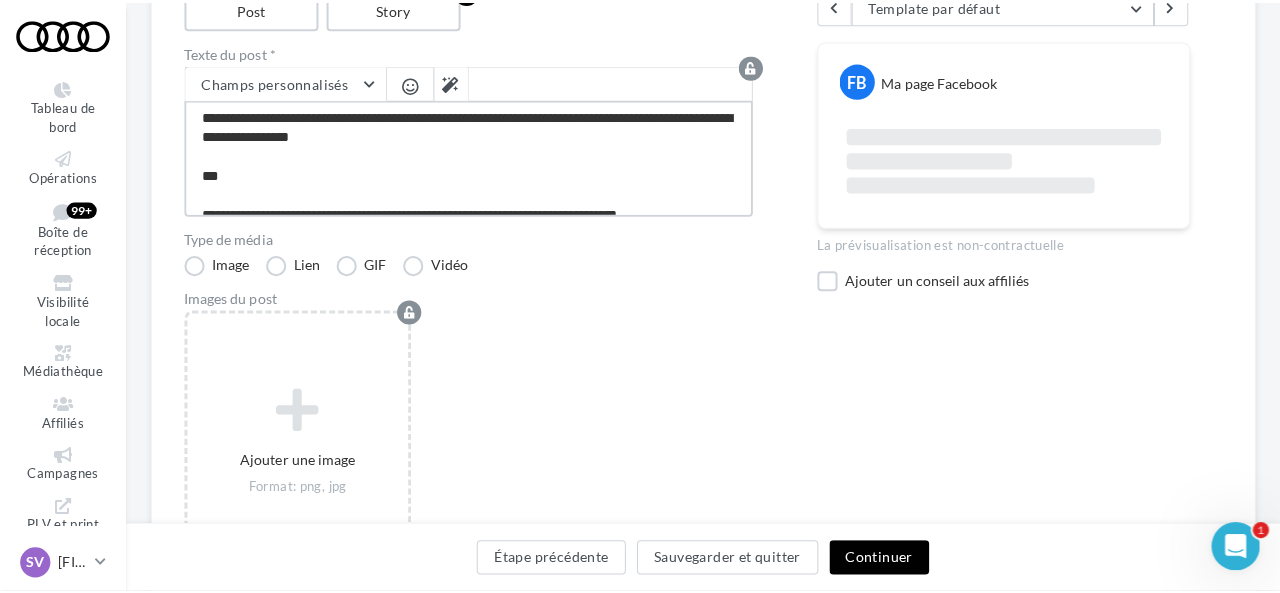 scroll, scrollTop: 0, scrollLeft: 0, axis: both 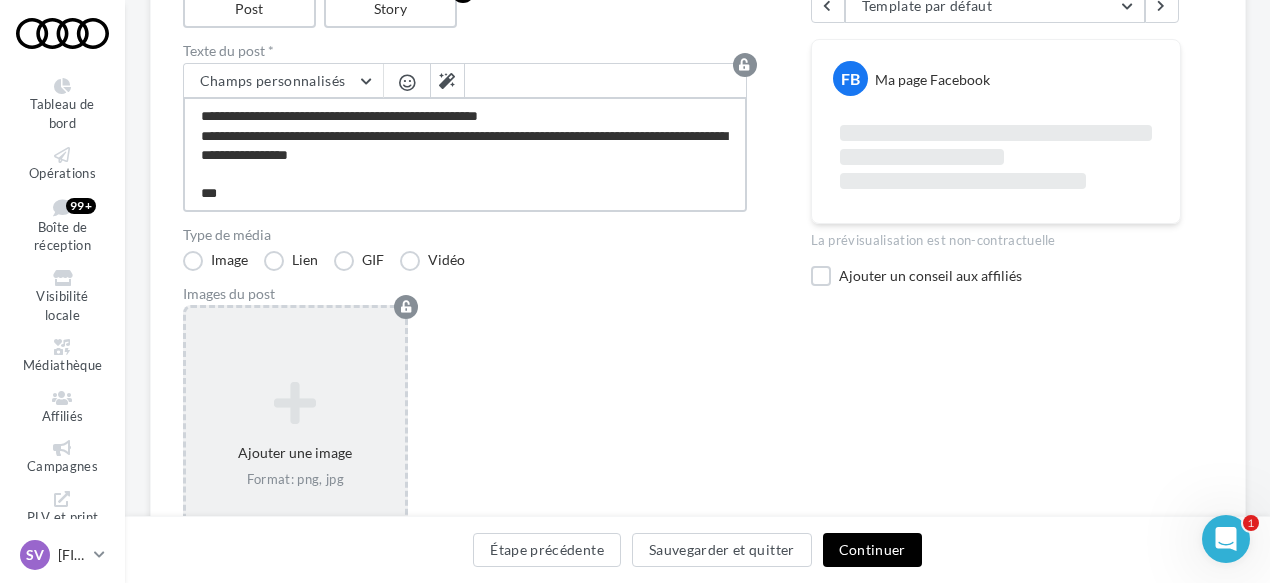 type on "**********" 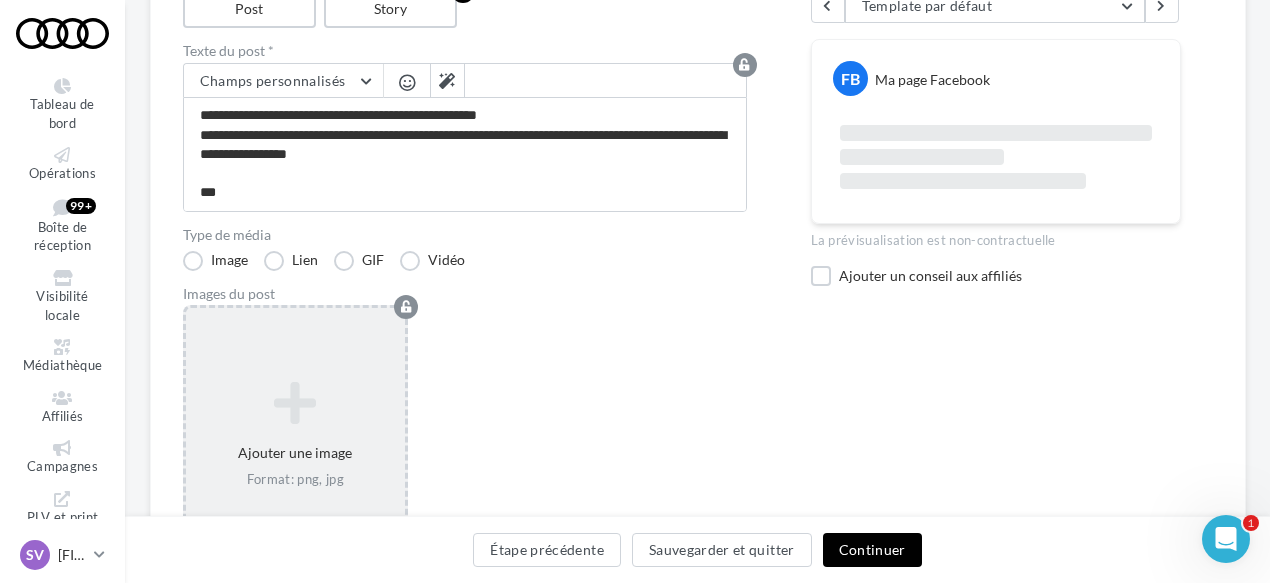 click at bounding box center (296, 404) 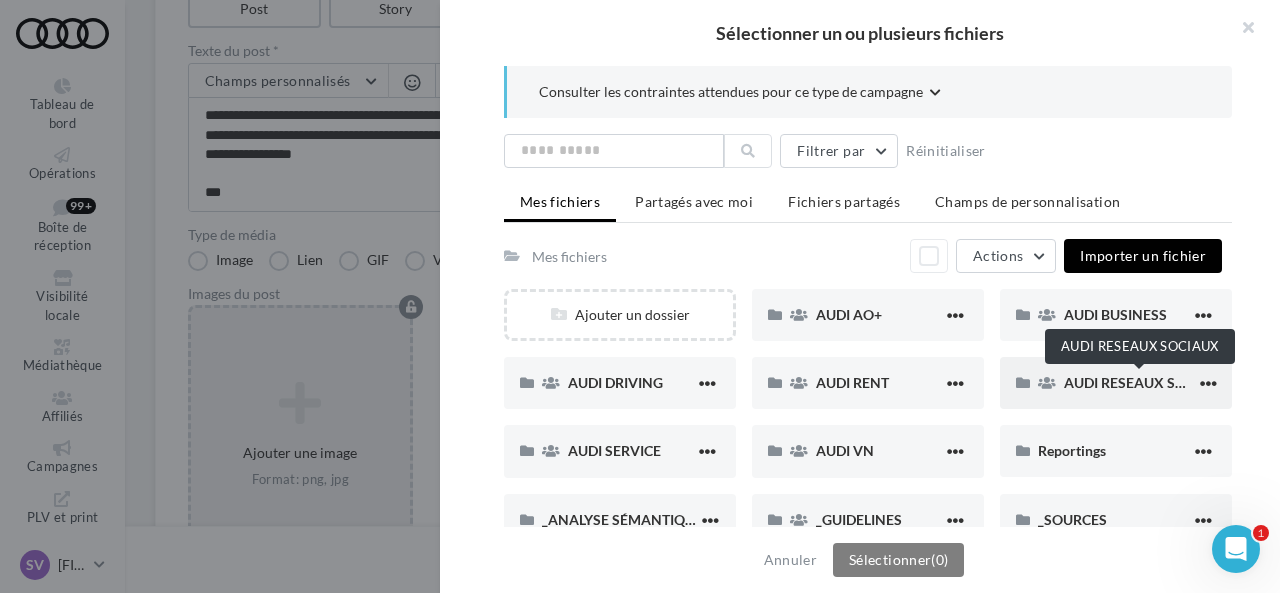 click on "AUDI RESEAUX SOCIAUX" at bounding box center (1146, 382) 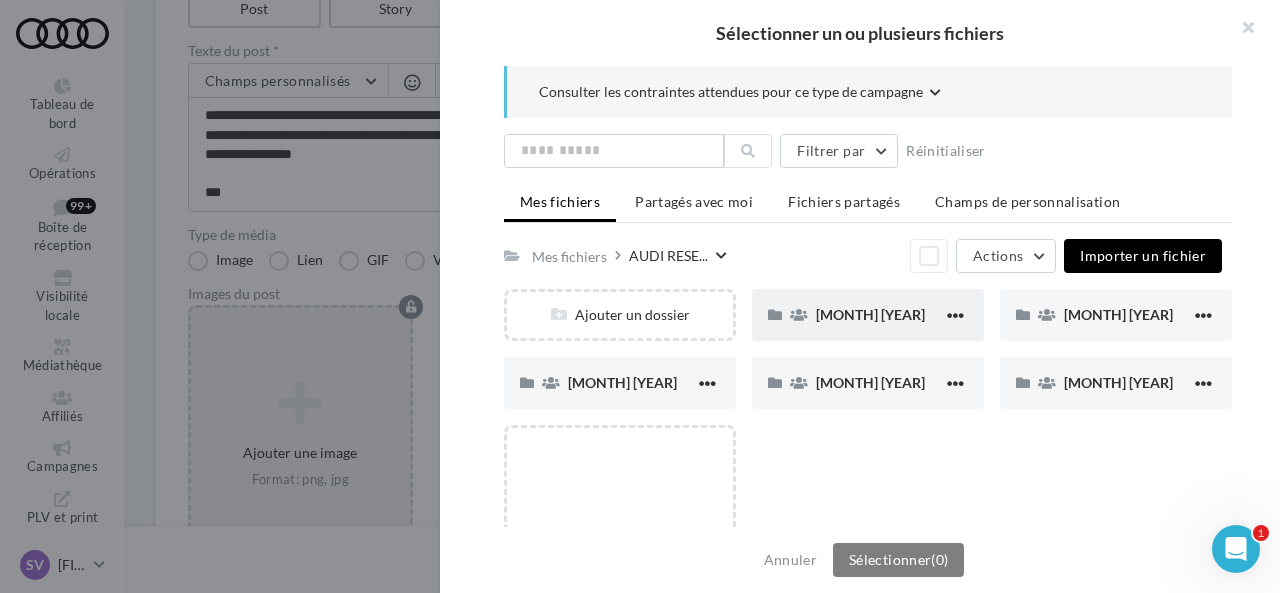 click on "[MONTH] [YEAR]" at bounding box center (870, 314) 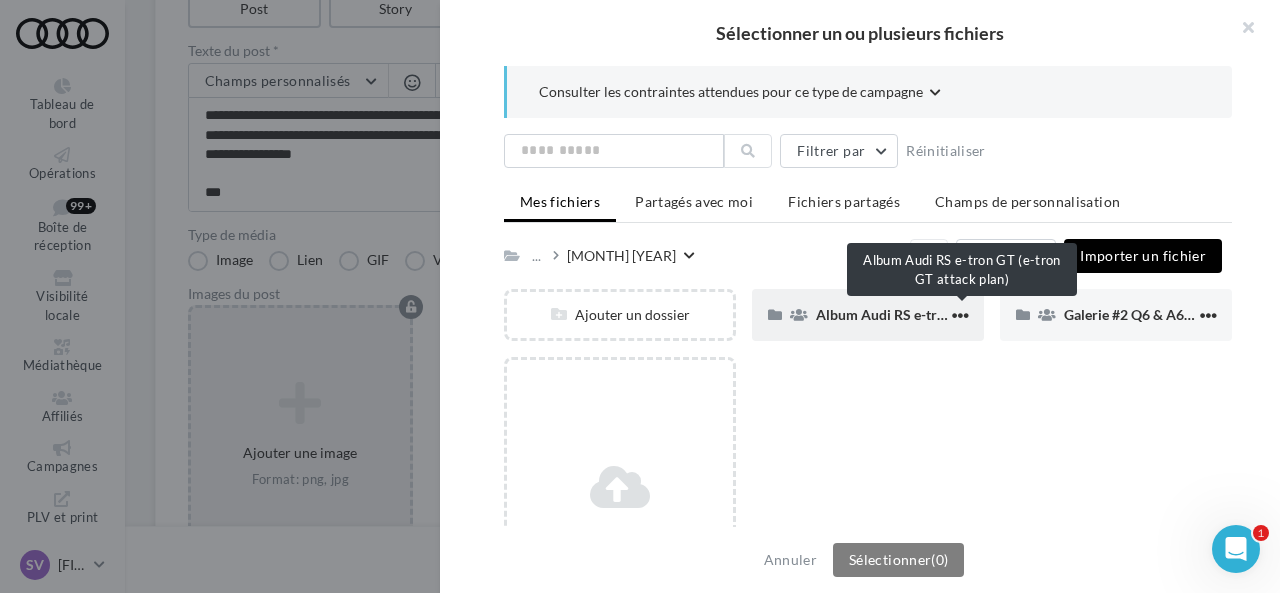 click on "Album Audi RS e-tron GT (e-tron GT attack plan)" at bounding box center (966, 314) 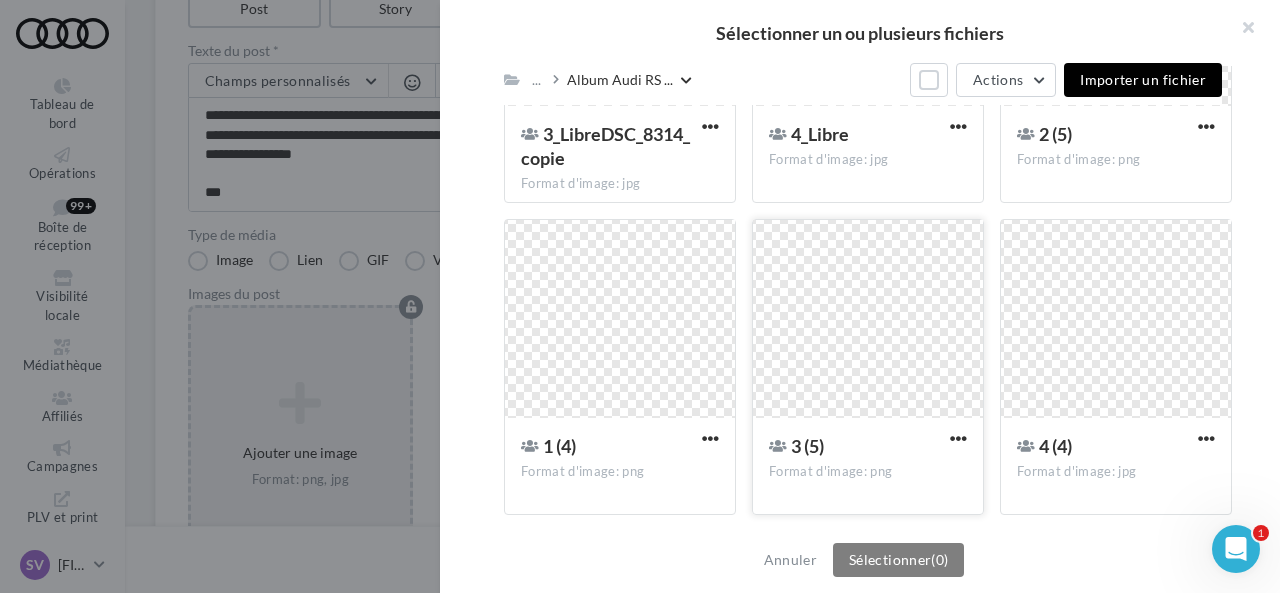 scroll, scrollTop: 764, scrollLeft: 0, axis: vertical 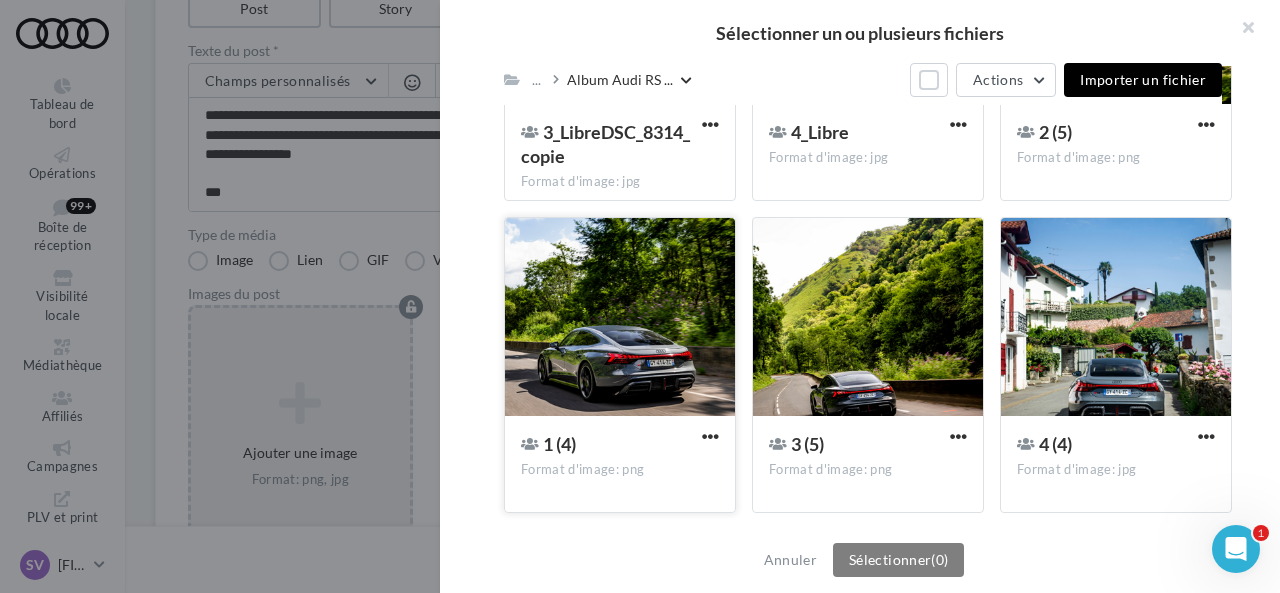 click at bounding box center (620, 318) 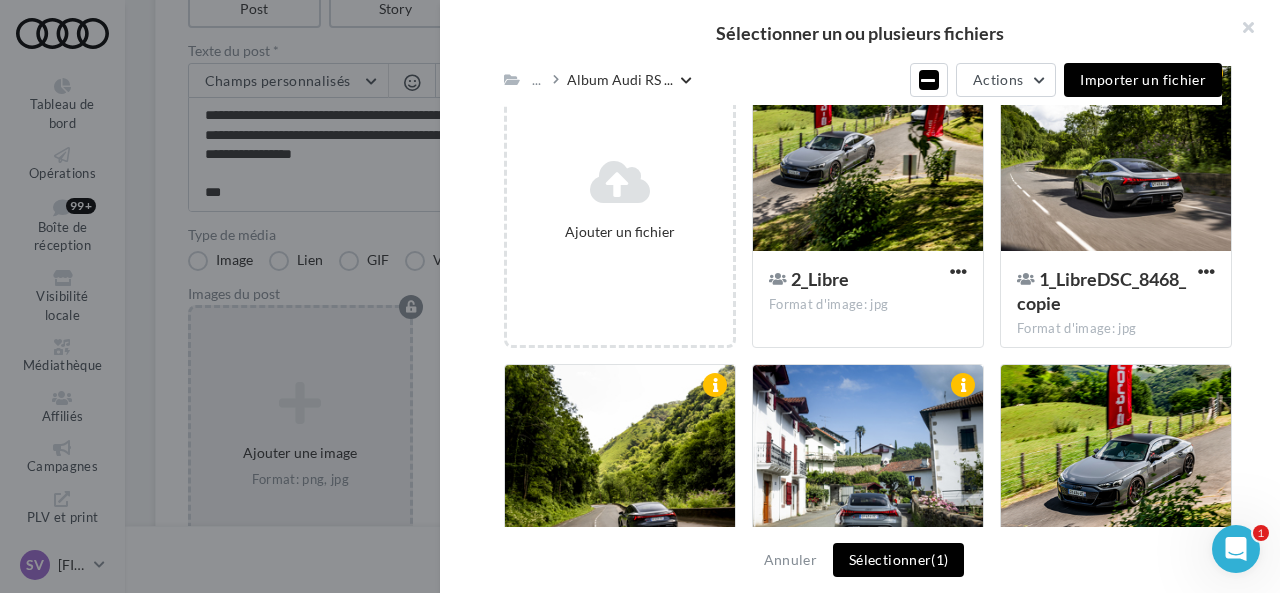 scroll, scrollTop: 264, scrollLeft: 0, axis: vertical 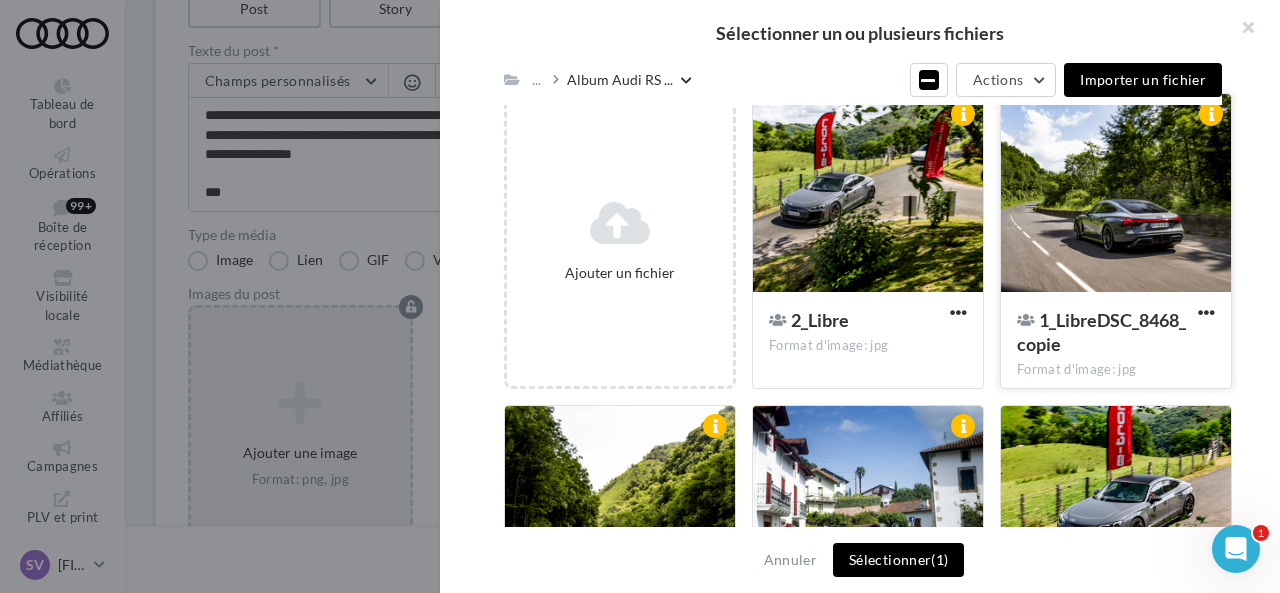 click at bounding box center [1116, 194] 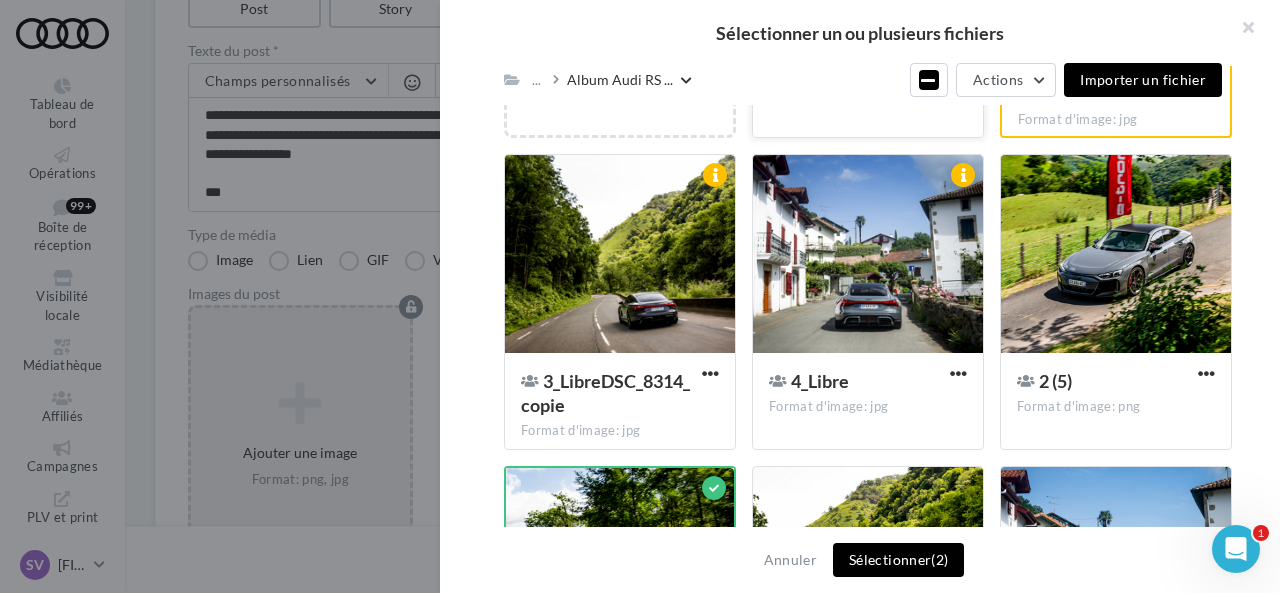 scroll, scrollTop: 464, scrollLeft: 0, axis: vertical 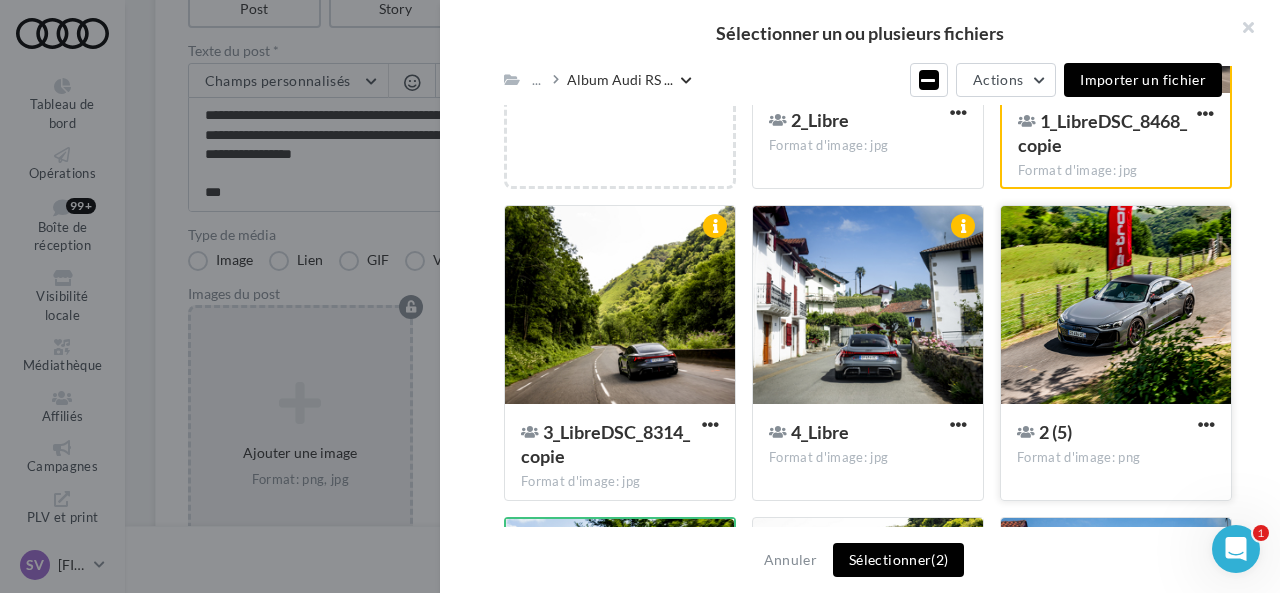 click at bounding box center [1116, 306] 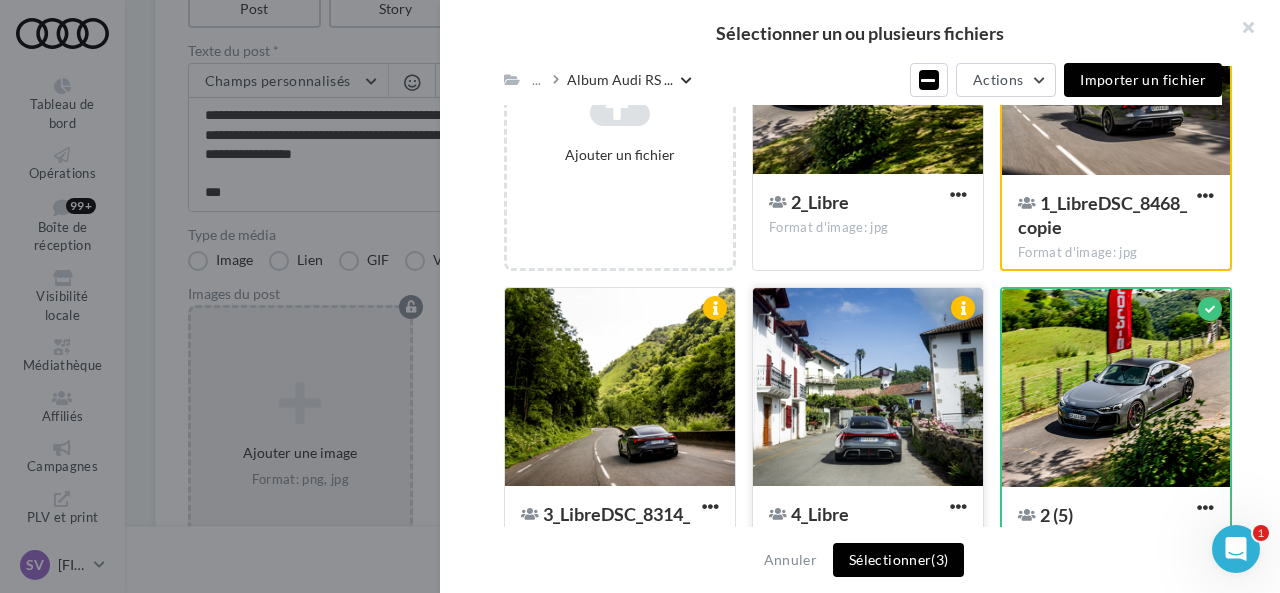 scroll, scrollTop: 264, scrollLeft: 0, axis: vertical 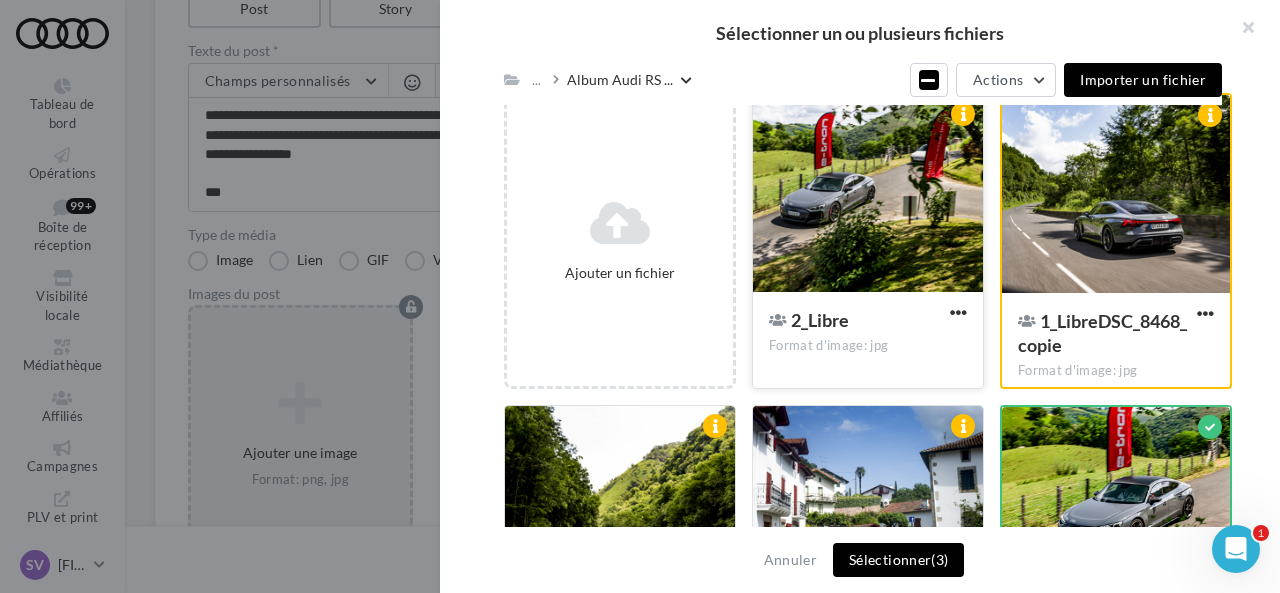 click at bounding box center (868, 194) 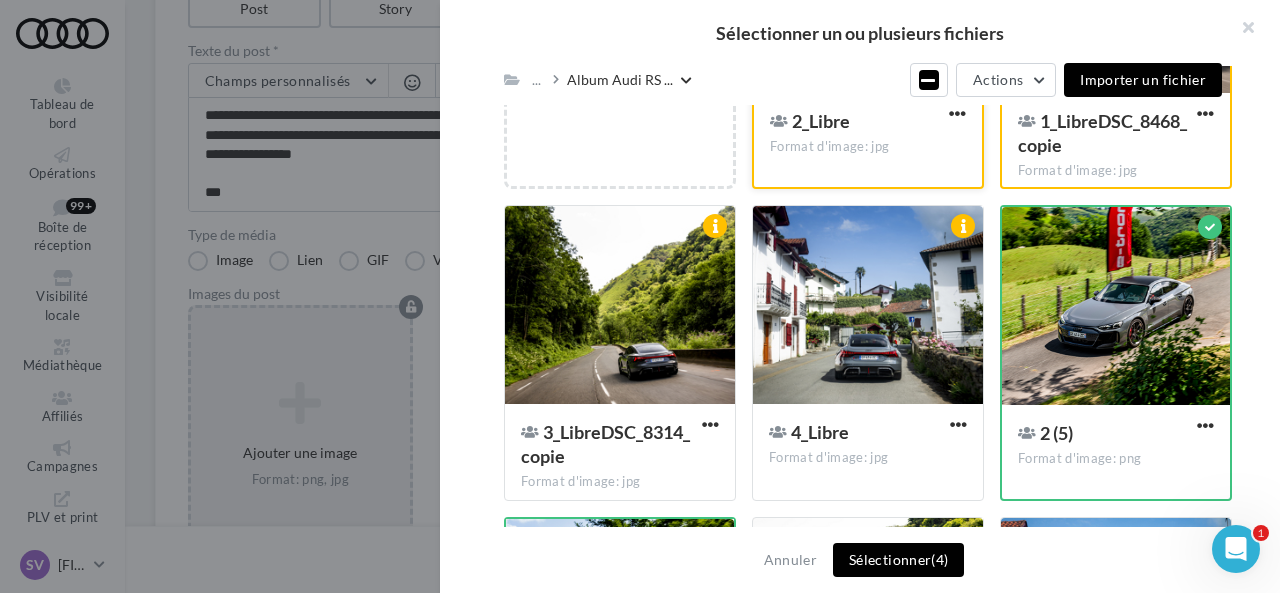 scroll, scrollTop: 764, scrollLeft: 0, axis: vertical 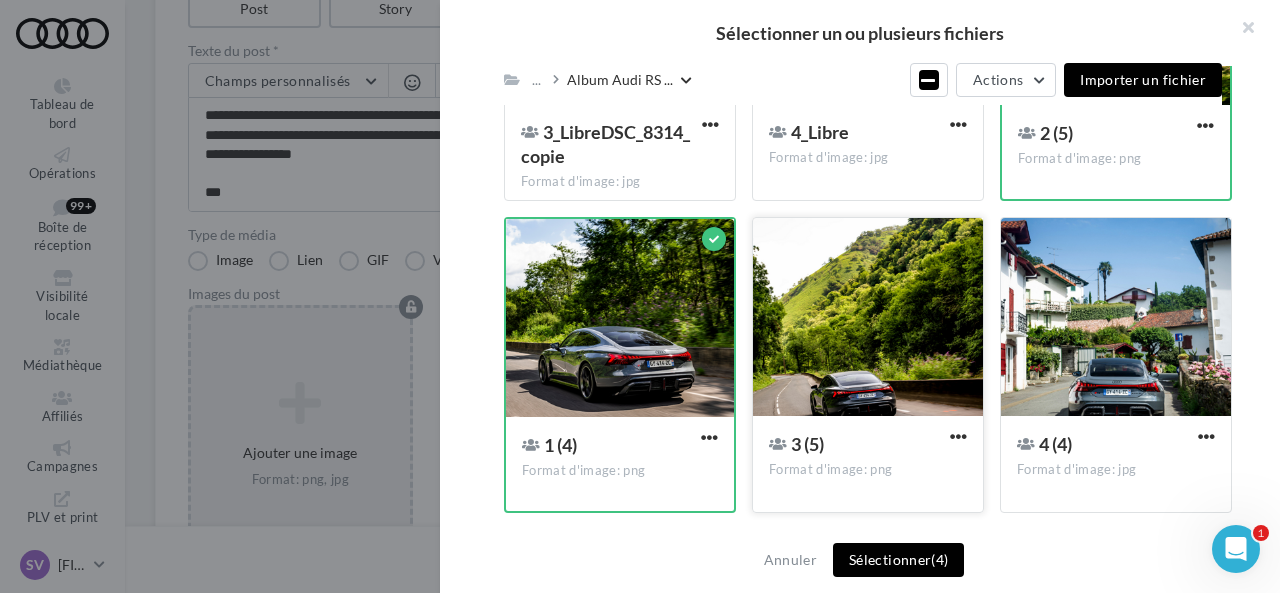 click at bounding box center [868, 318] 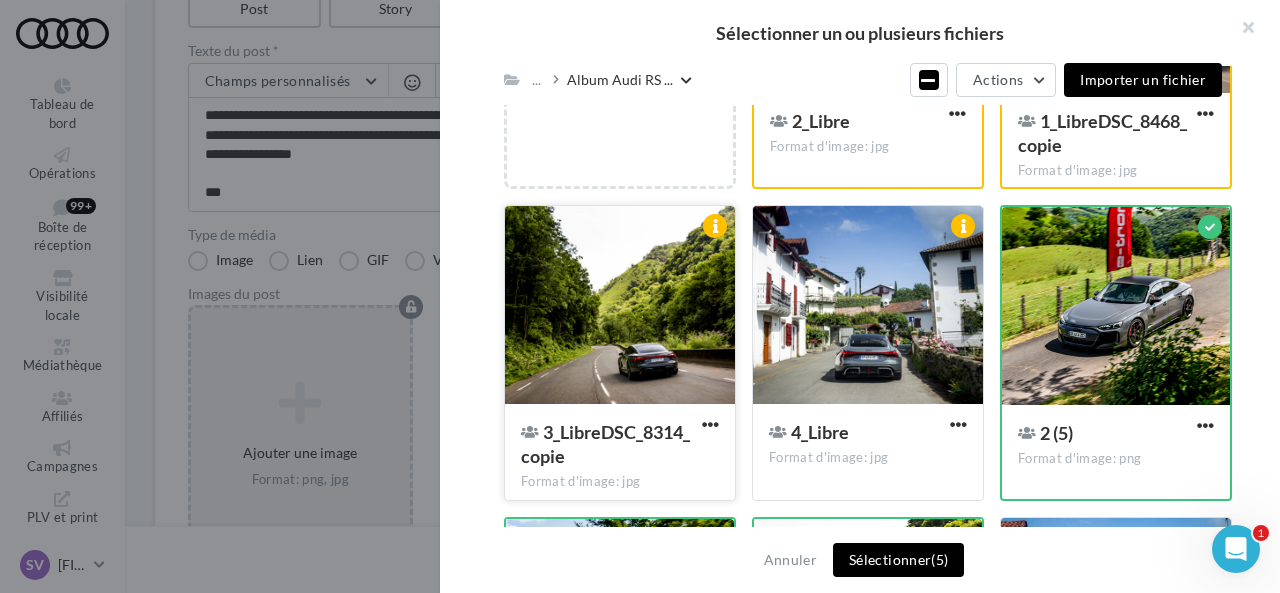 click at bounding box center [620, 306] 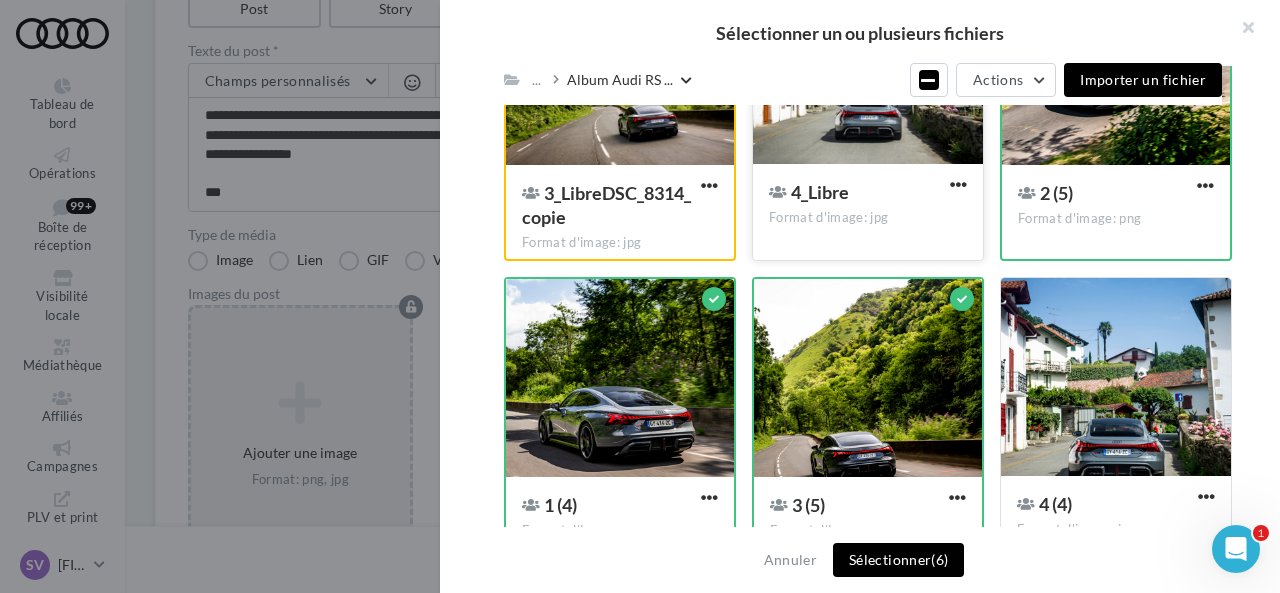 scroll, scrollTop: 764, scrollLeft: 0, axis: vertical 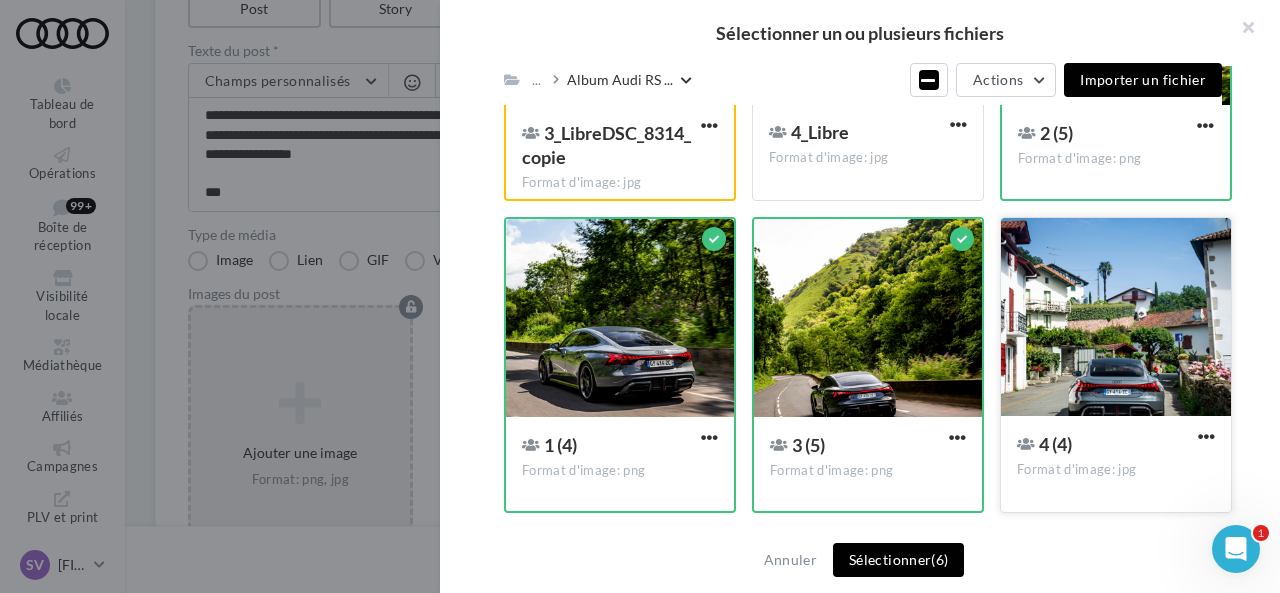 click at bounding box center [1116, 318] 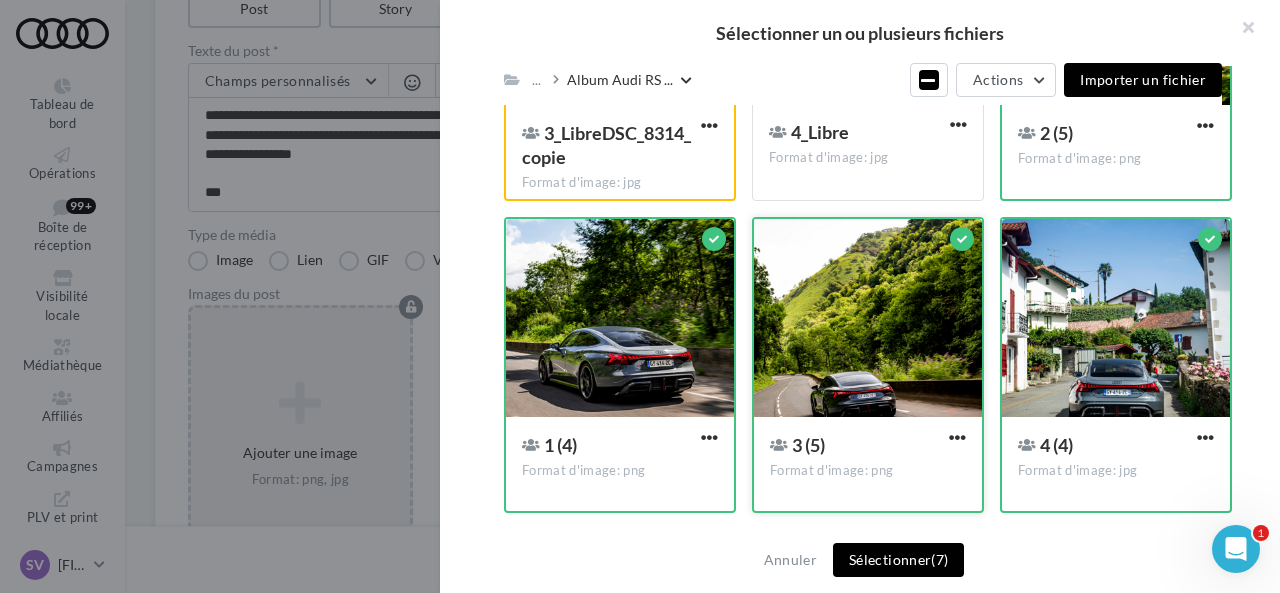 scroll, scrollTop: 664, scrollLeft: 0, axis: vertical 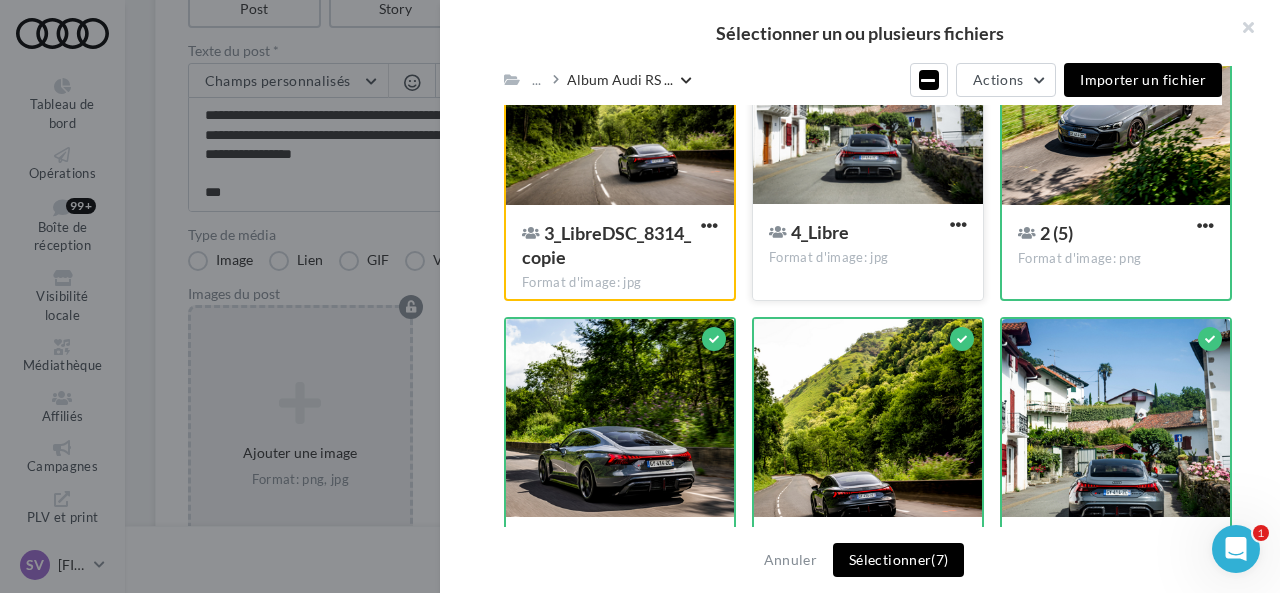 click at bounding box center [868, 106] 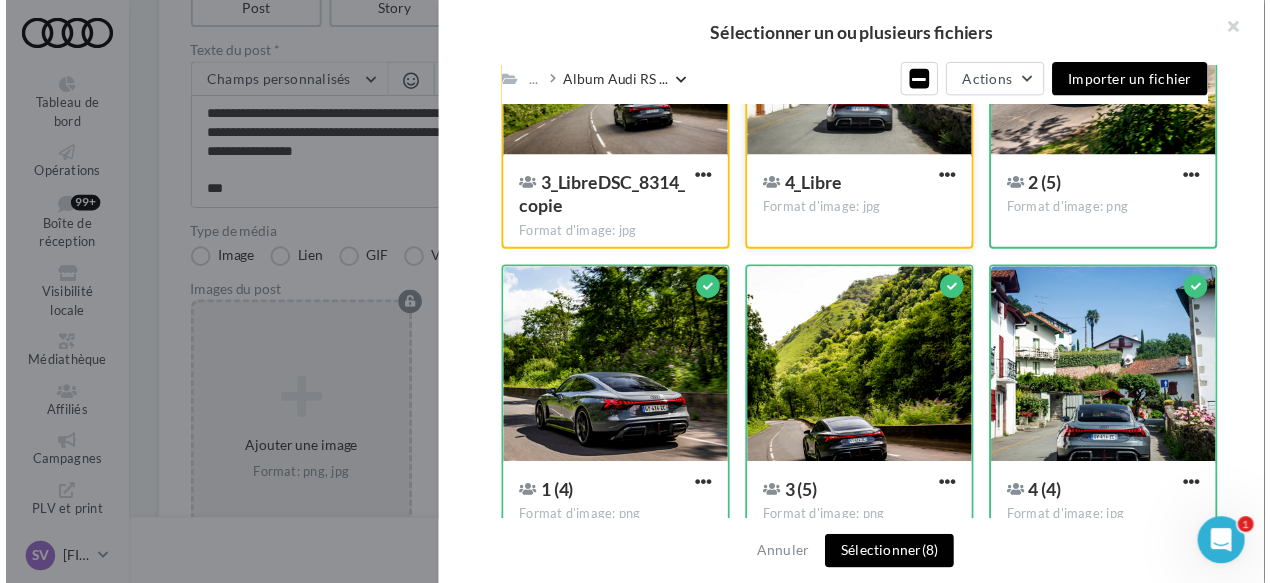 scroll, scrollTop: 764, scrollLeft: 0, axis: vertical 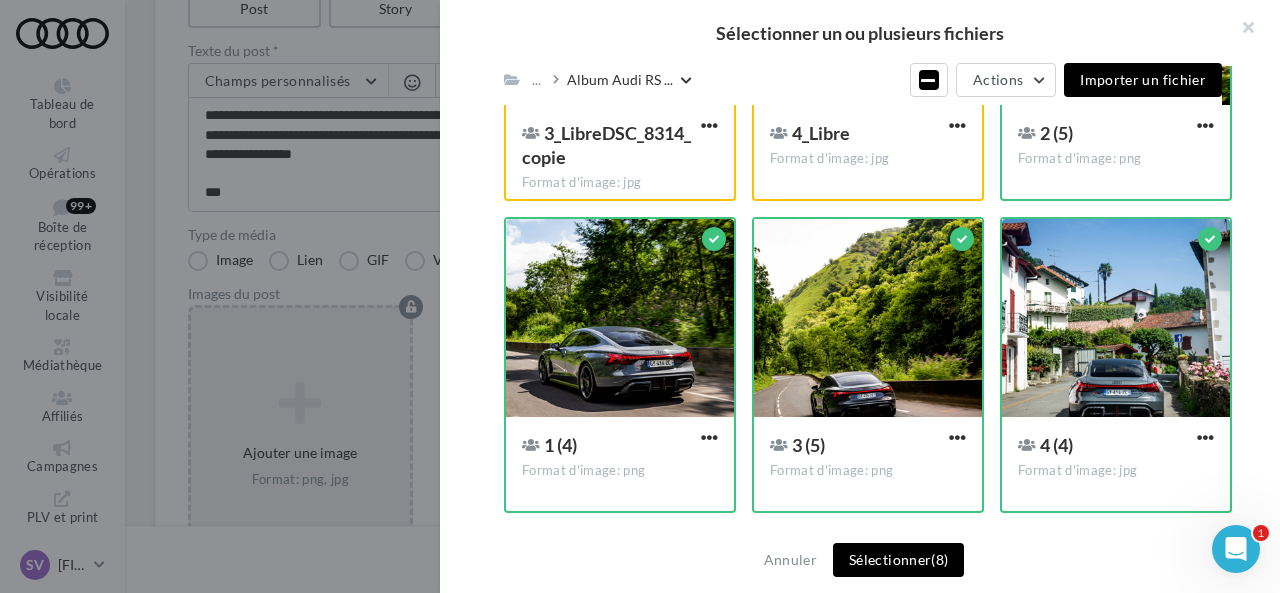 click on "Sélectionner   (8)" at bounding box center (898, 560) 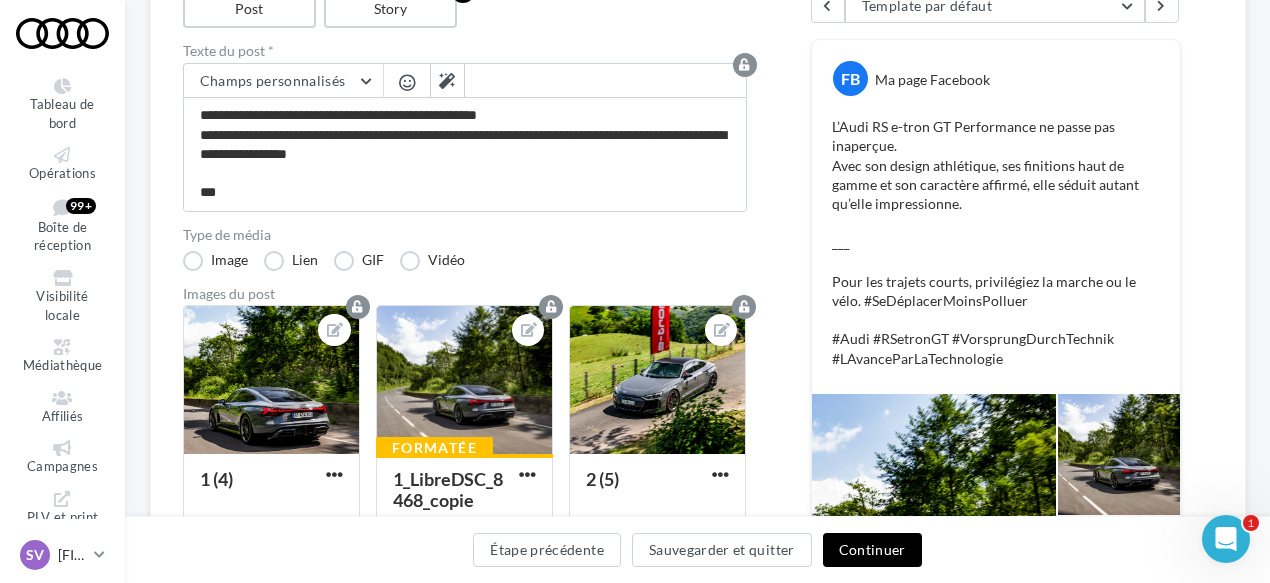 click on "Continuer" at bounding box center [872, 550] 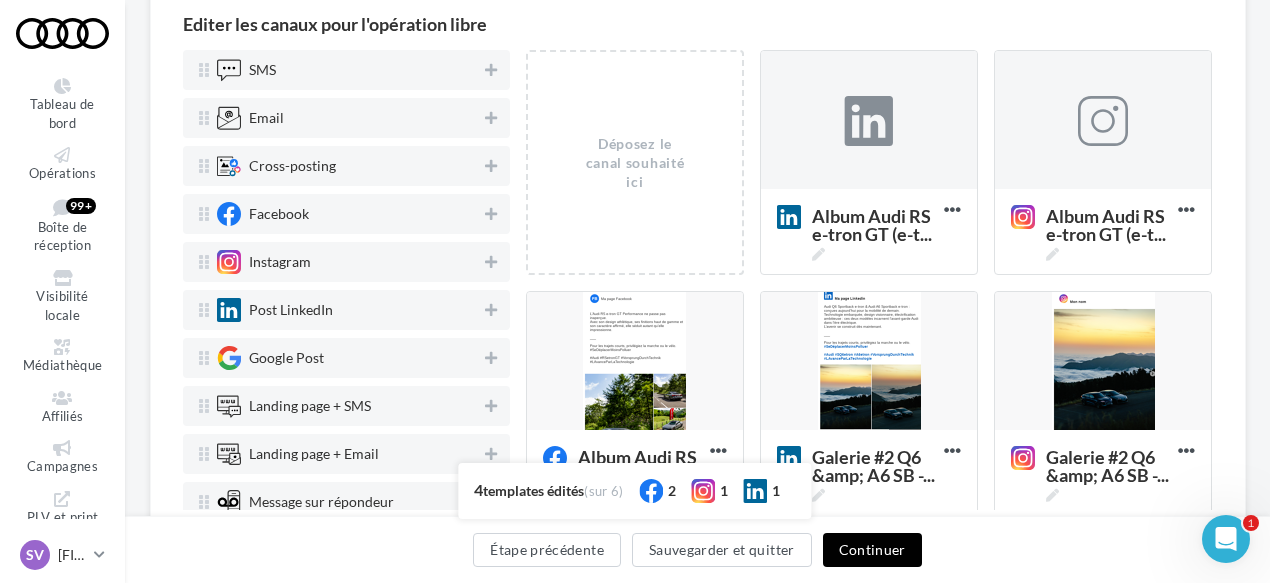 scroll, scrollTop: 164, scrollLeft: 0, axis: vertical 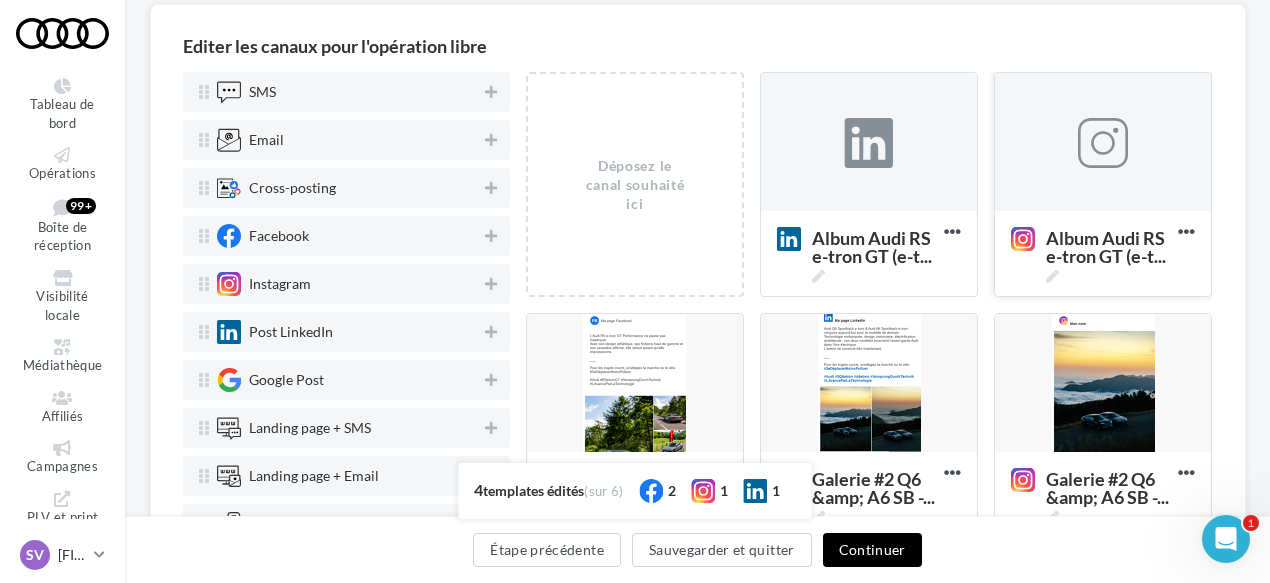click at bounding box center (1103, 143) 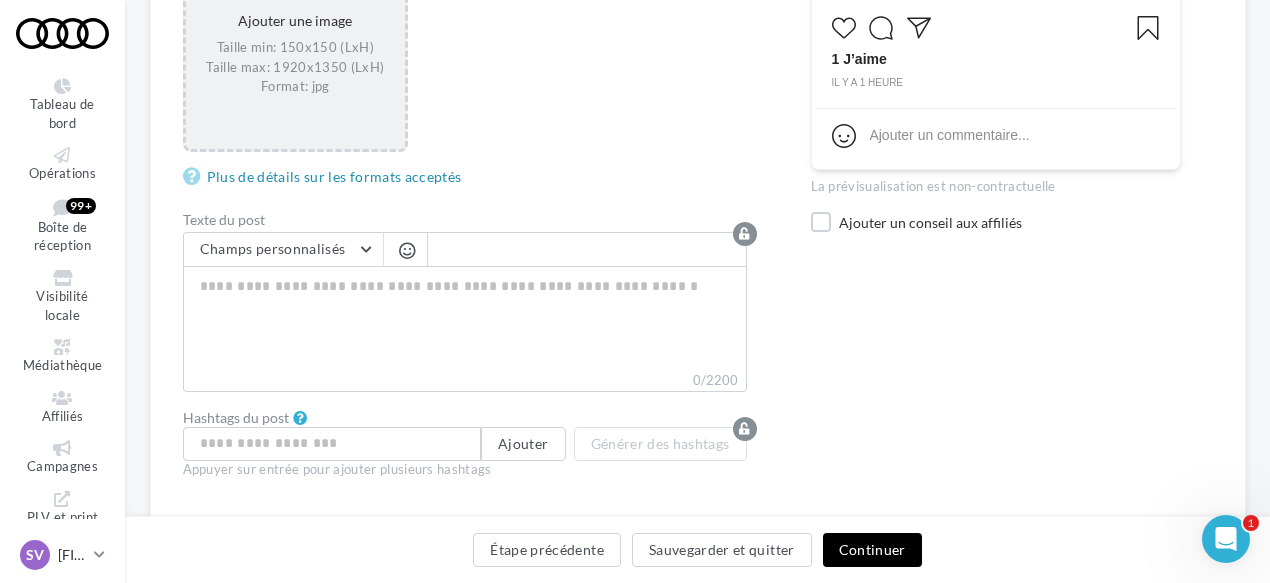 scroll, scrollTop: 500, scrollLeft: 0, axis: vertical 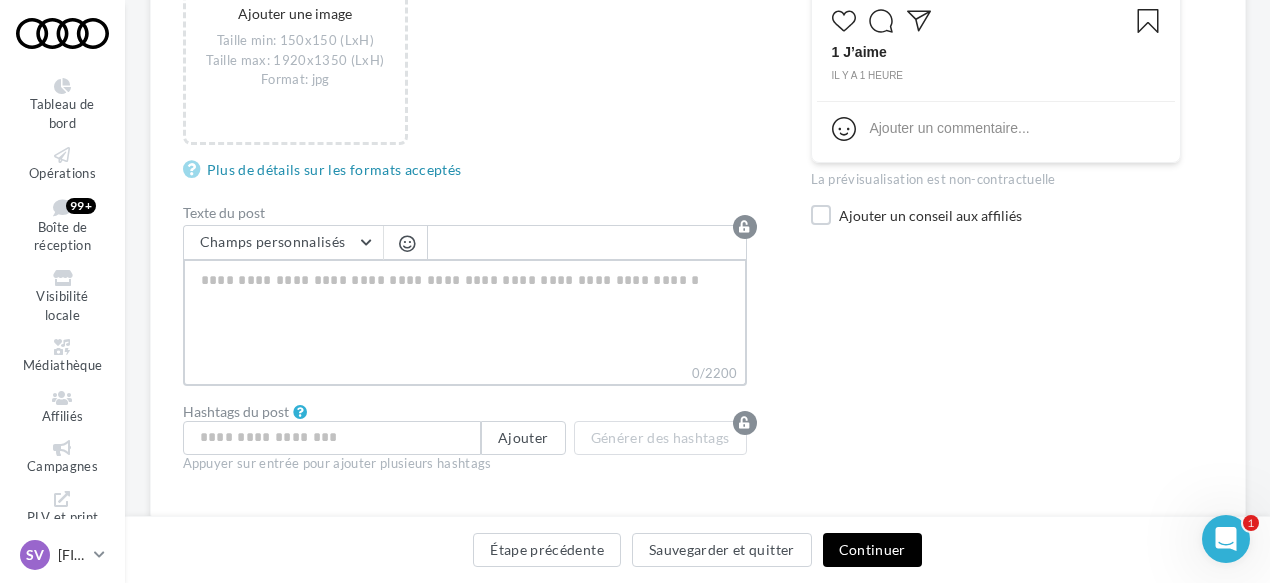 click on "0/2200" at bounding box center [465, 311] 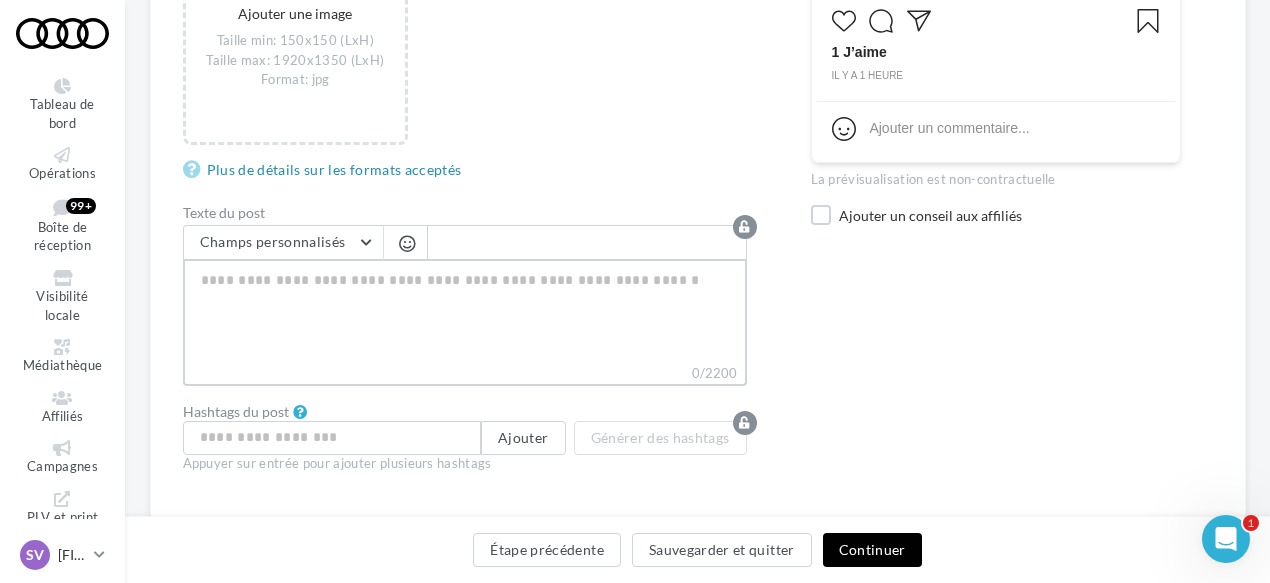 paste on "**********" 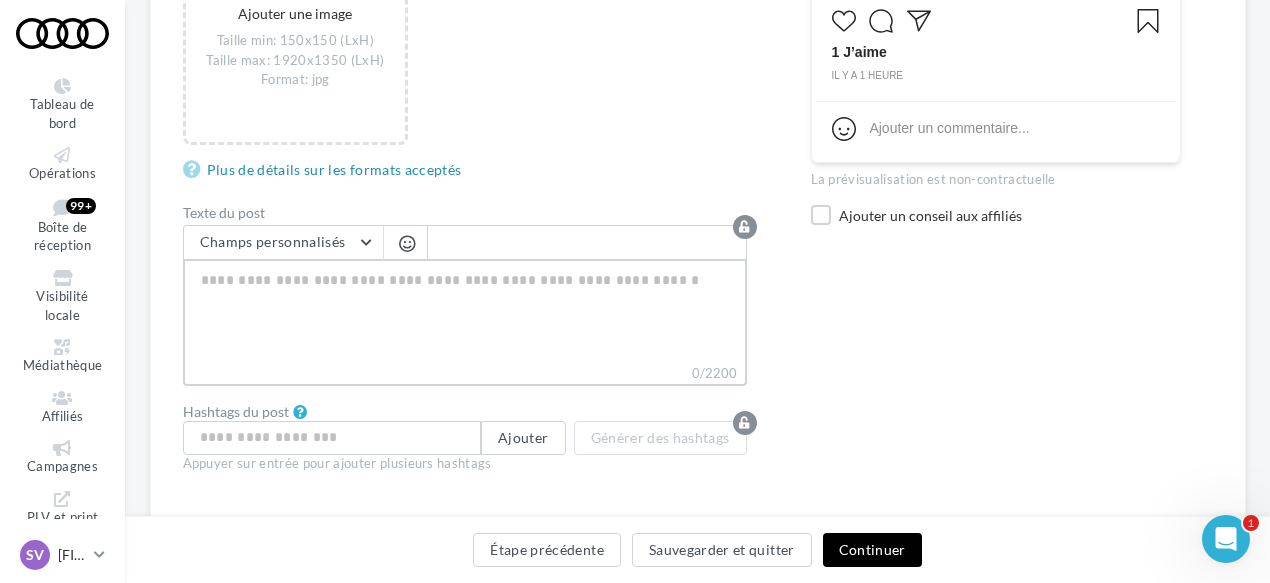 type on "**********" 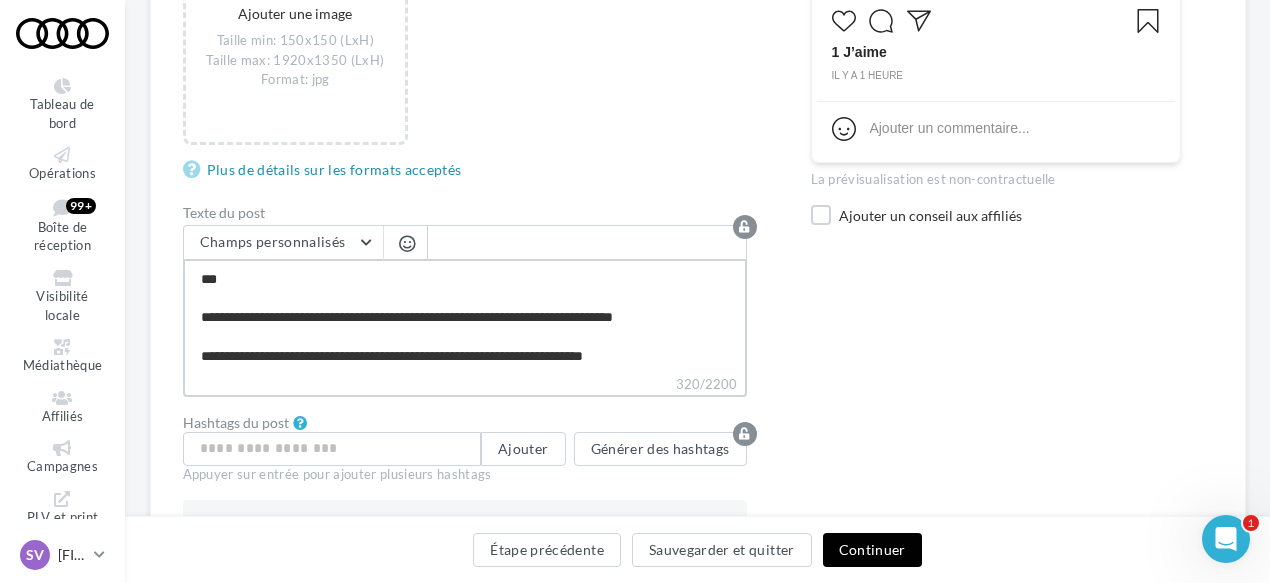 scroll, scrollTop: 0, scrollLeft: 0, axis: both 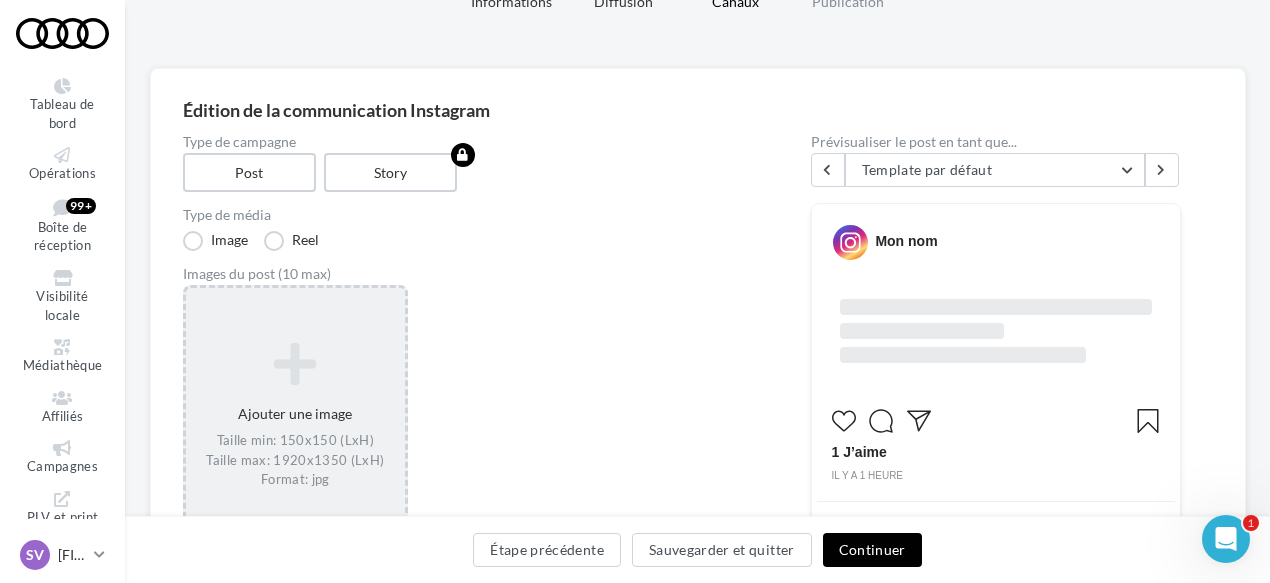 type on "**********" 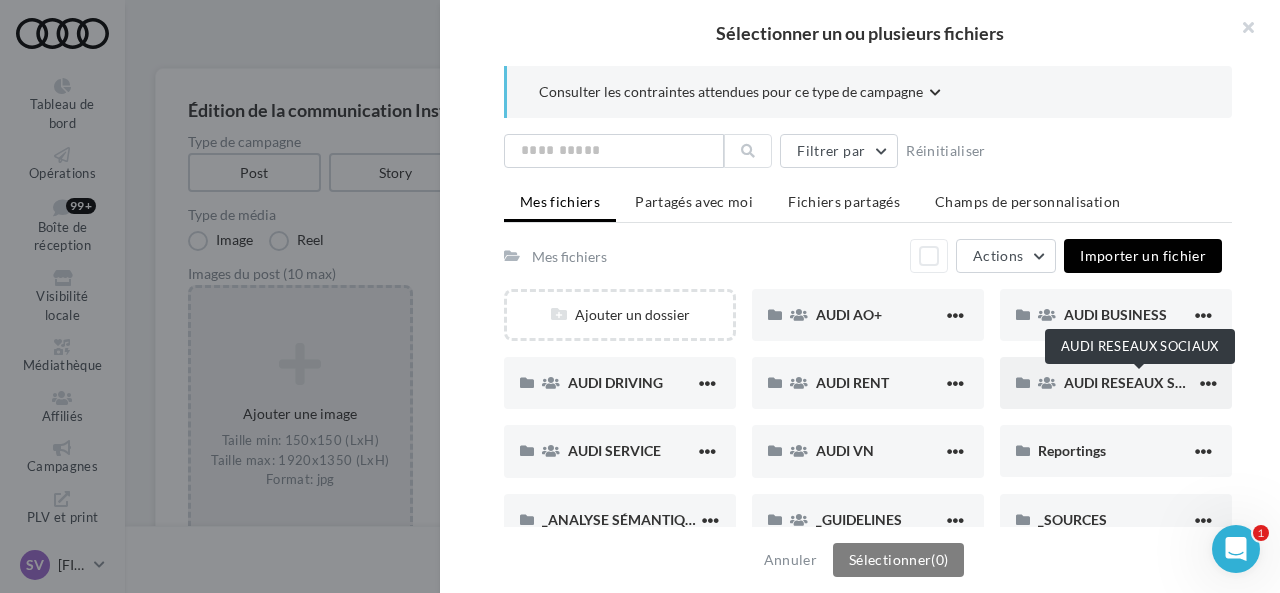 click on "AUDI RESEAUX SOCIAUX" at bounding box center (1146, 382) 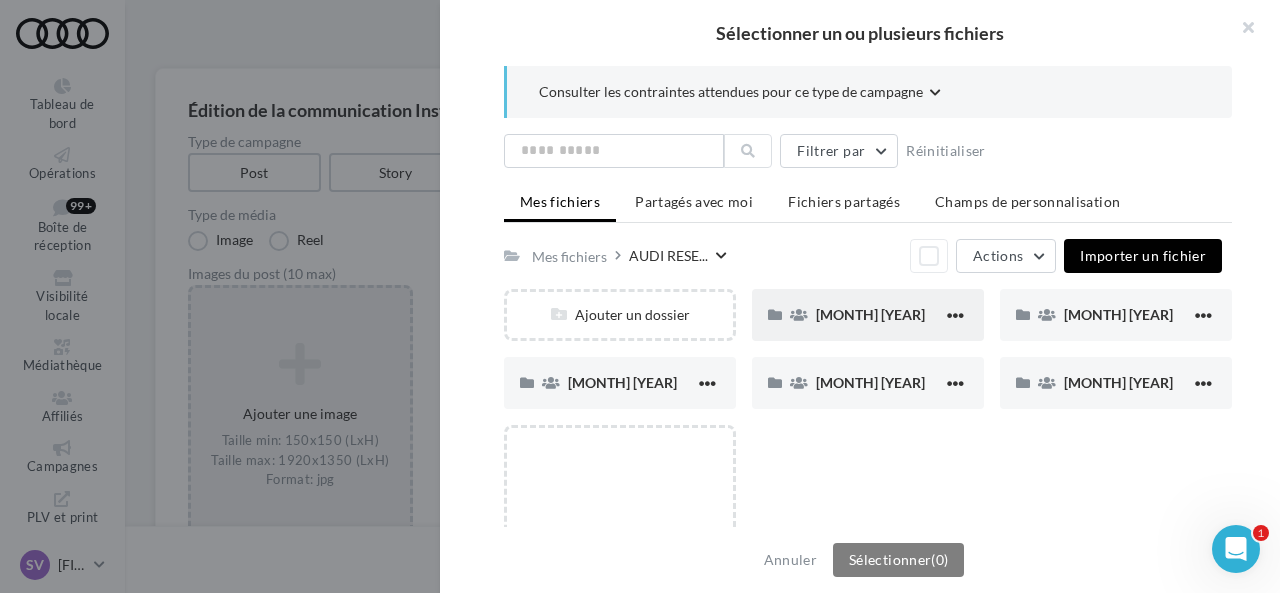 click on "[MONTH] [YEAR]" at bounding box center (870, 314) 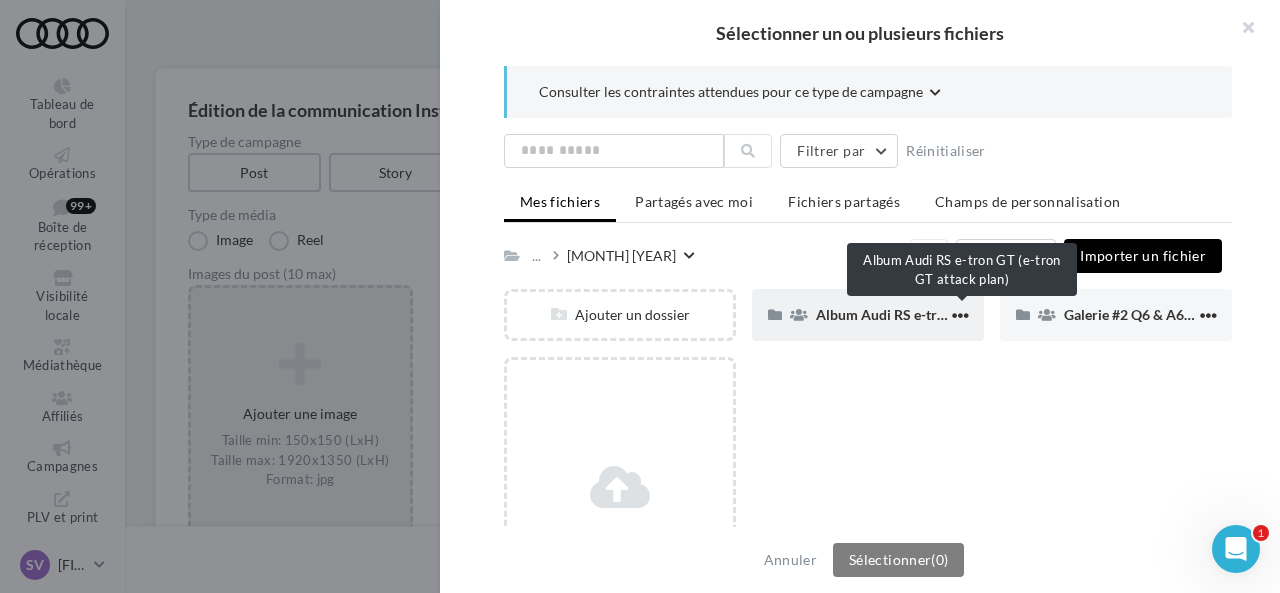click on "Album Audi RS e-tron GT (e-tron GT attack plan)" at bounding box center [966, 314] 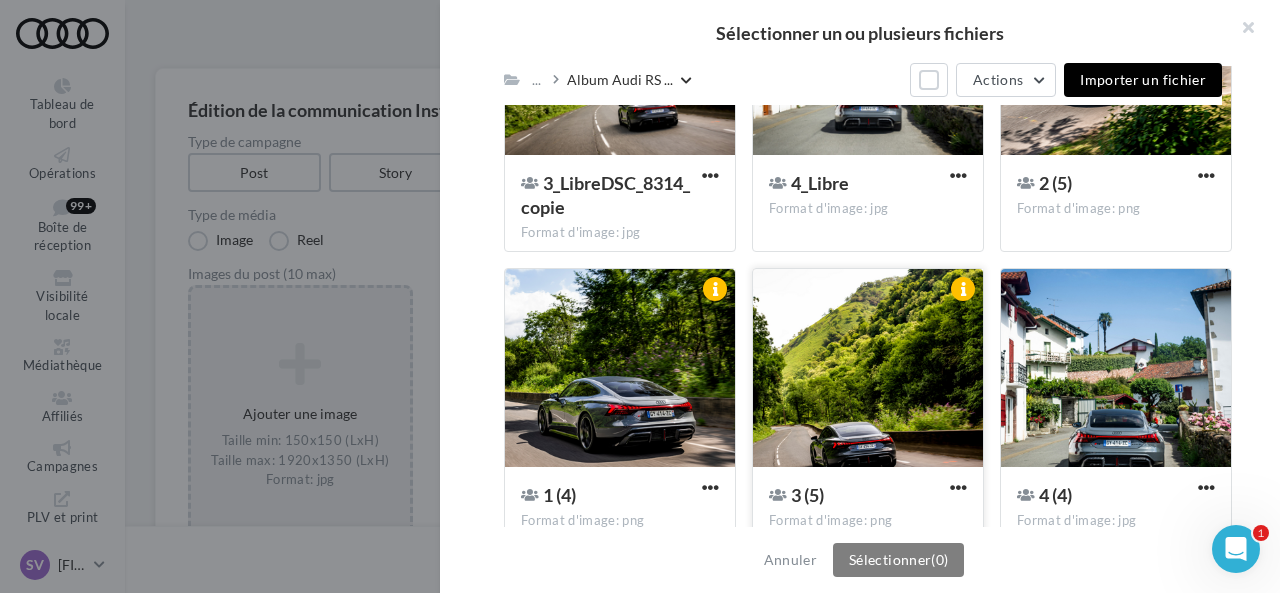 scroll, scrollTop: 764, scrollLeft: 0, axis: vertical 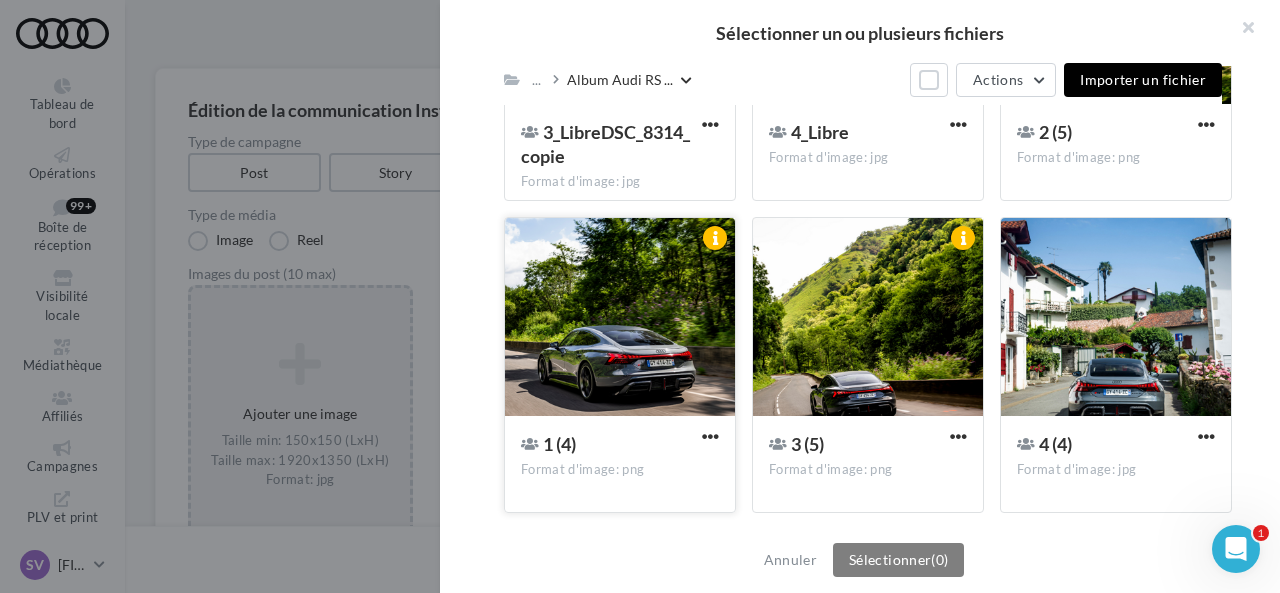 click at bounding box center [620, 318] 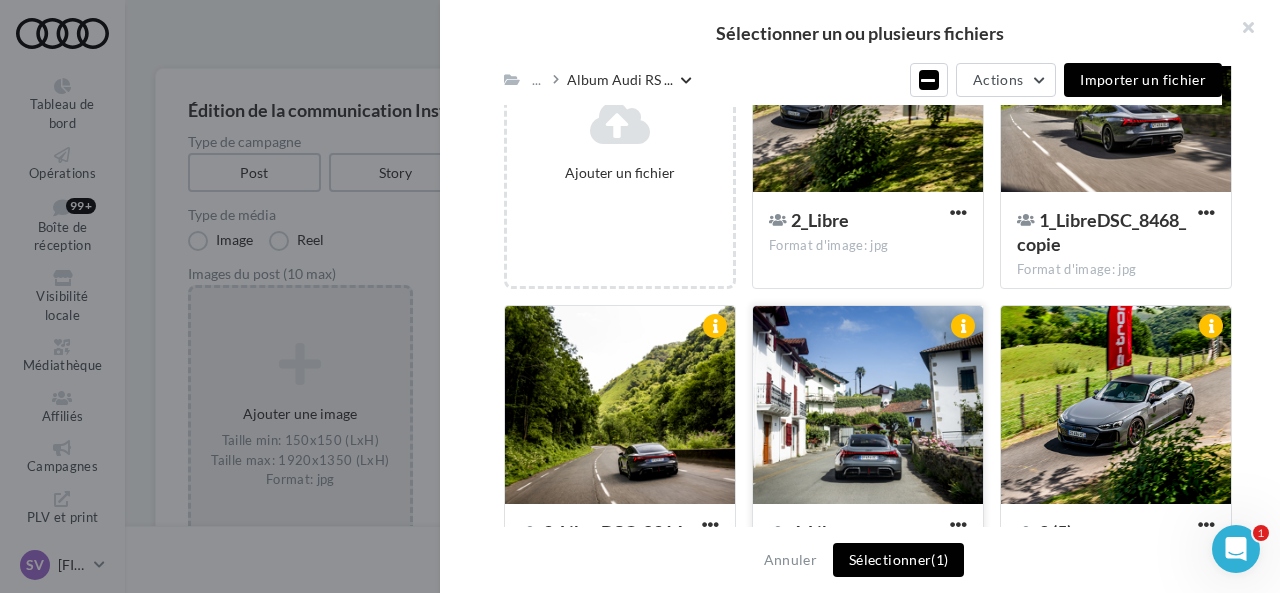 scroll, scrollTop: 264, scrollLeft: 0, axis: vertical 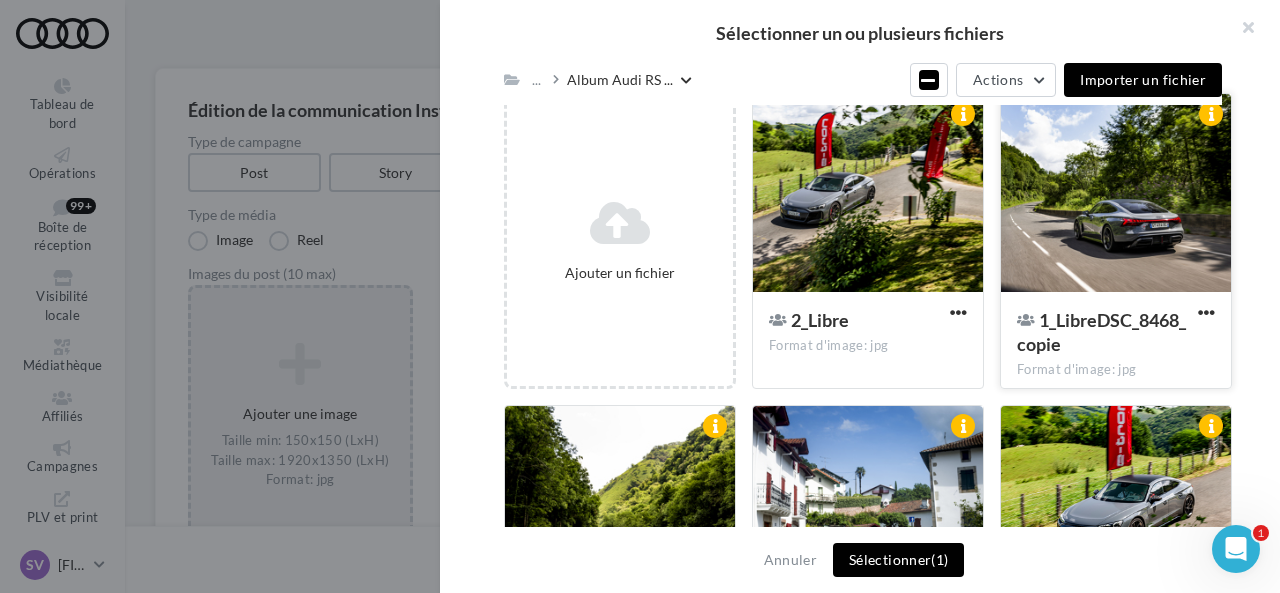 click at bounding box center [1116, 194] 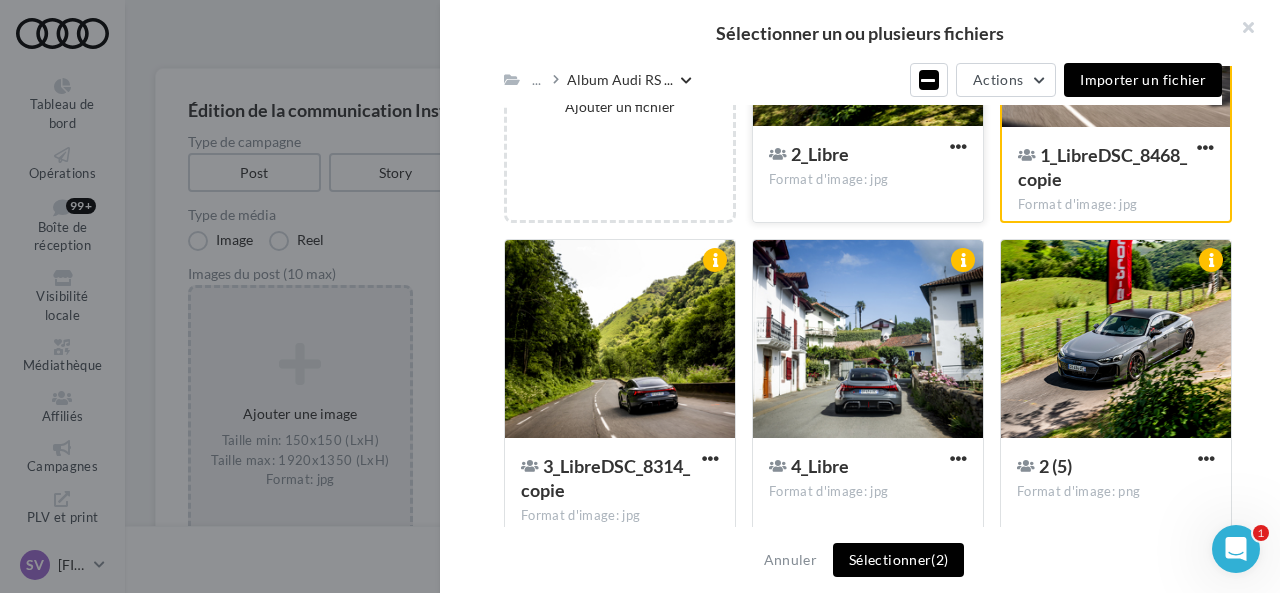 scroll, scrollTop: 564, scrollLeft: 0, axis: vertical 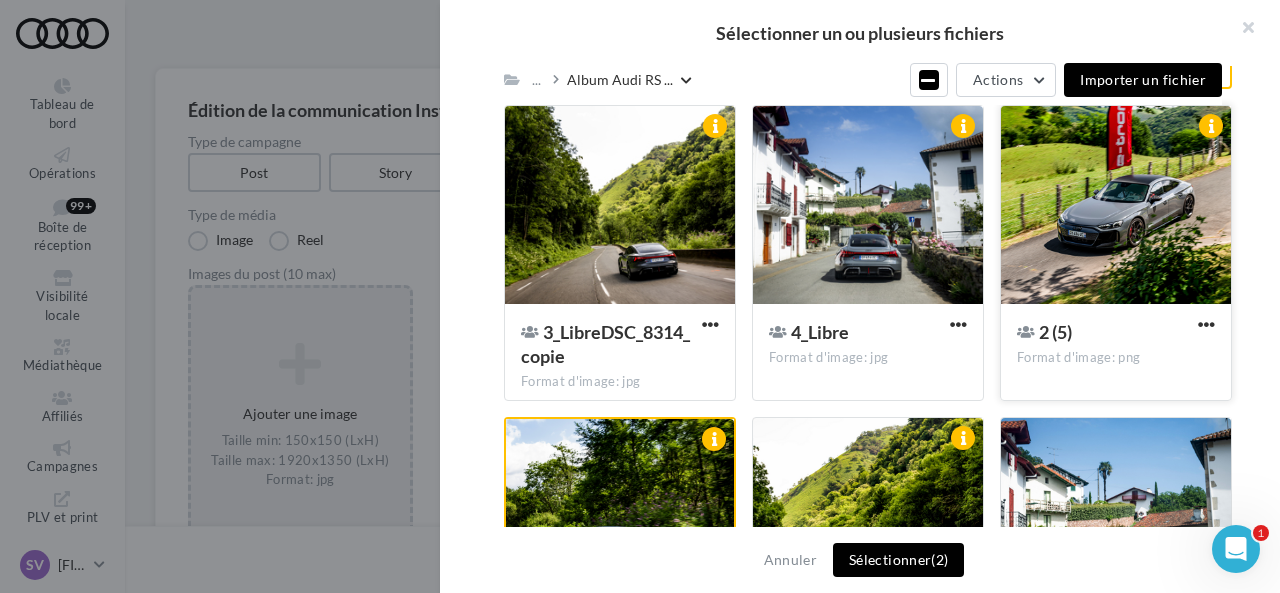 click at bounding box center [1116, 206] 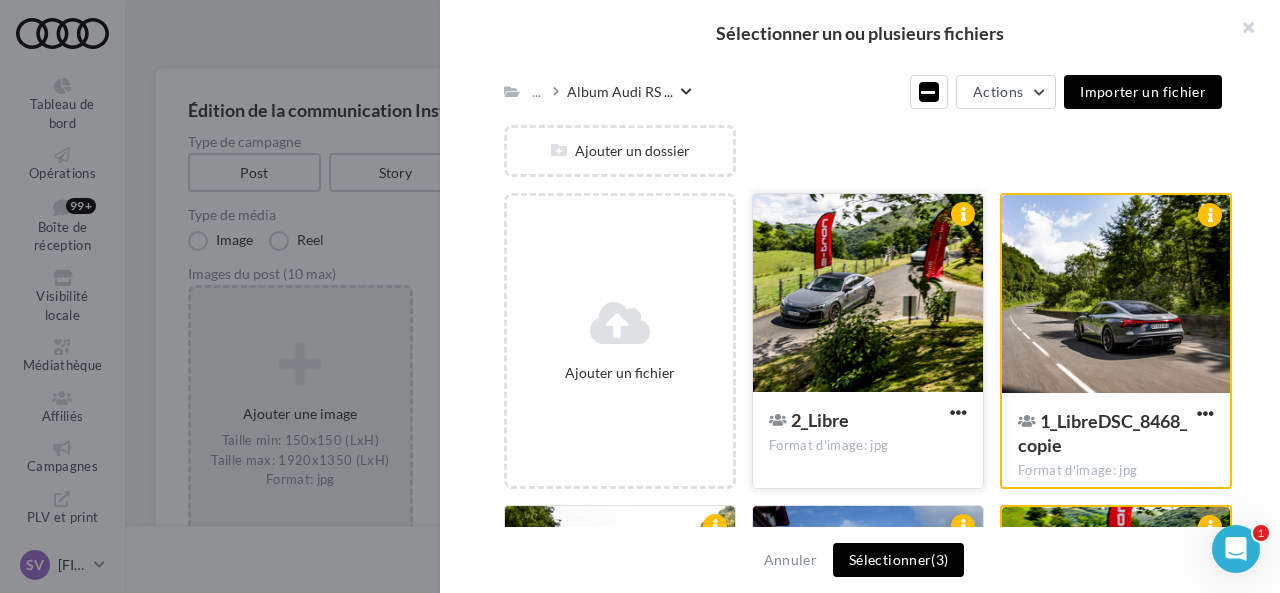 click at bounding box center [868, 294] 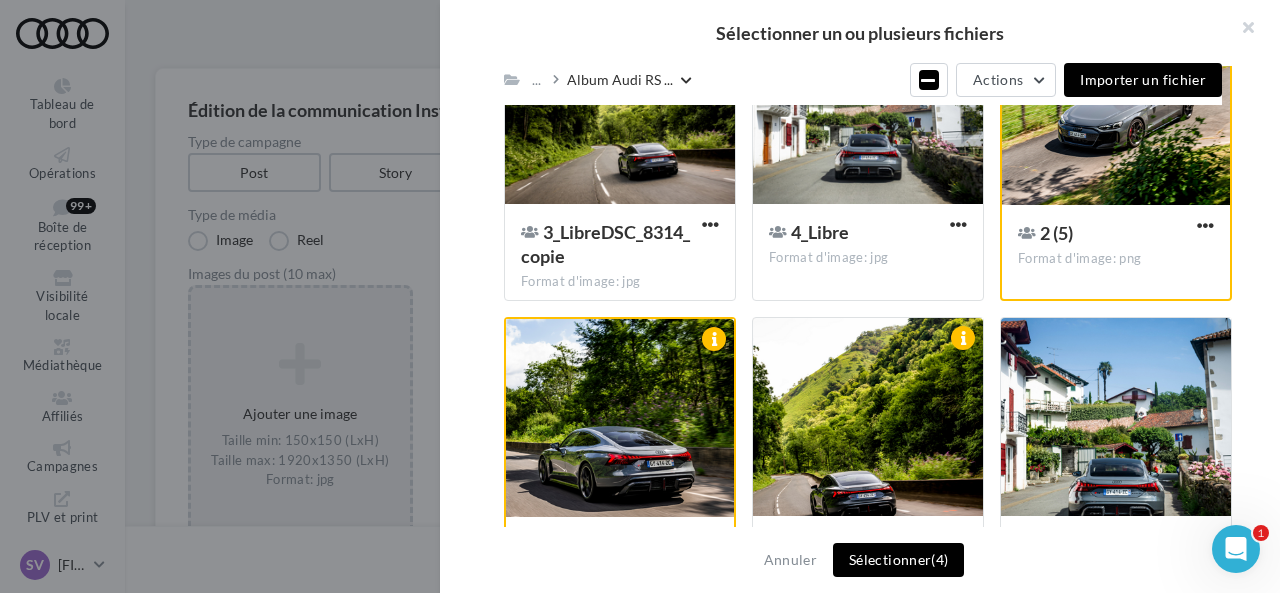 scroll, scrollTop: 764, scrollLeft: 0, axis: vertical 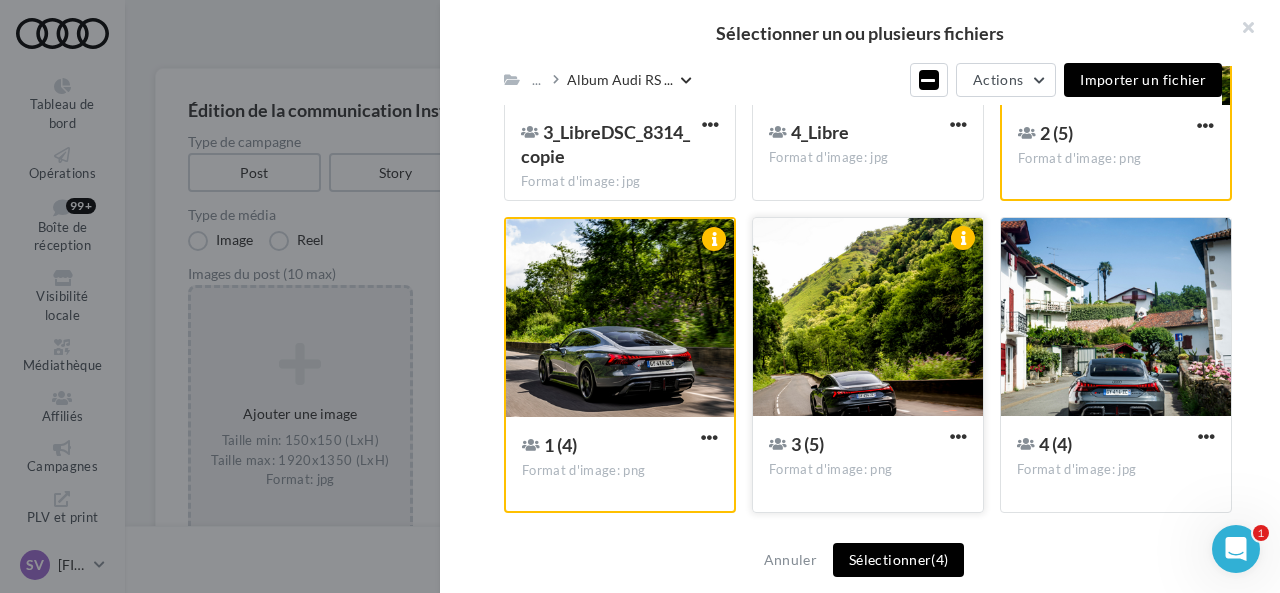 click at bounding box center [868, 318] 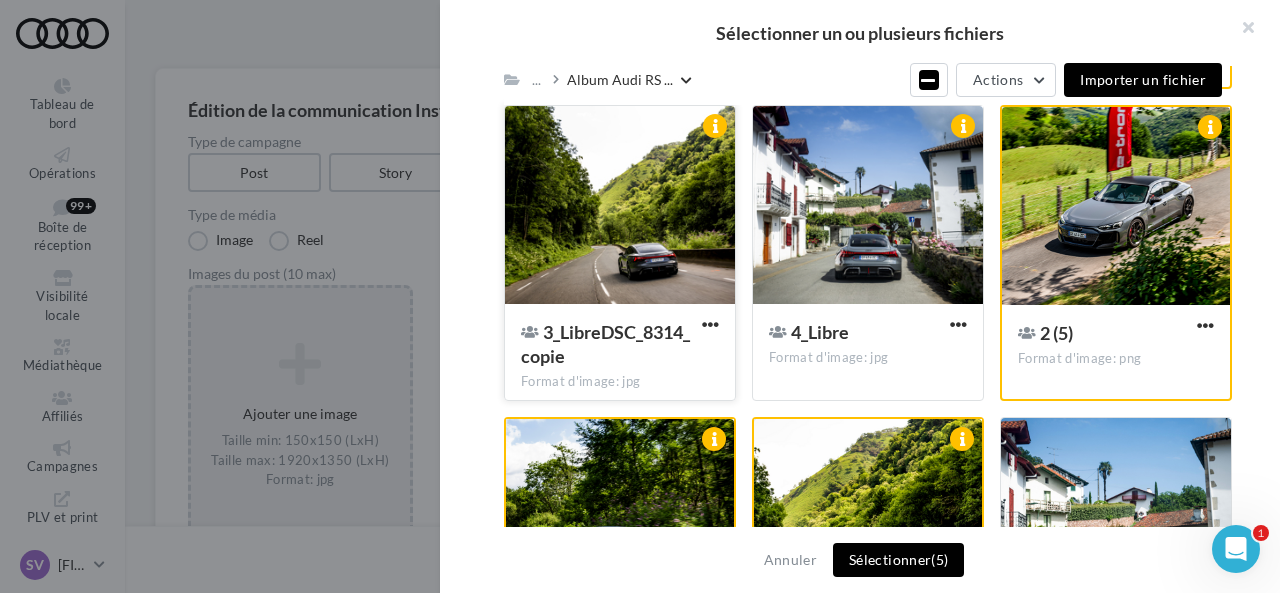 click at bounding box center [620, 206] 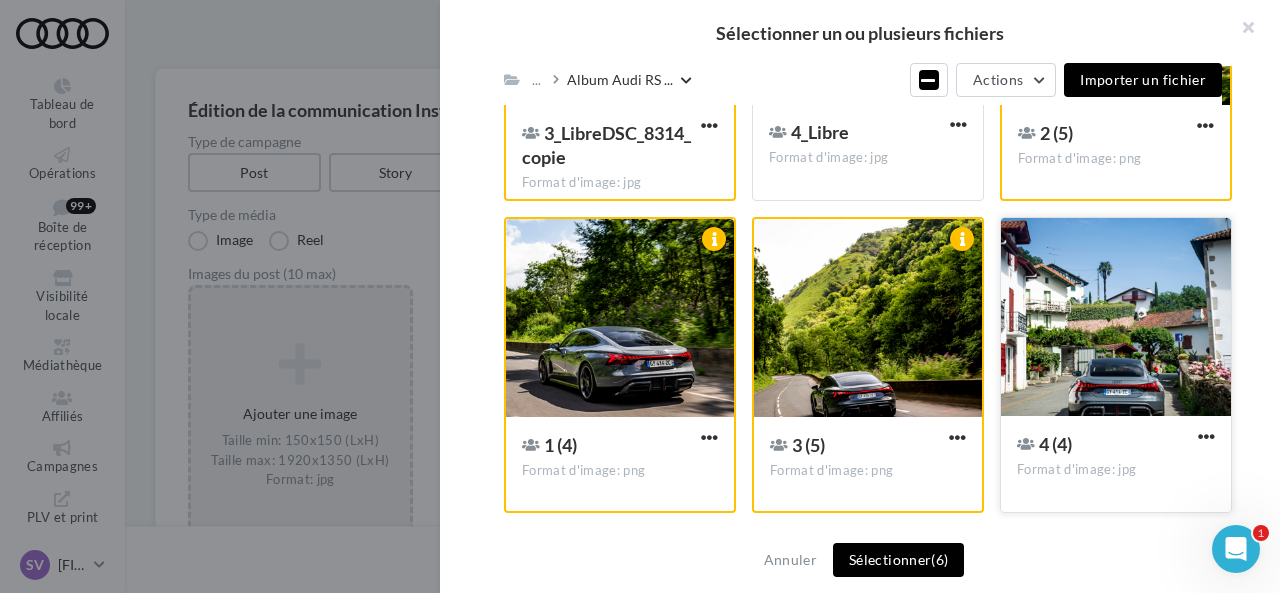 click at bounding box center (1116, 318) 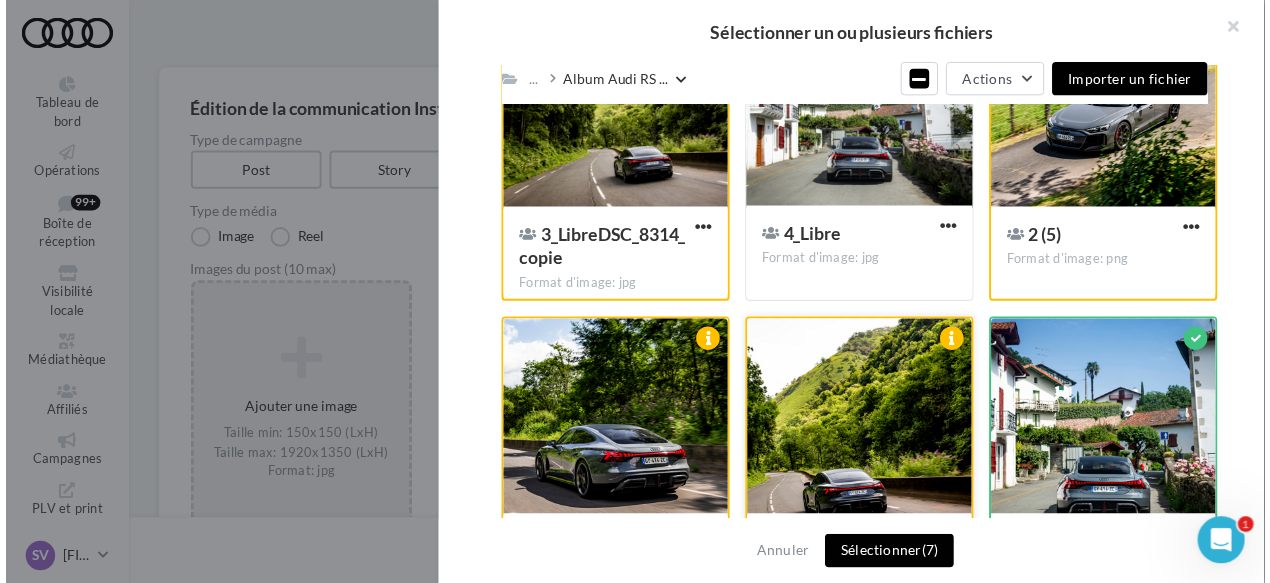 scroll, scrollTop: 564, scrollLeft: 0, axis: vertical 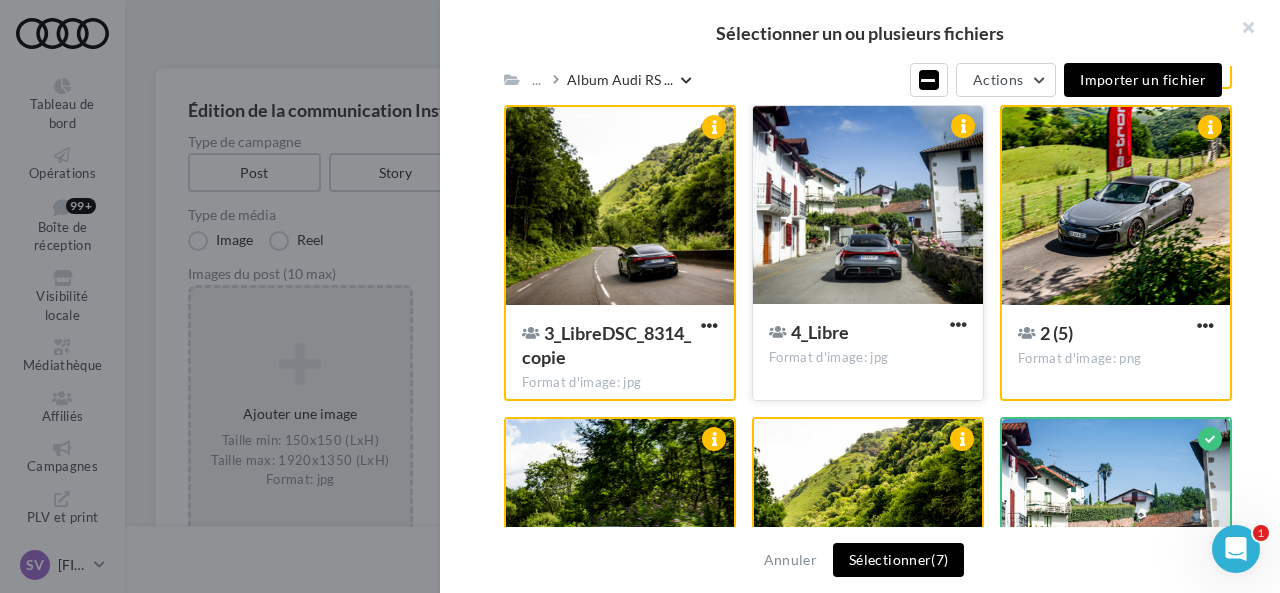 click at bounding box center [868, 206] 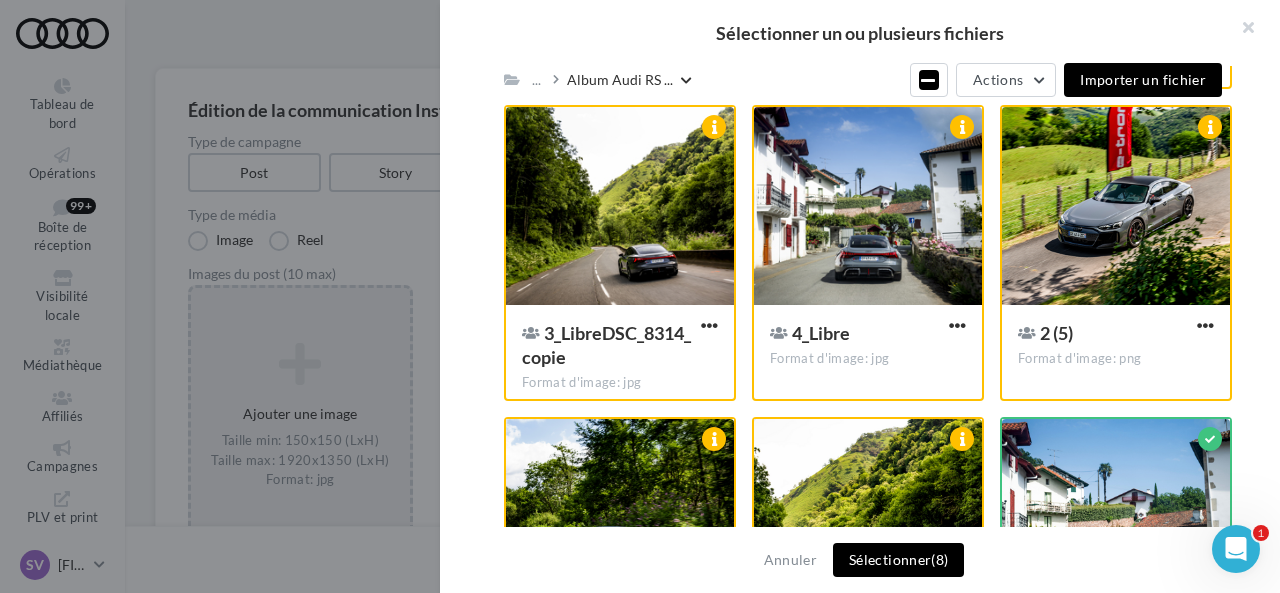 click on "Sélectionner   (8)" at bounding box center [898, 560] 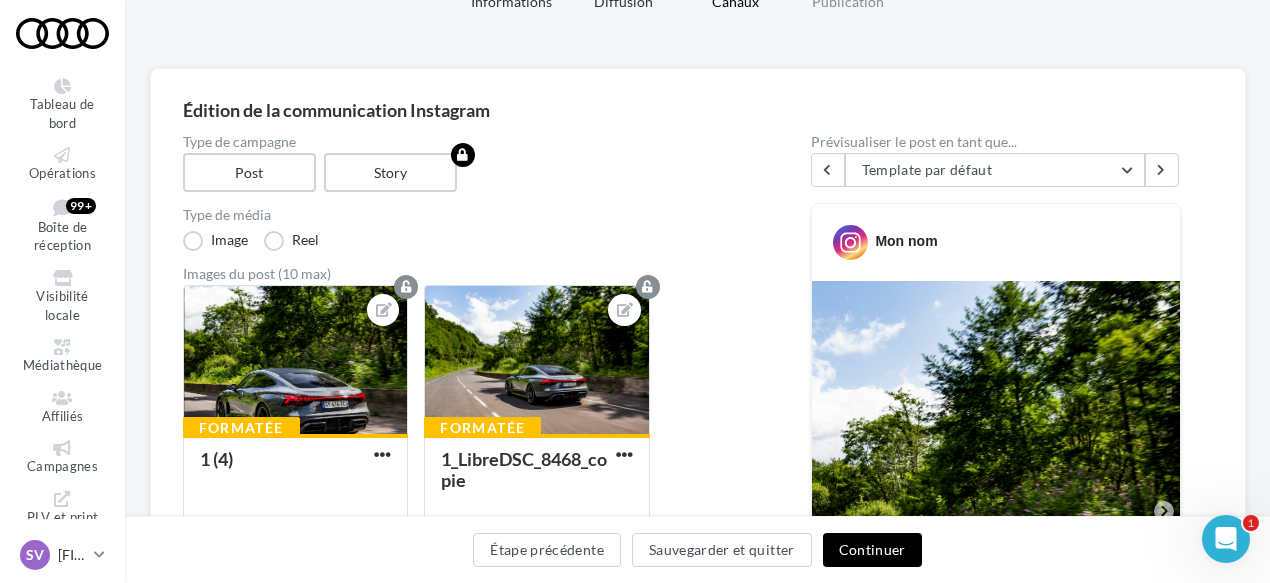 click on "Continuer" at bounding box center [872, 550] 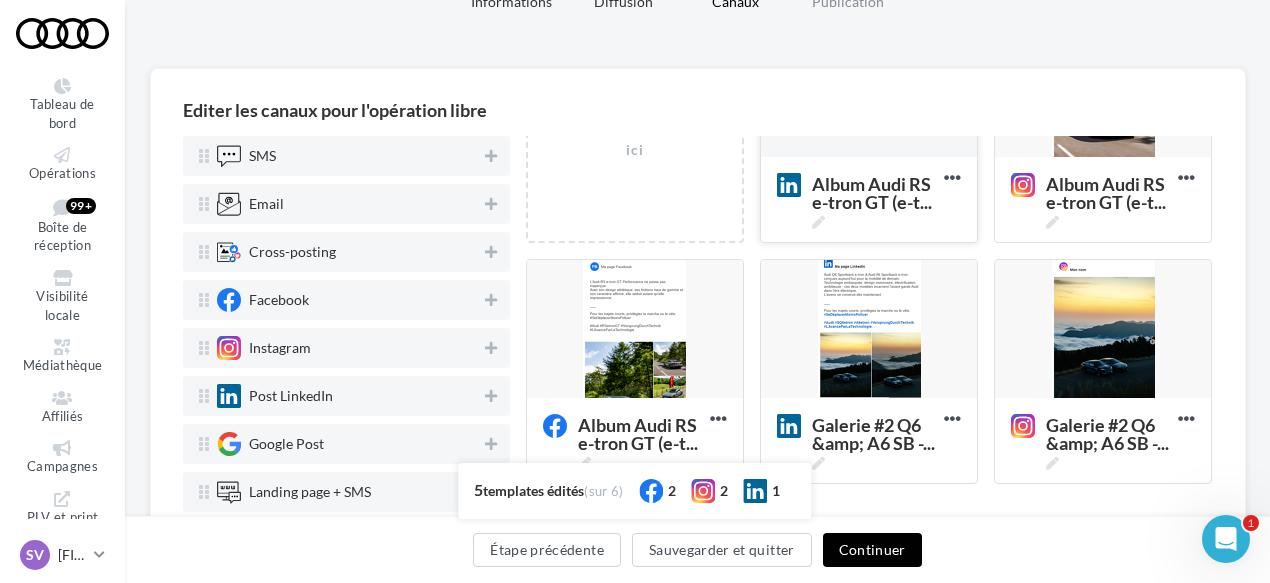 scroll, scrollTop: 0, scrollLeft: 0, axis: both 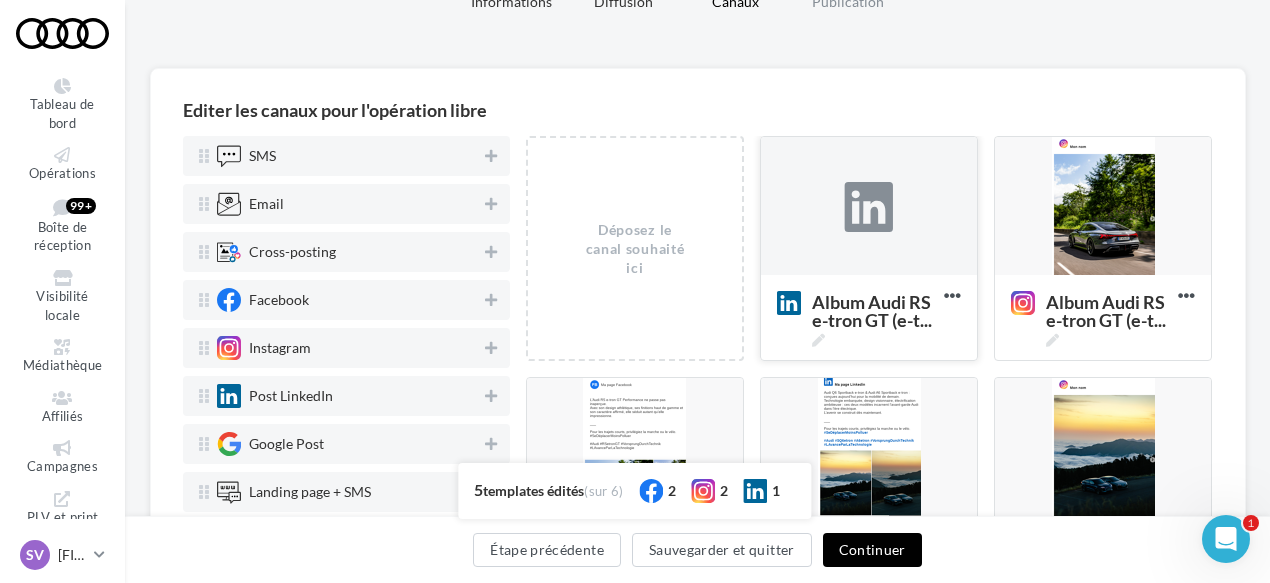 click at bounding box center (869, 207) 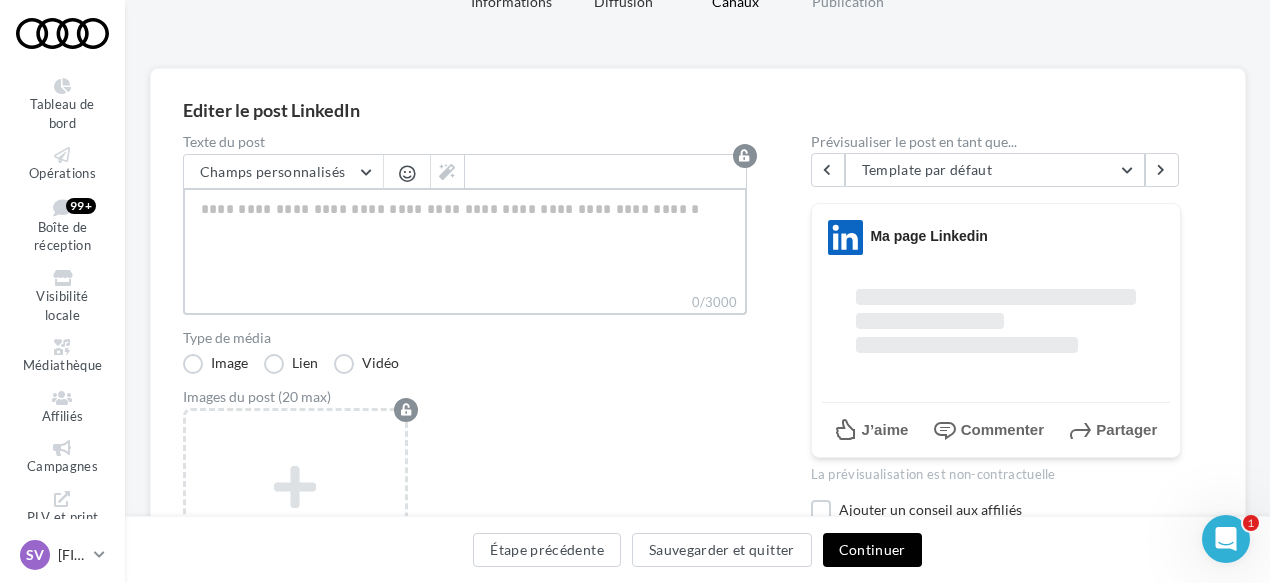 click on "0/3000" at bounding box center [465, 240] 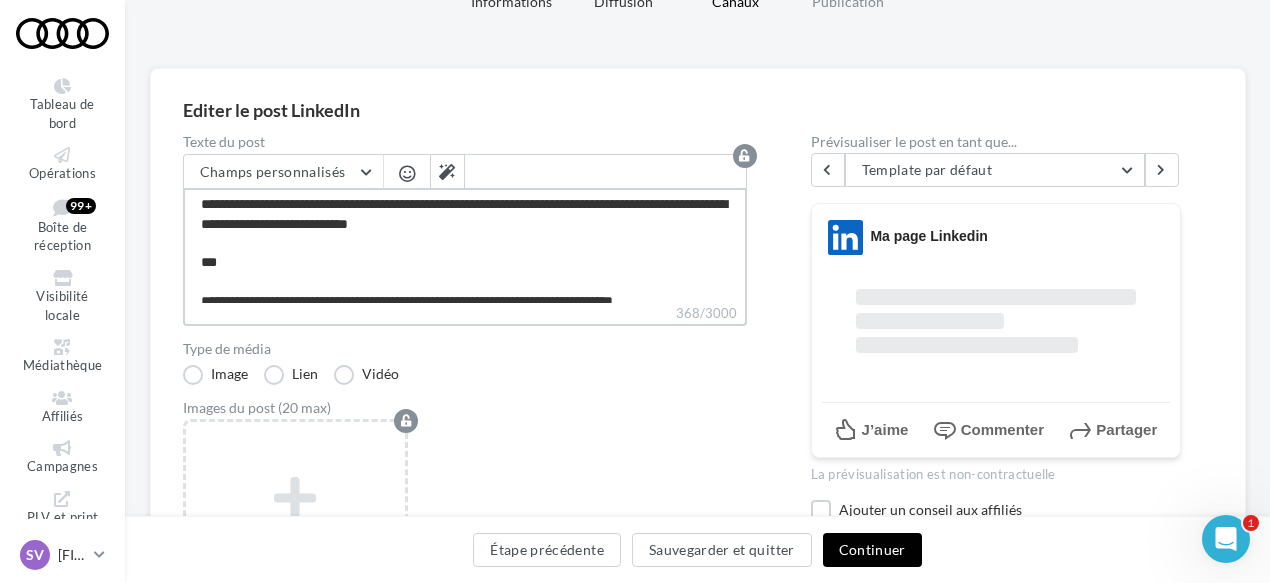 scroll, scrollTop: 0, scrollLeft: 0, axis: both 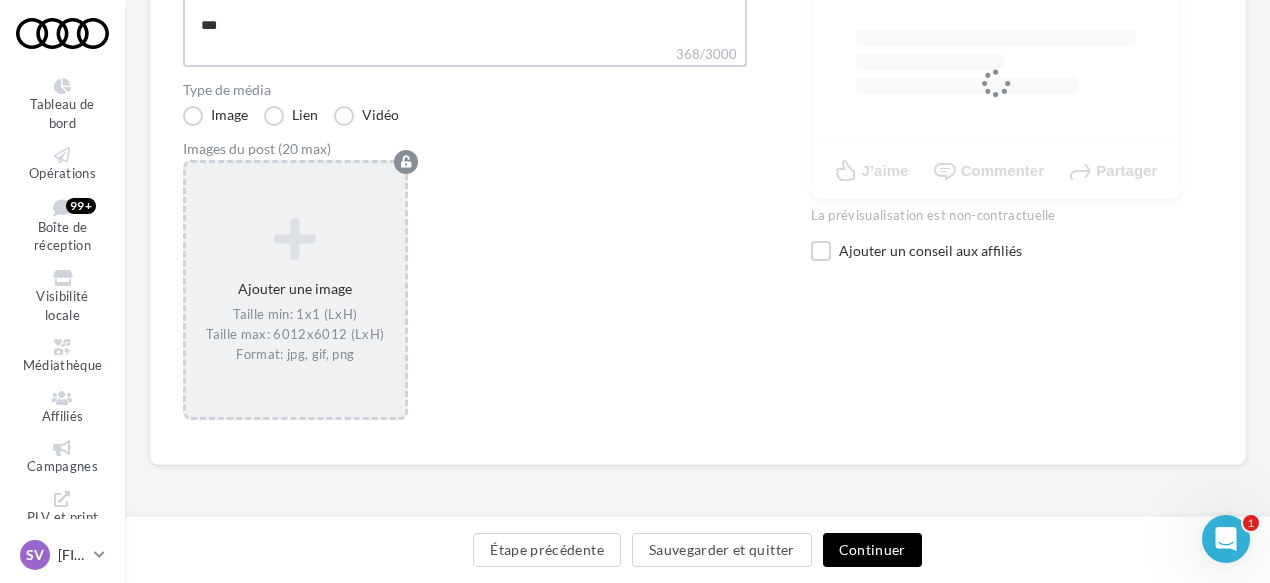 type on "**********" 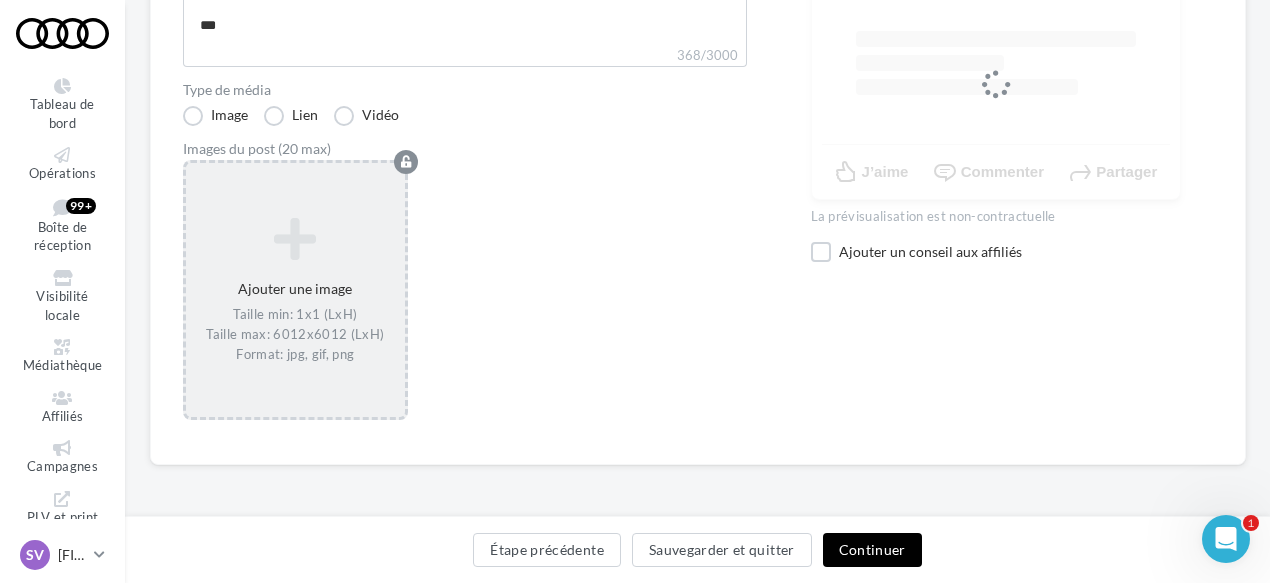 click at bounding box center [296, 239] 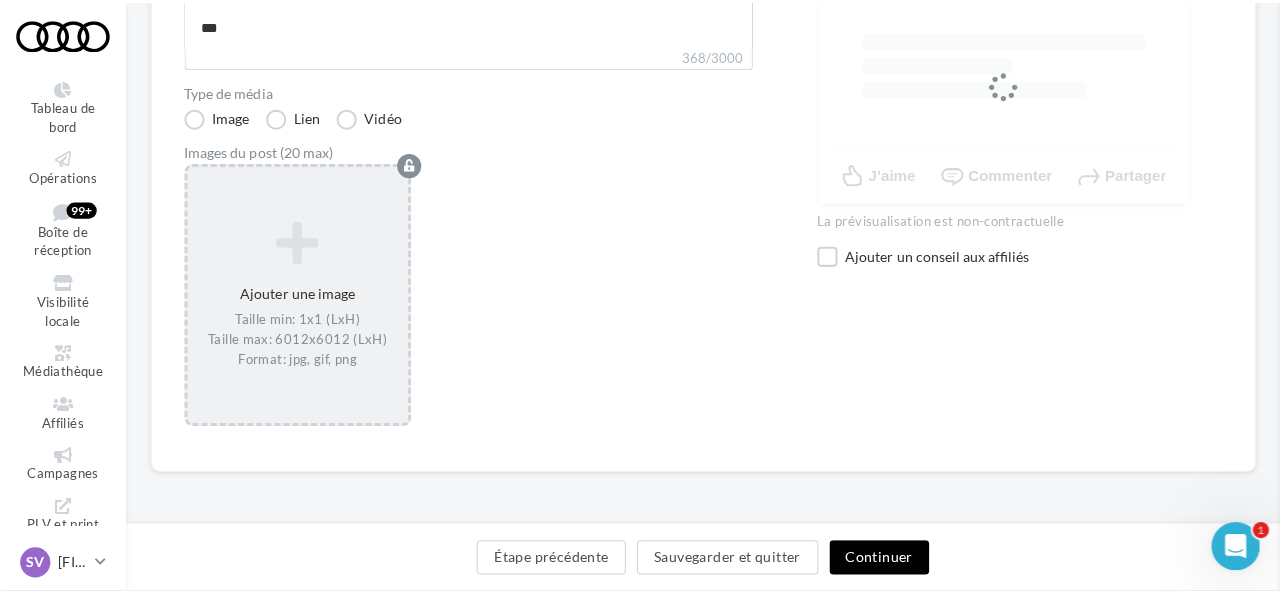 scroll, scrollTop: 348, scrollLeft: 0, axis: vertical 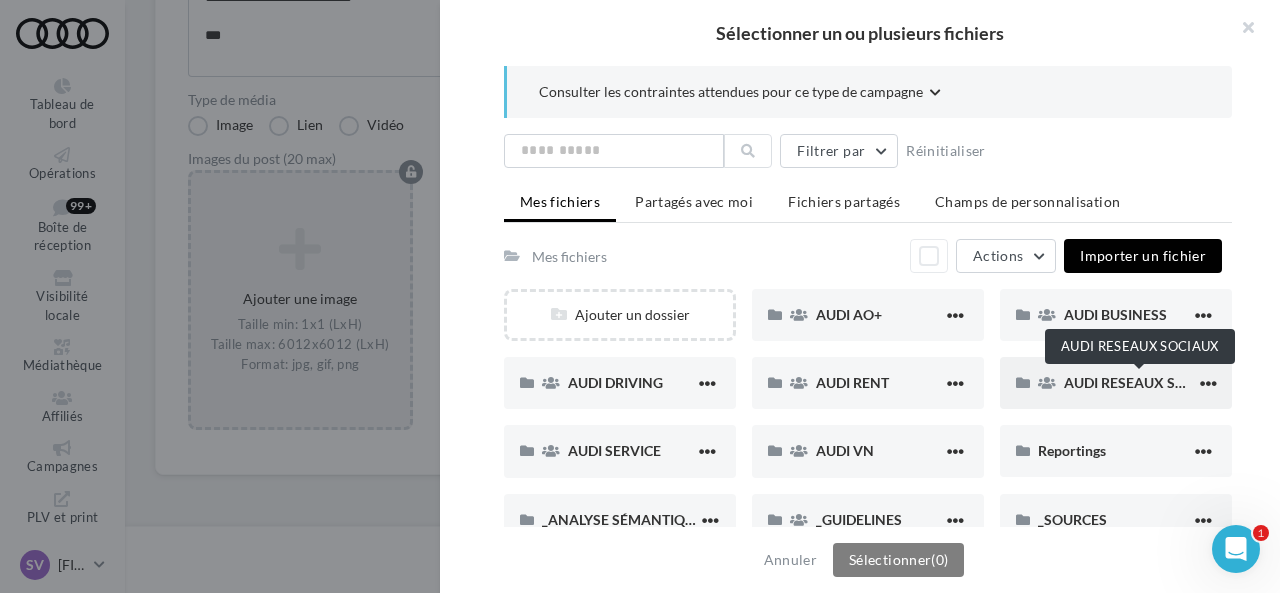 click on "AUDI RESEAUX SOCIAUX" at bounding box center (1146, 382) 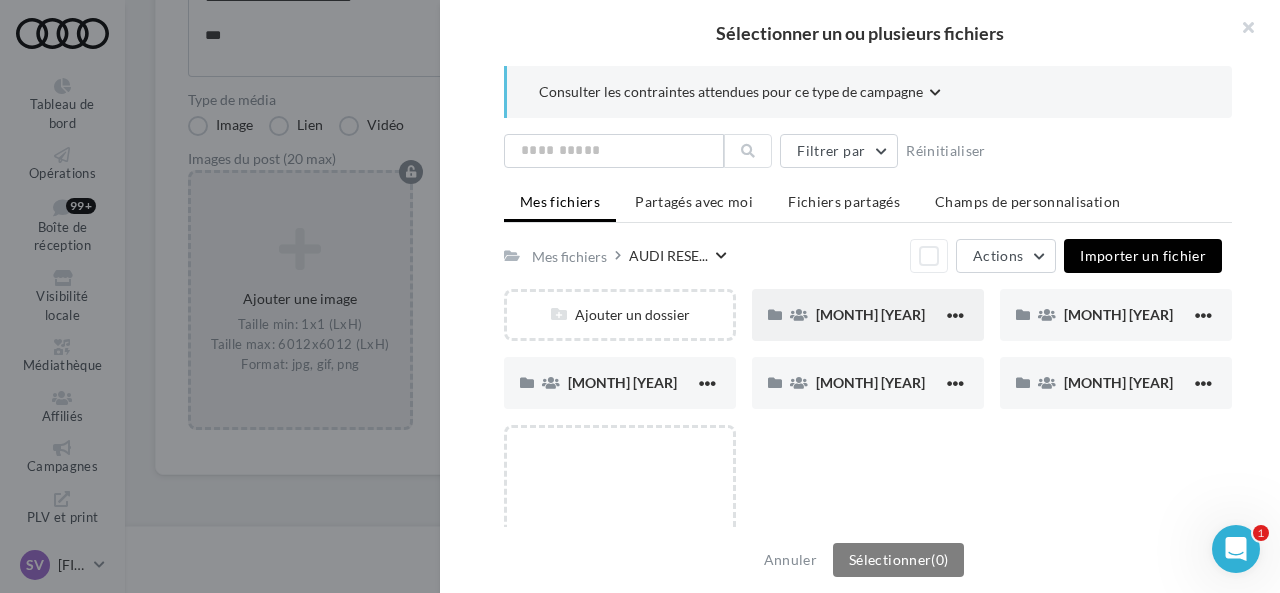 click on "[MONTH] [YEAR]" at bounding box center (870, 314) 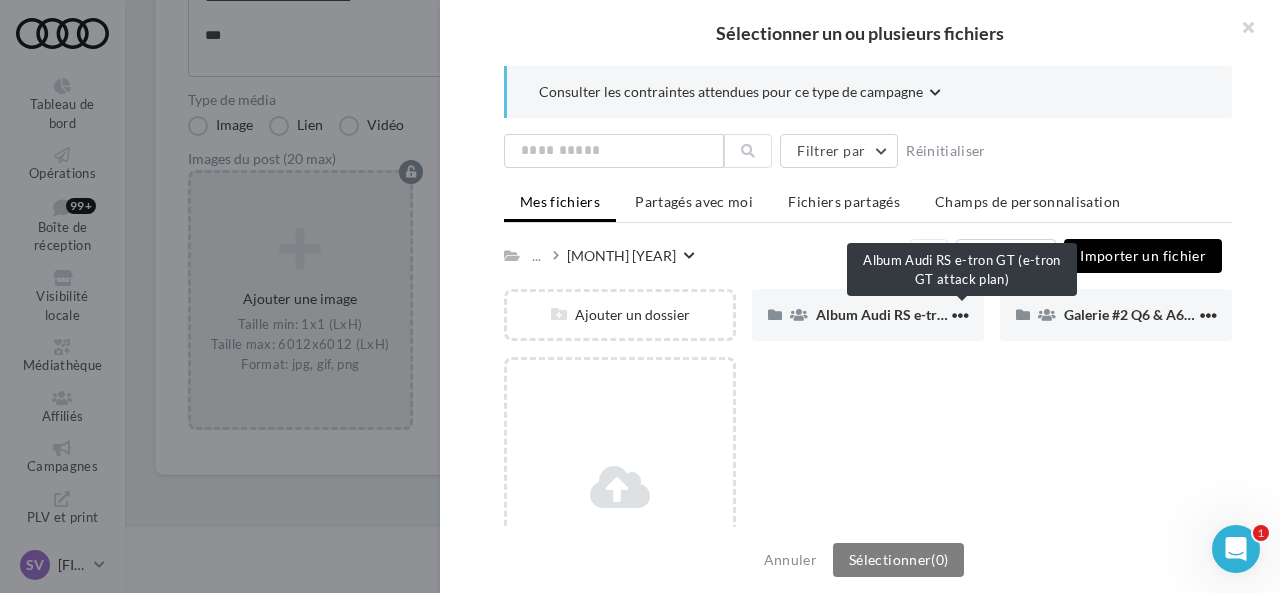 click on "Album Audi RS e-tron GT (e-tron GT attack plan)" at bounding box center (966, 314) 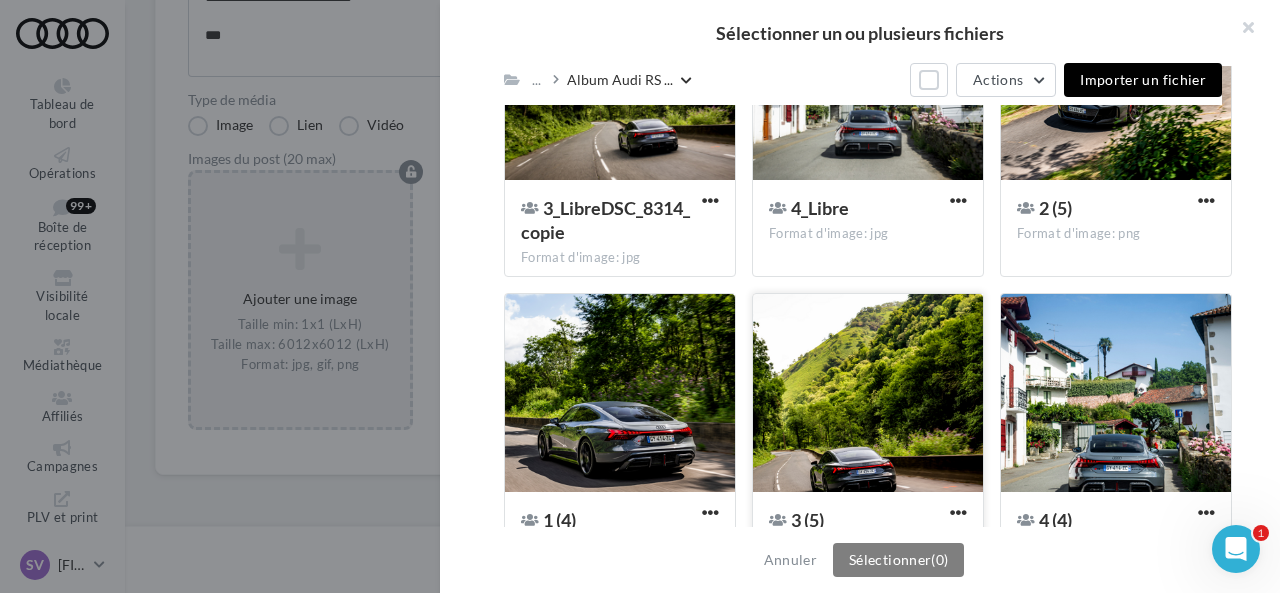 scroll, scrollTop: 740, scrollLeft: 0, axis: vertical 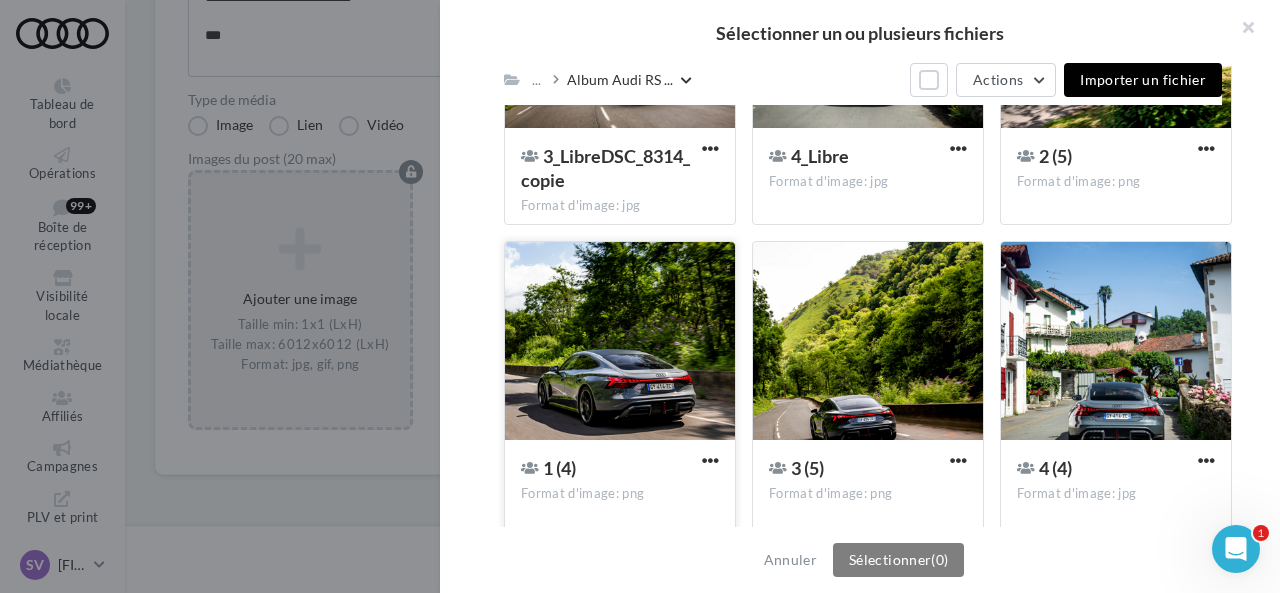 click at bounding box center [620, 342] 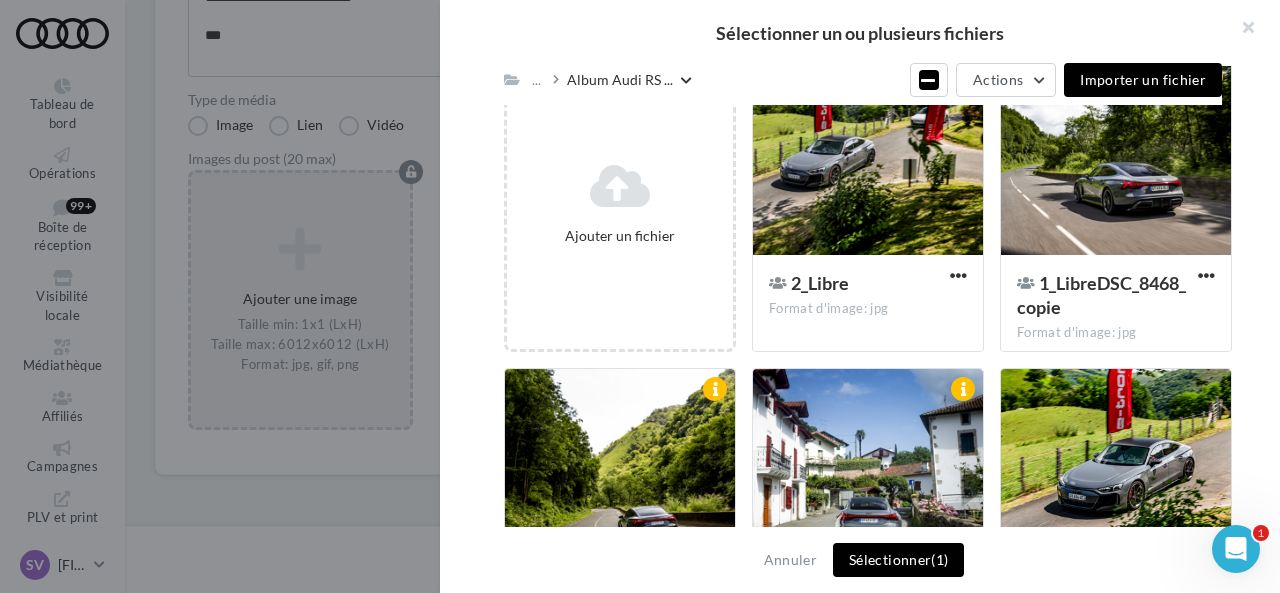 scroll, scrollTop: 240, scrollLeft: 0, axis: vertical 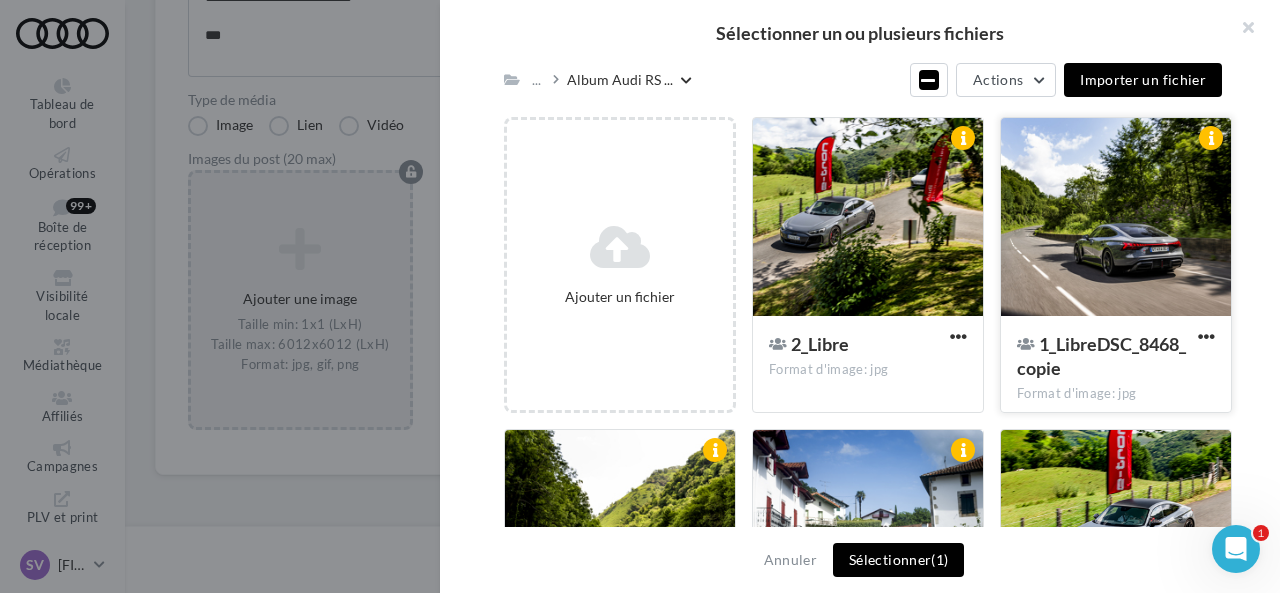click at bounding box center [1116, 218] 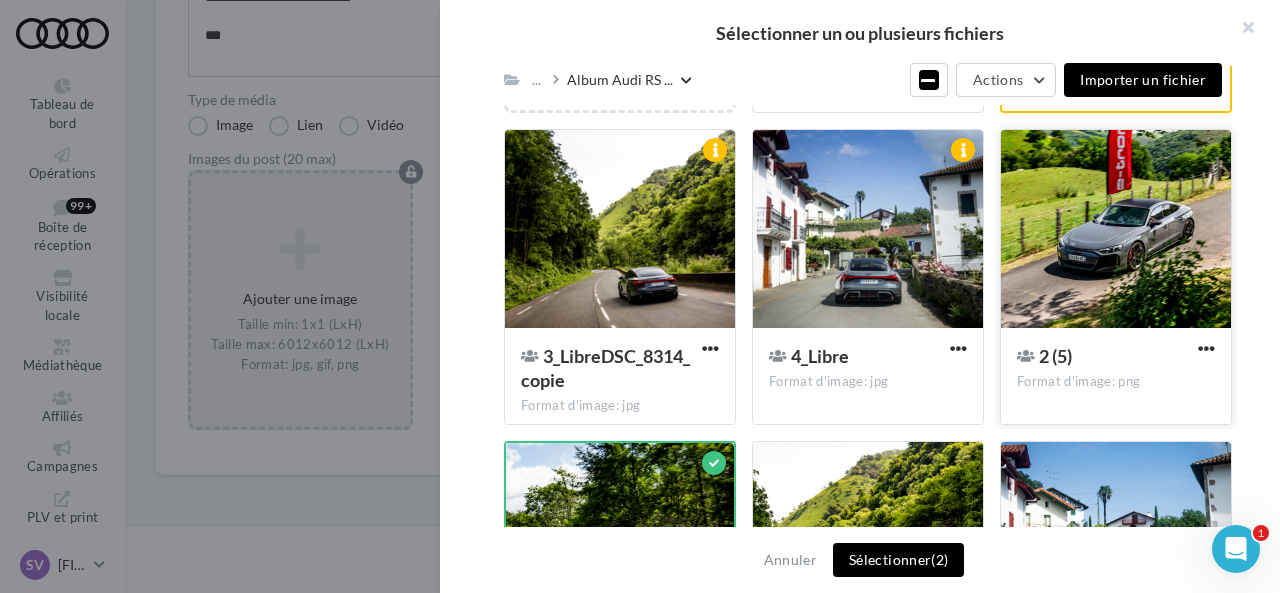 click at bounding box center (1116, 230) 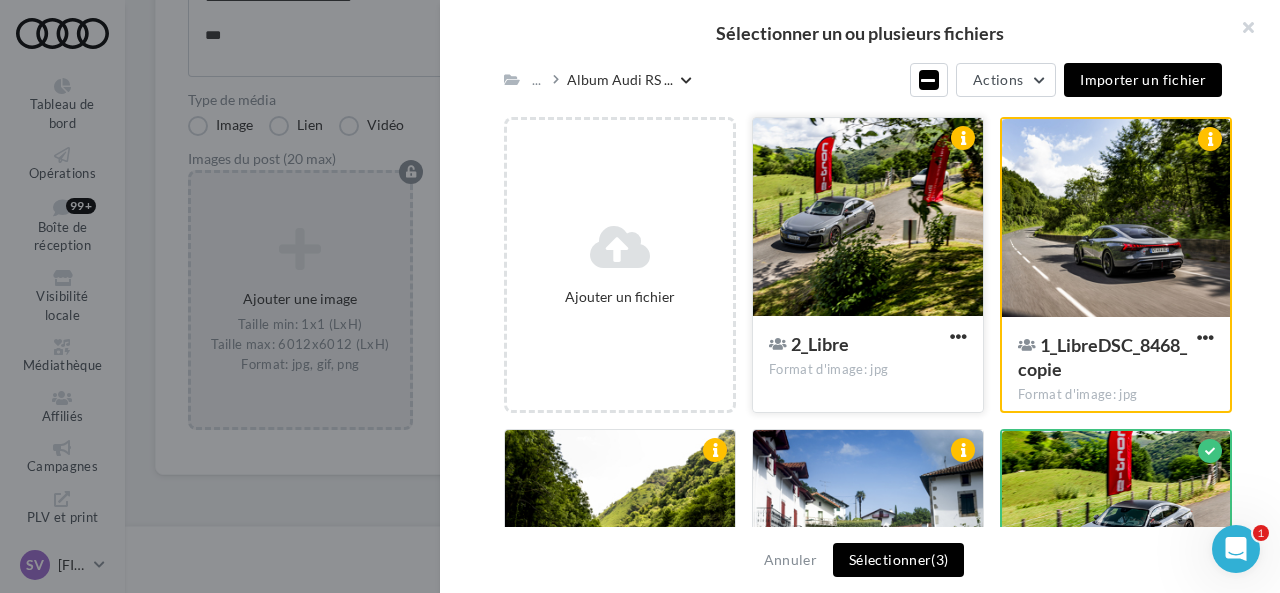 click at bounding box center [868, 218] 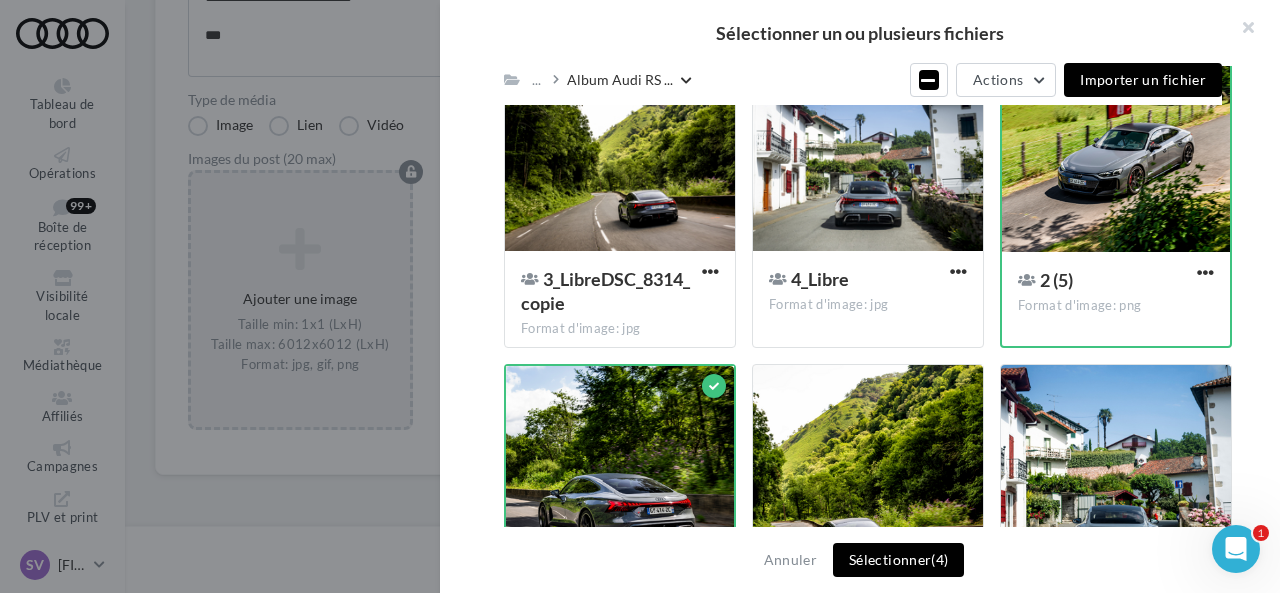 scroll, scrollTop: 640, scrollLeft: 0, axis: vertical 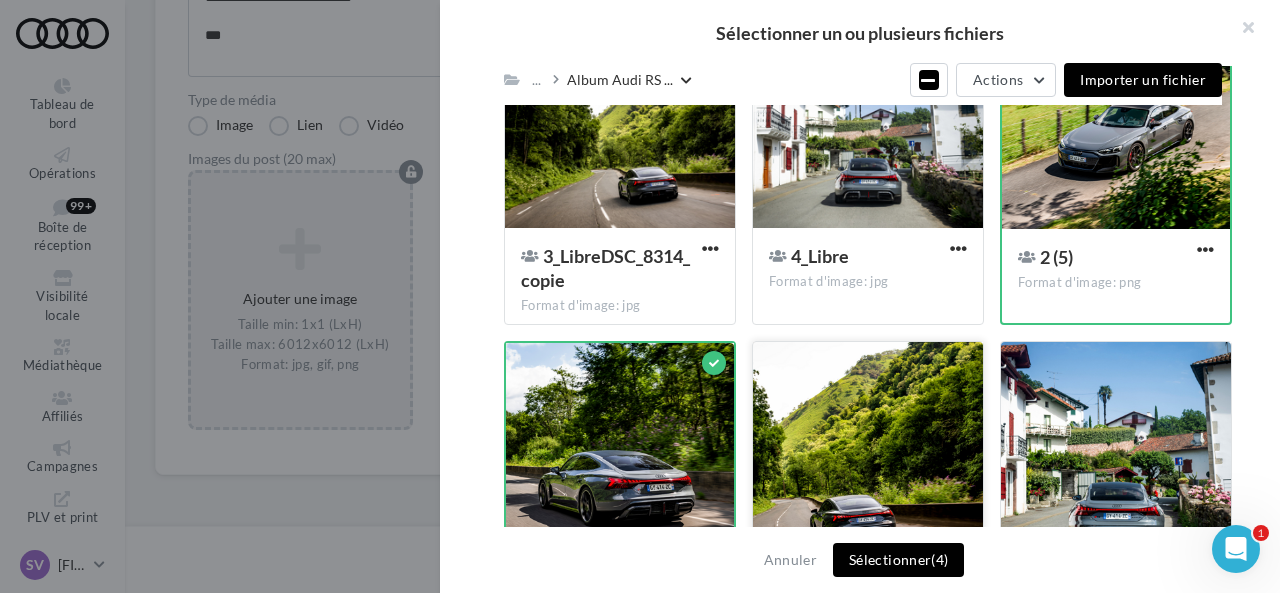 click at bounding box center [868, 442] 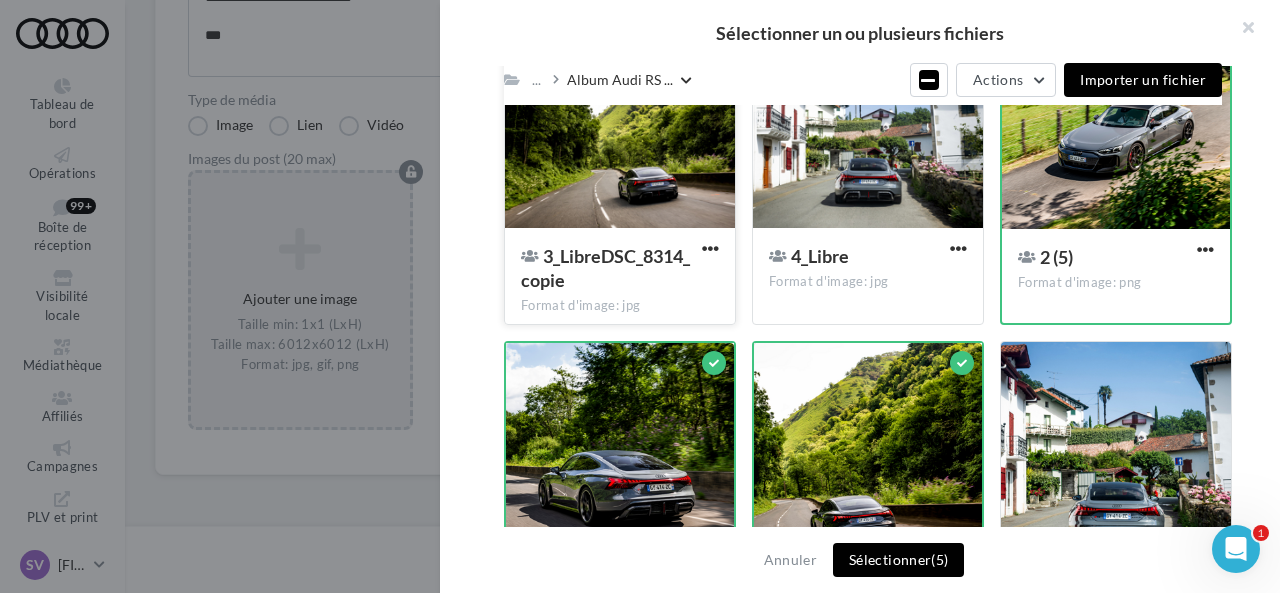 click at bounding box center [620, 130] 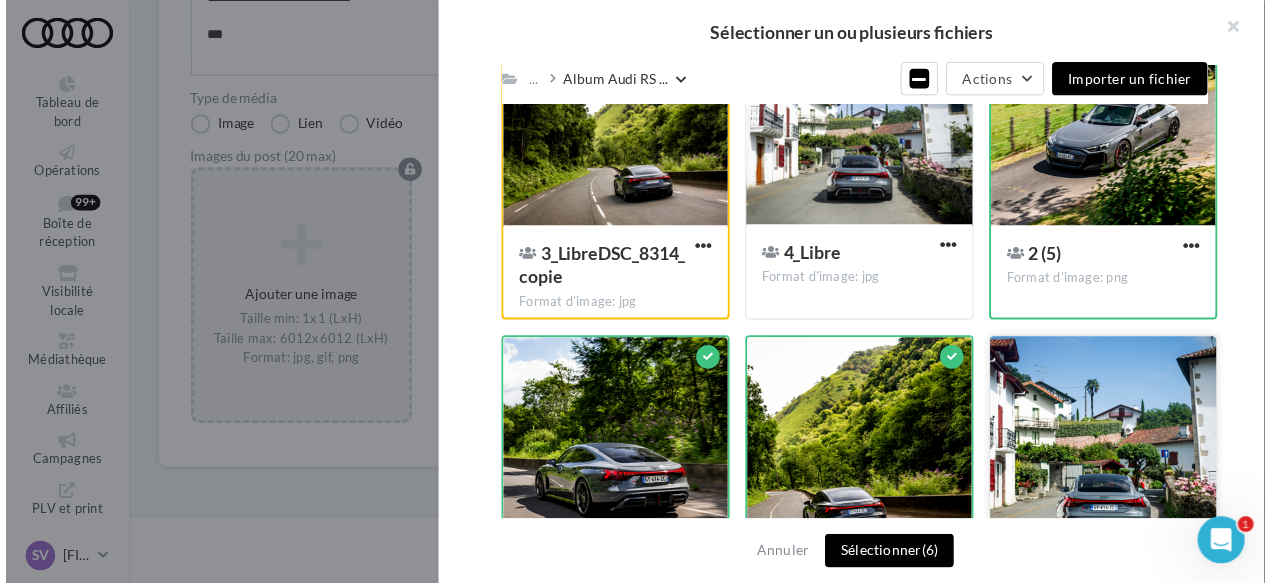 scroll, scrollTop: 641, scrollLeft: 0, axis: vertical 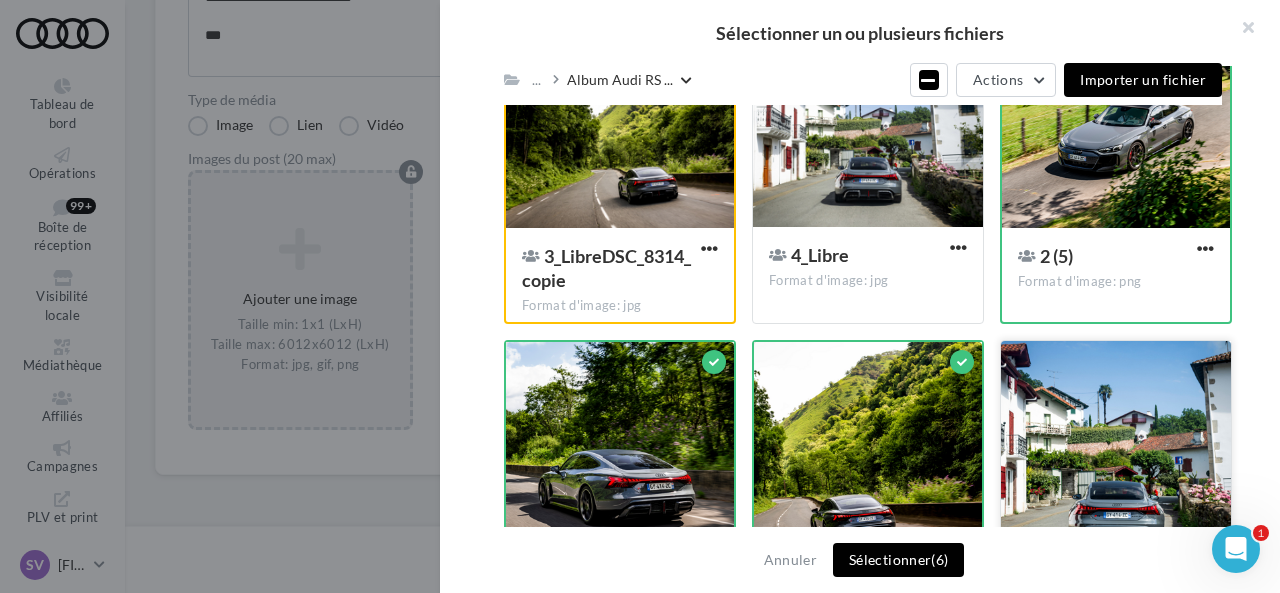 click at bounding box center [1116, 441] 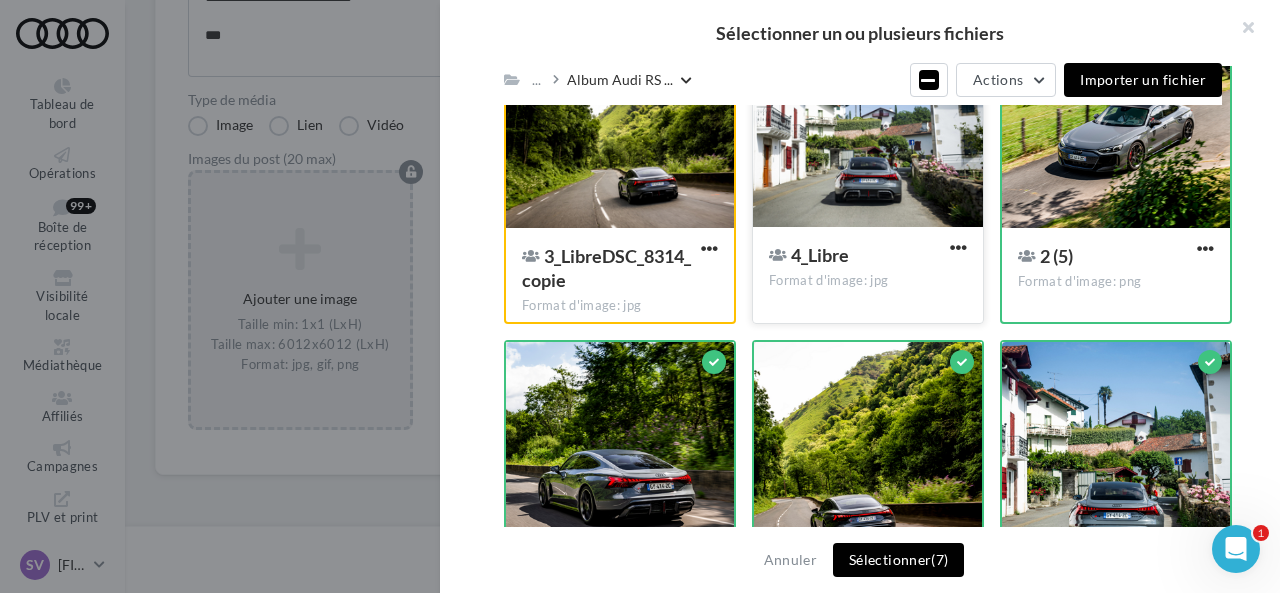click at bounding box center [868, 129] 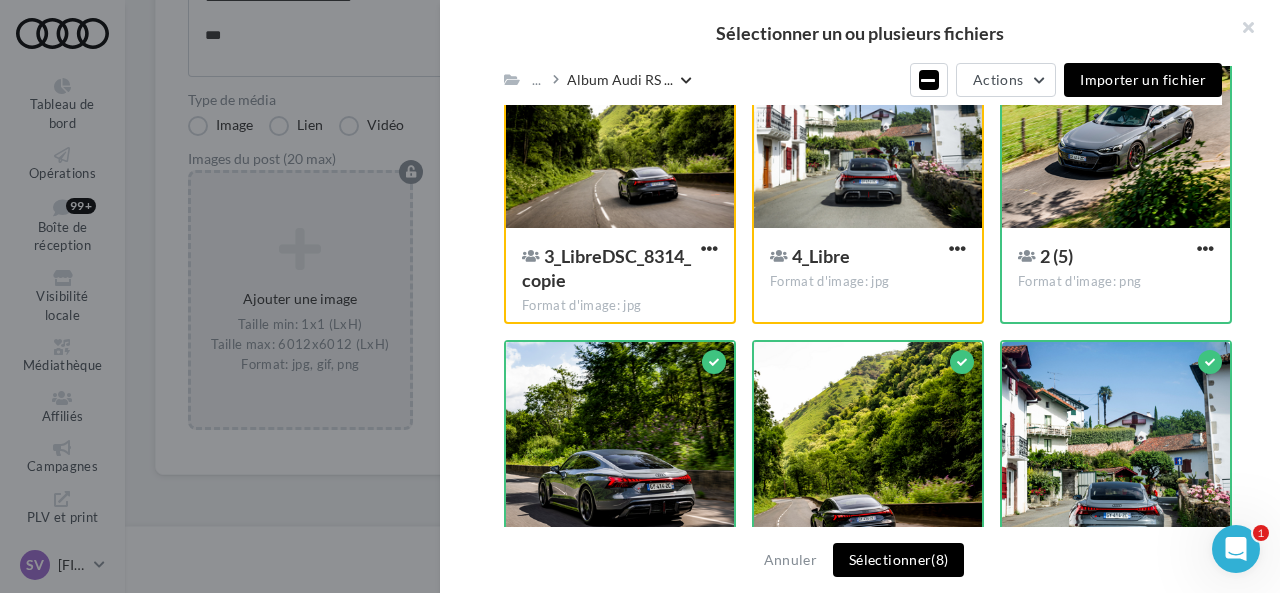 click on "Sélectionner   (8)" at bounding box center (898, 560) 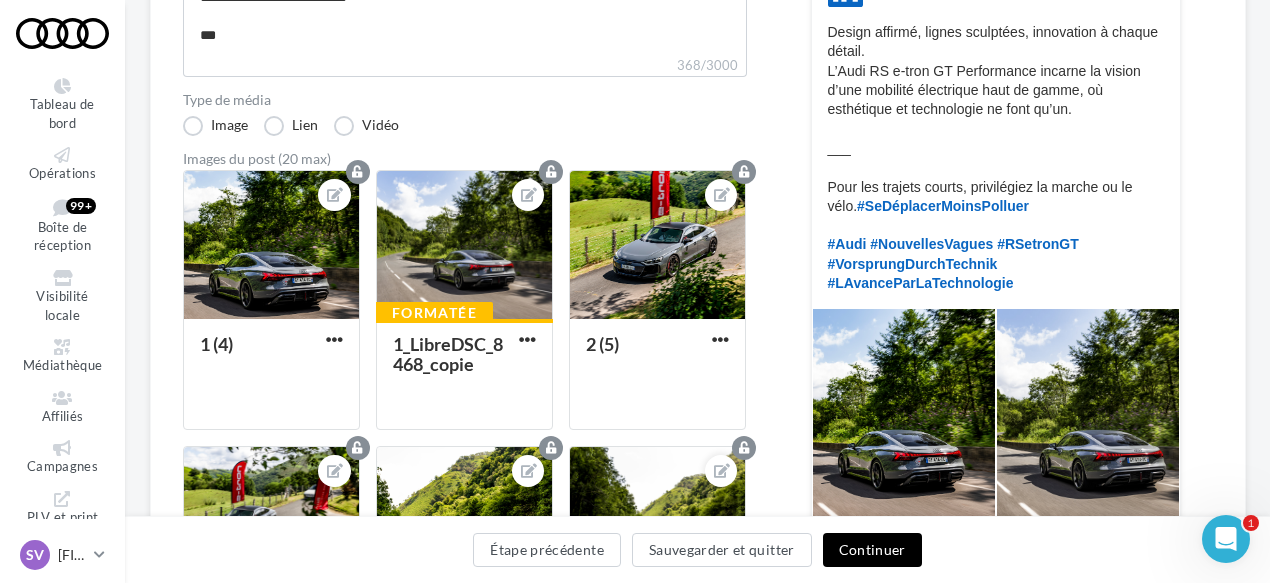 click on "Continuer" at bounding box center (872, 550) 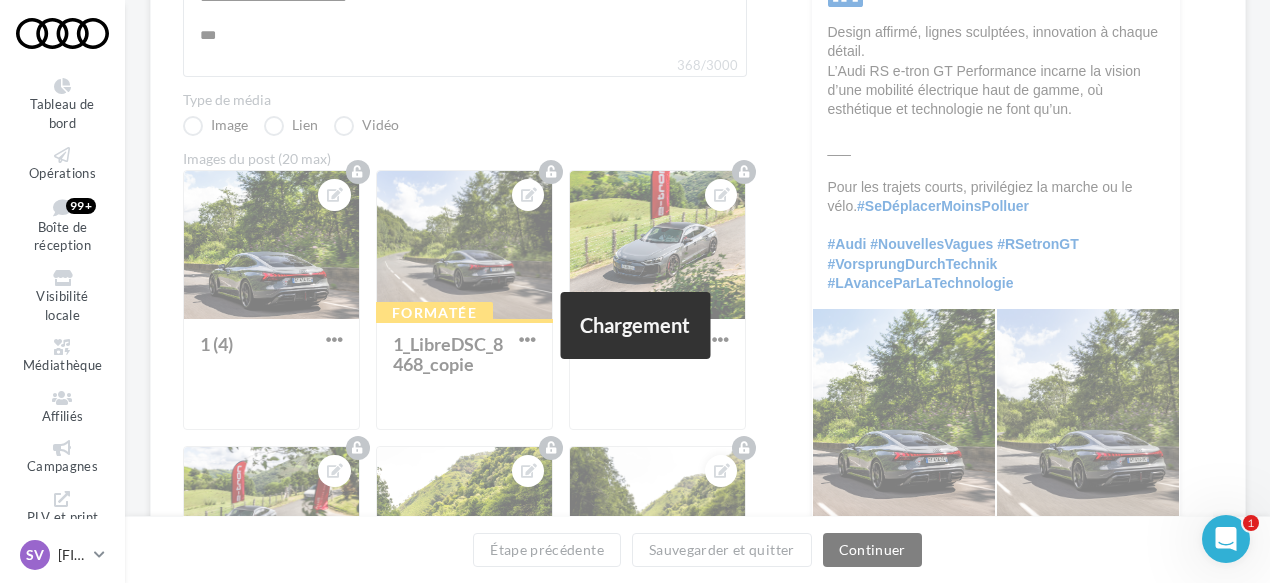 scroll, scrollTop: 264, scrollLeft: 0, axis: vertical 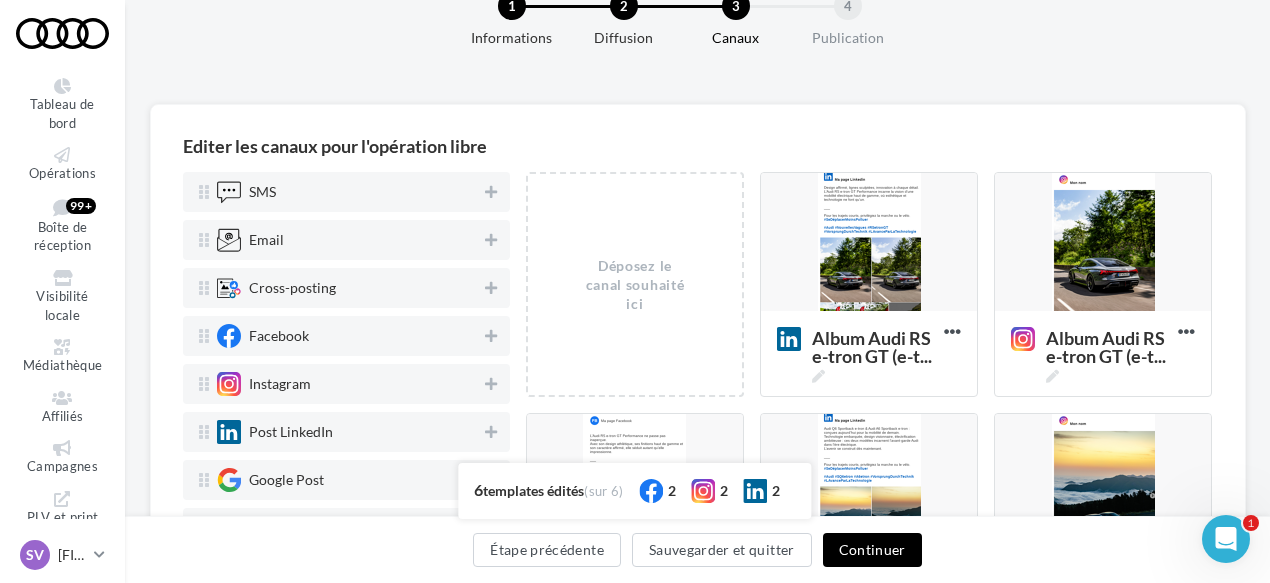 click on "Continuer" at bounding box center [872, 550] 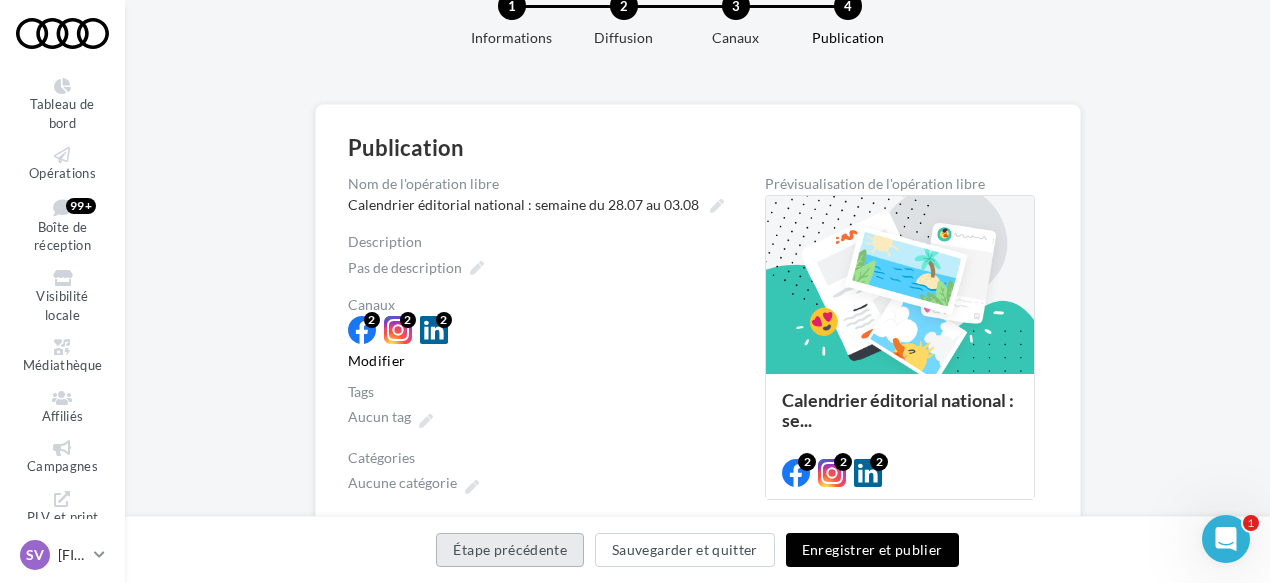 click on "Étape précédente" at bounding box center [510, 550] 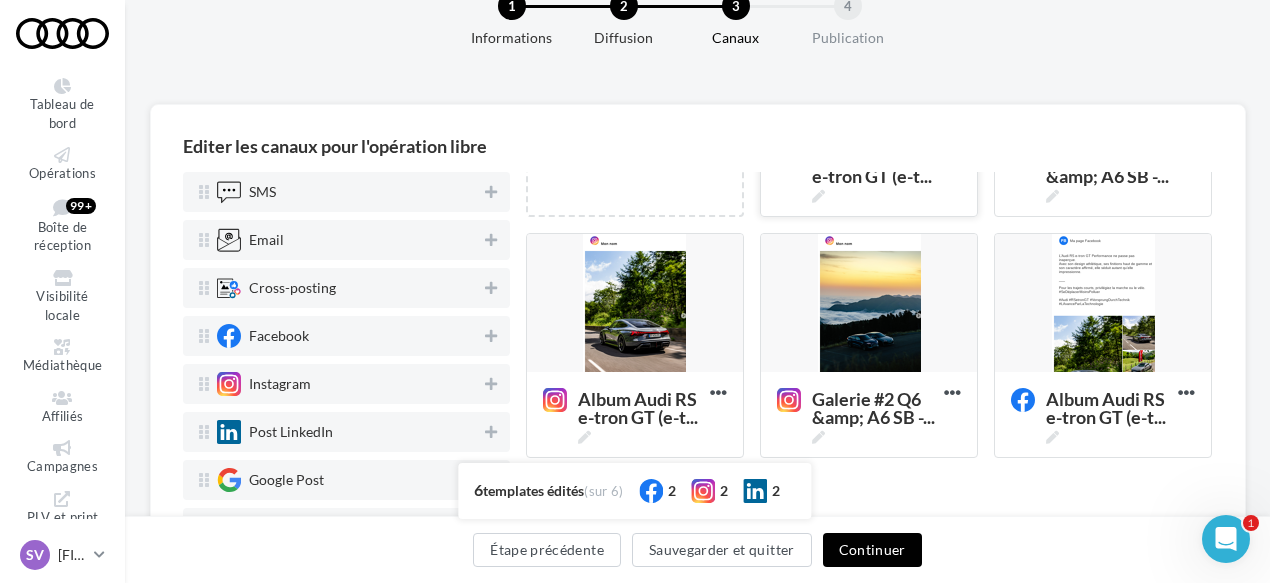 scroll, scrollTop: 200, scrollLeft: 0, axis: vertical 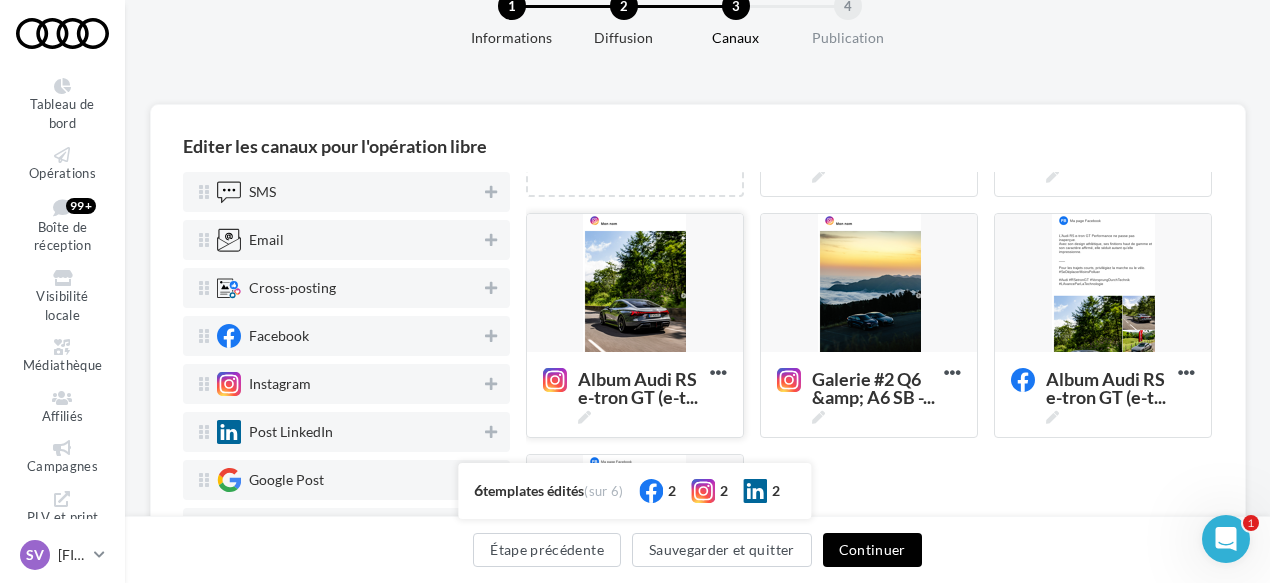 click at bounding box center [635, 284] 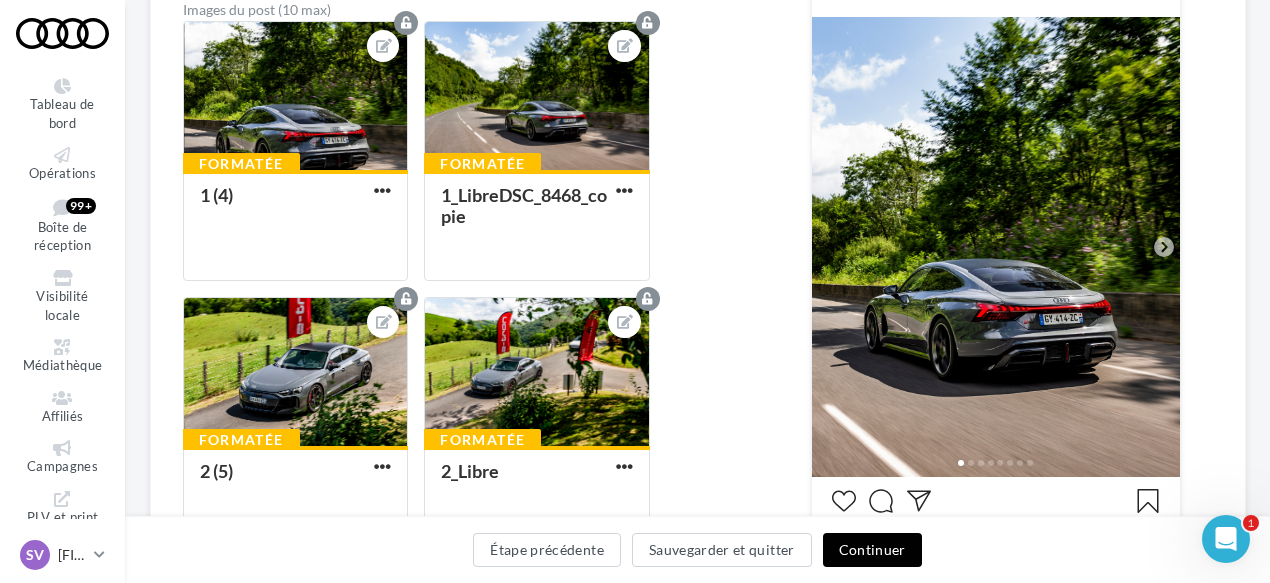 scroll, scrollTop: 464, scrollLeft: 0, axis: vertical 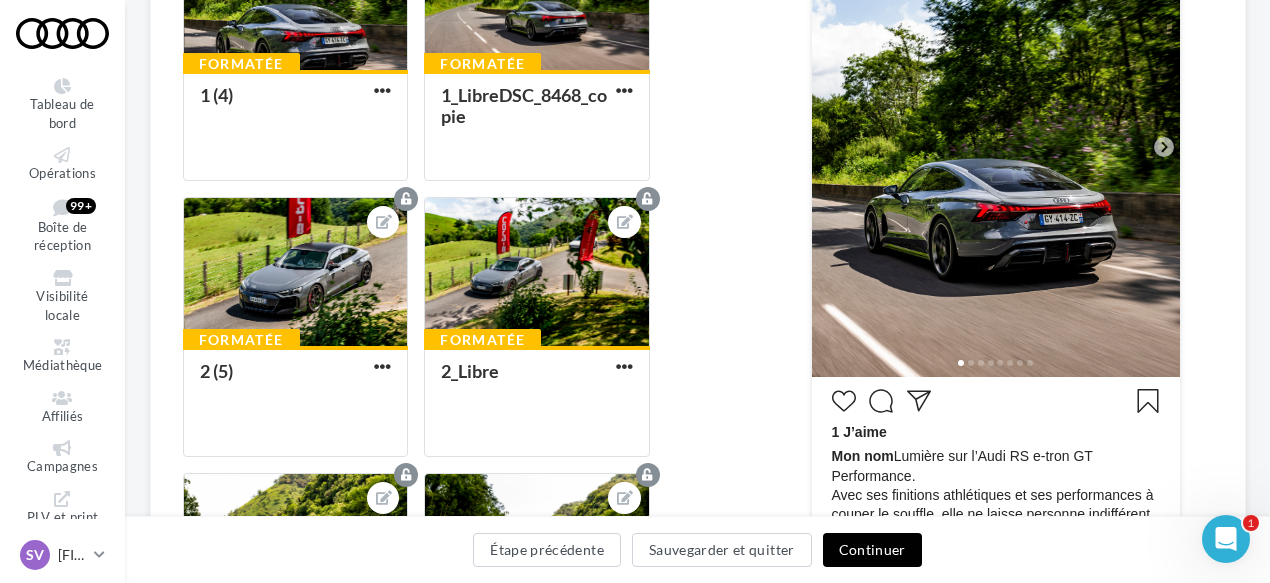 click 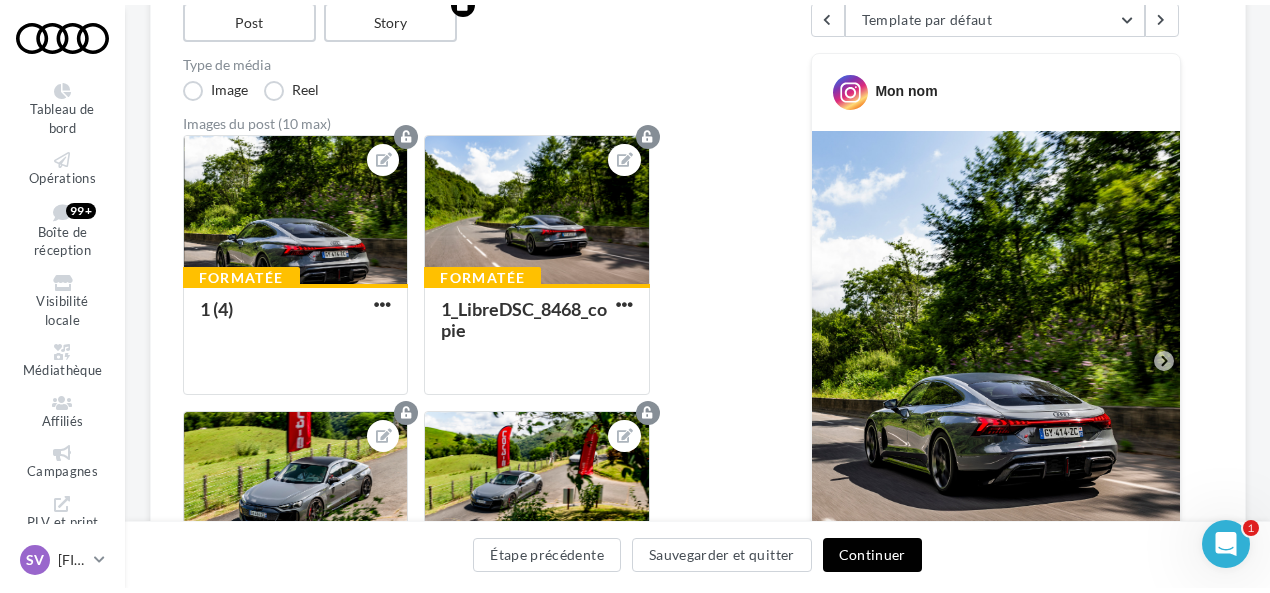 scroll, scrollTop: 0, scrollLeft: 0, axis: both 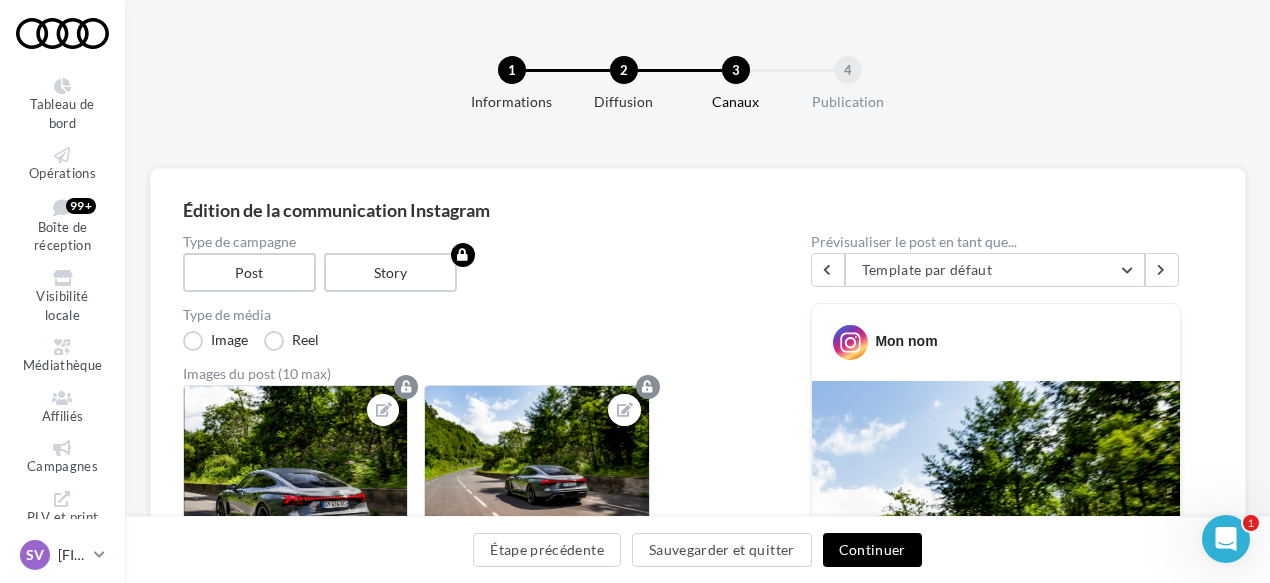 click on "Continuer" at bounding box center (872, 550) 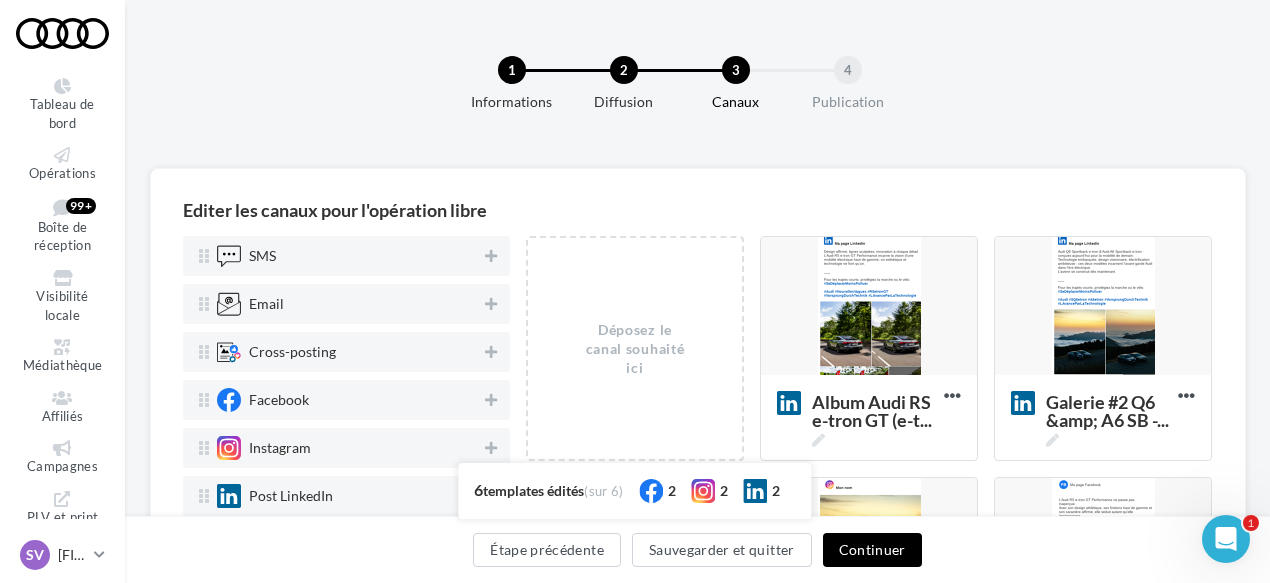 click on "Continuer" at bounding box center (872, 550) 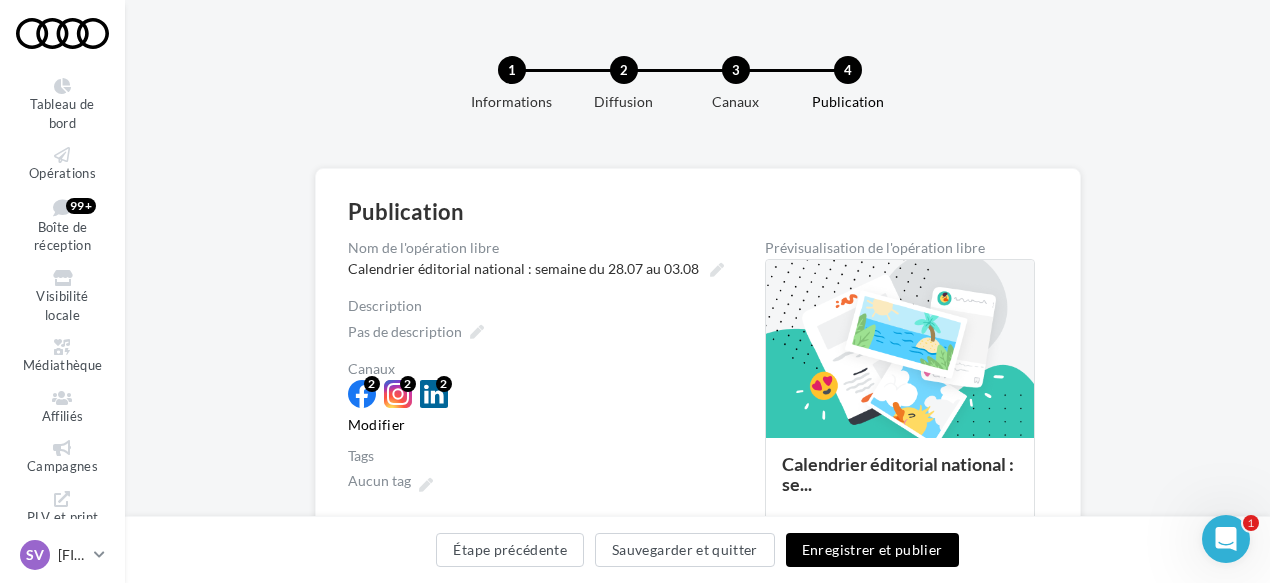 click on "Enregistrer et publier" at bounding box center [872, 550] 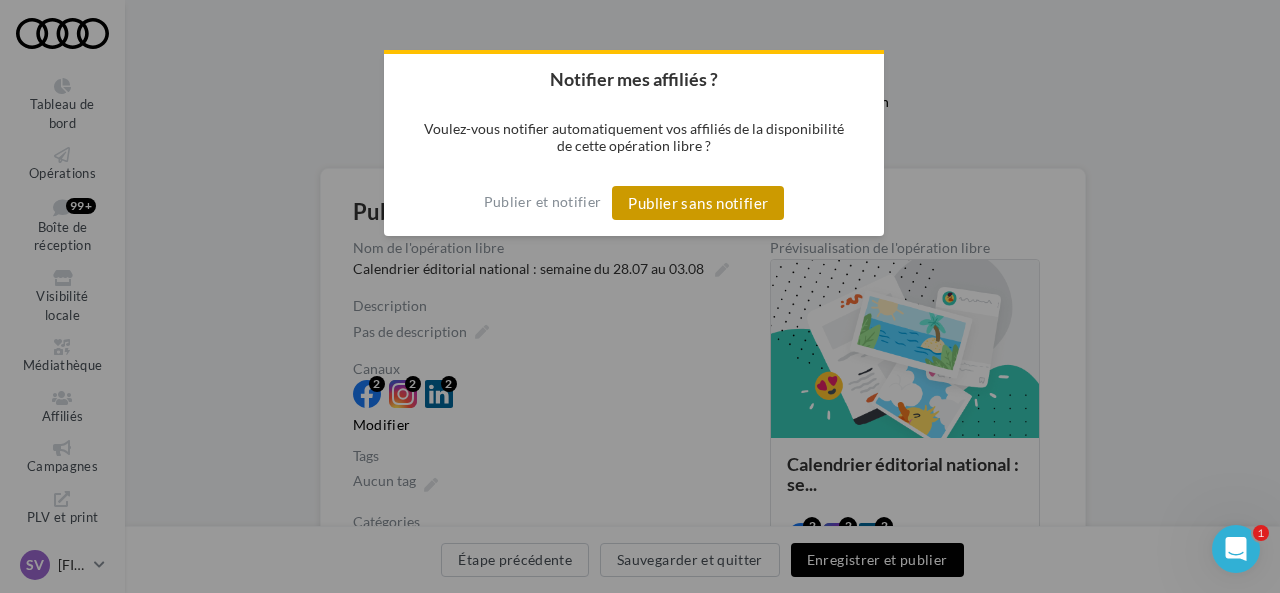 click on "Publier sans notifier" at bounding box center [698, 203] 